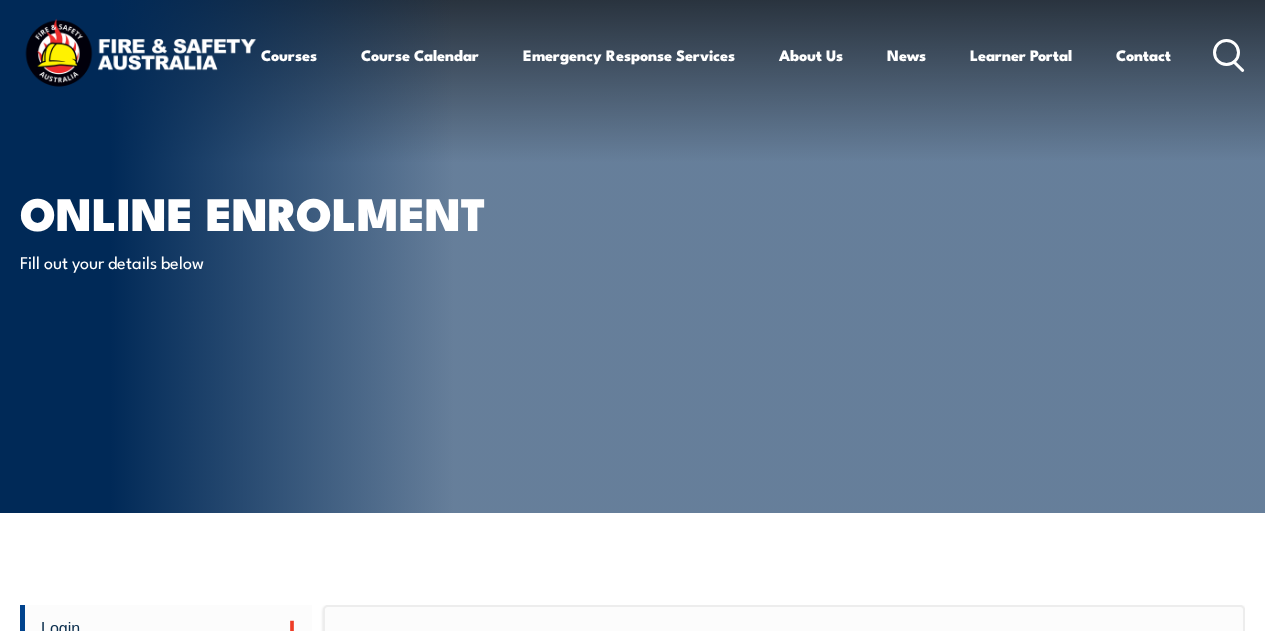 scroll, scrollTop: 0, scrollLeft: 0, axis: both 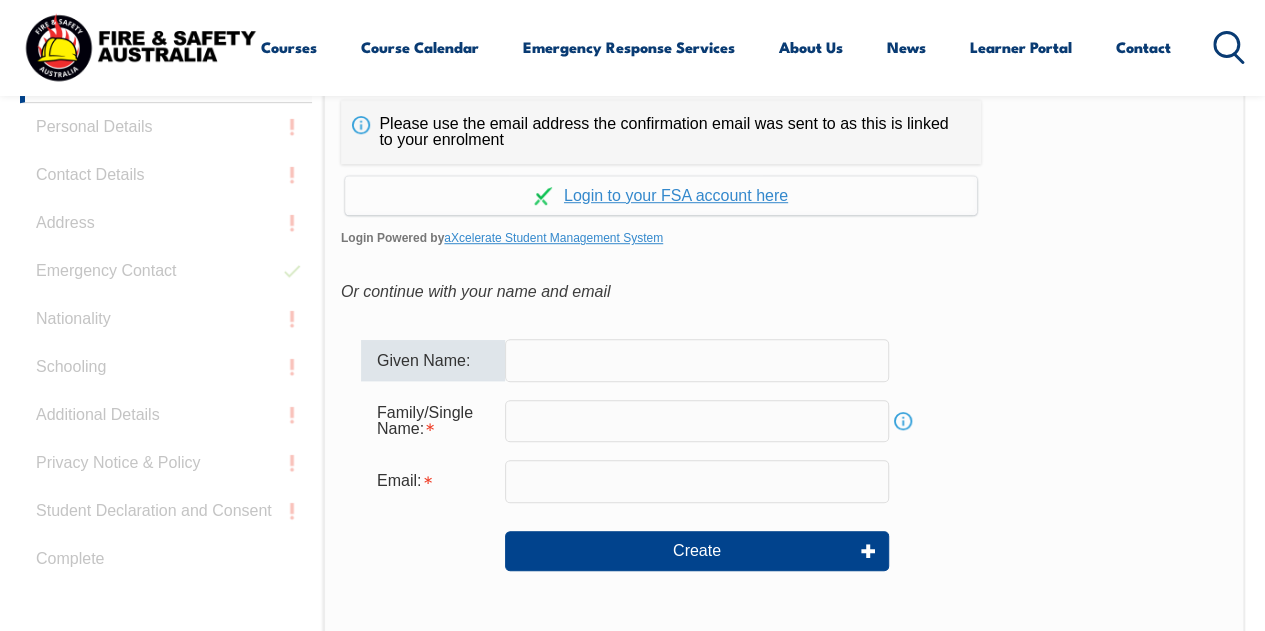click at bounding box center [697, 360] 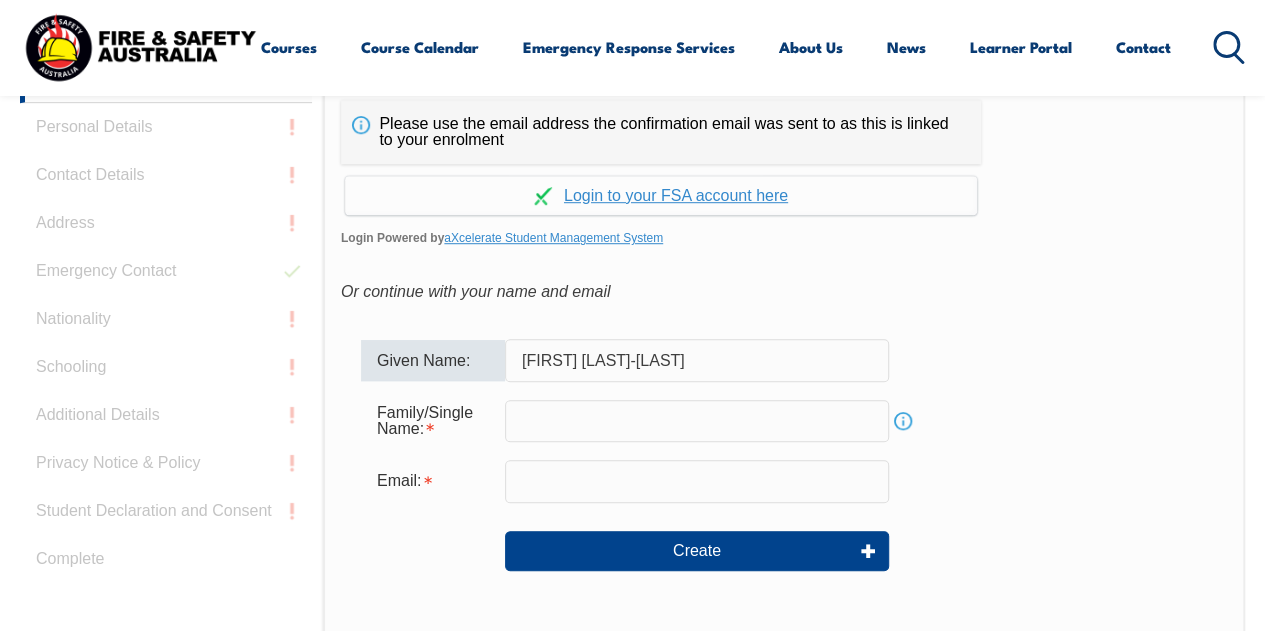 click at bounding box center [697, 421] 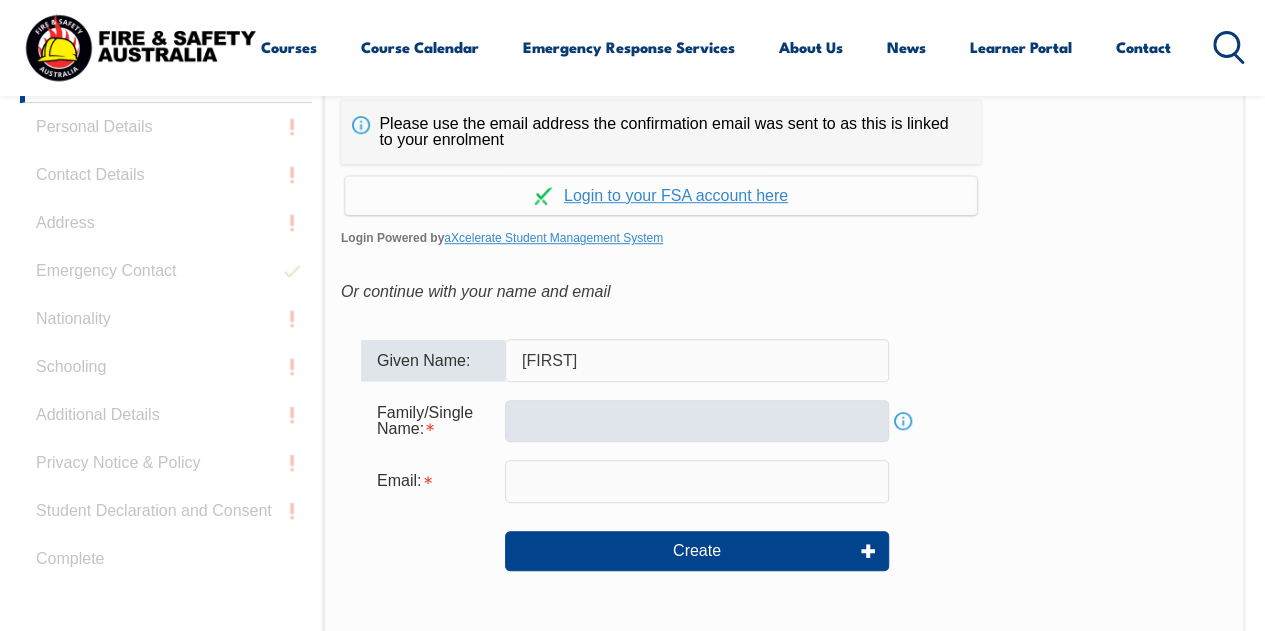 type on "Oliver" 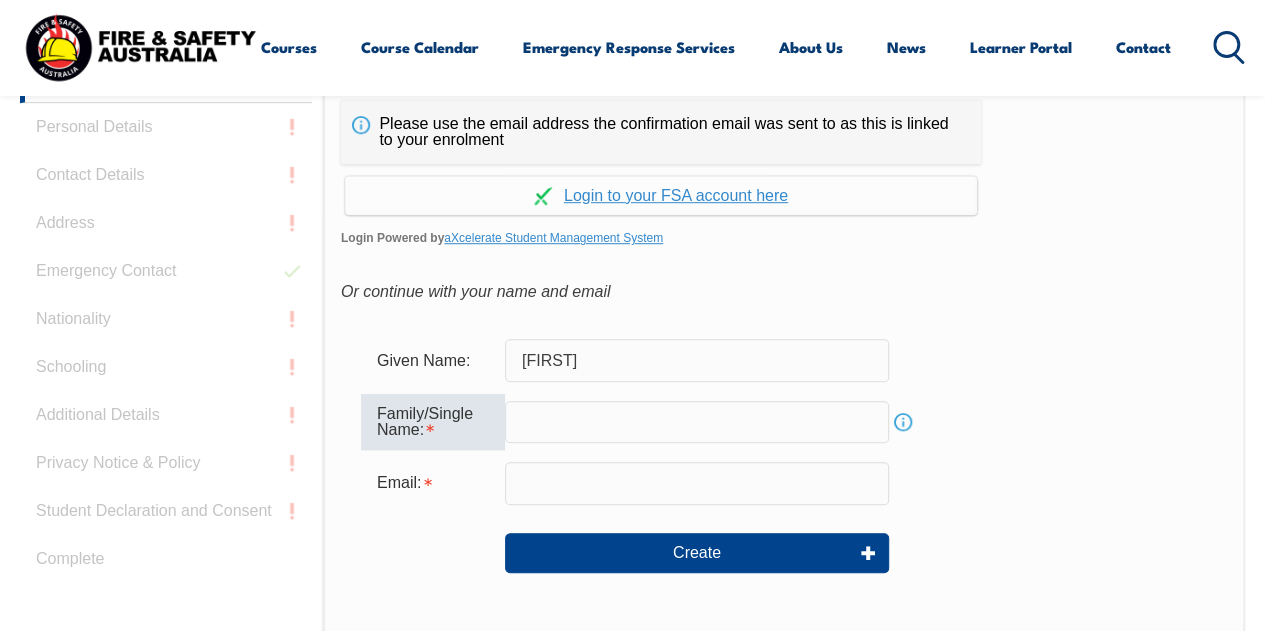 click at bounding box center [697, 422] 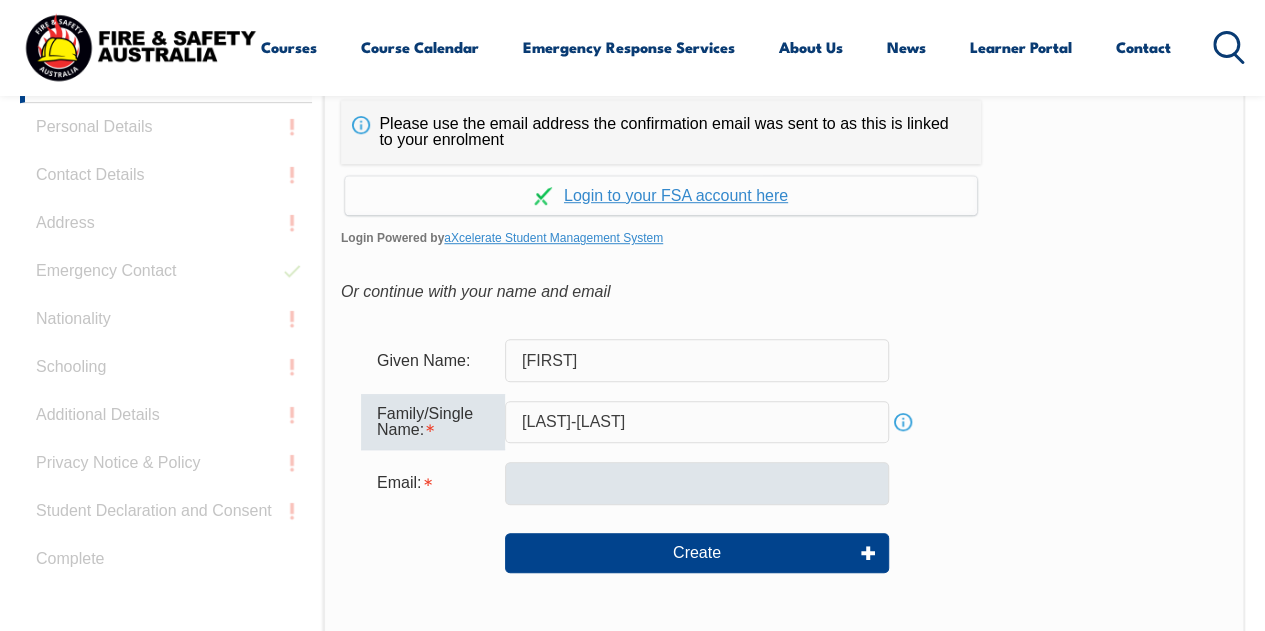 type on "[LAST]" 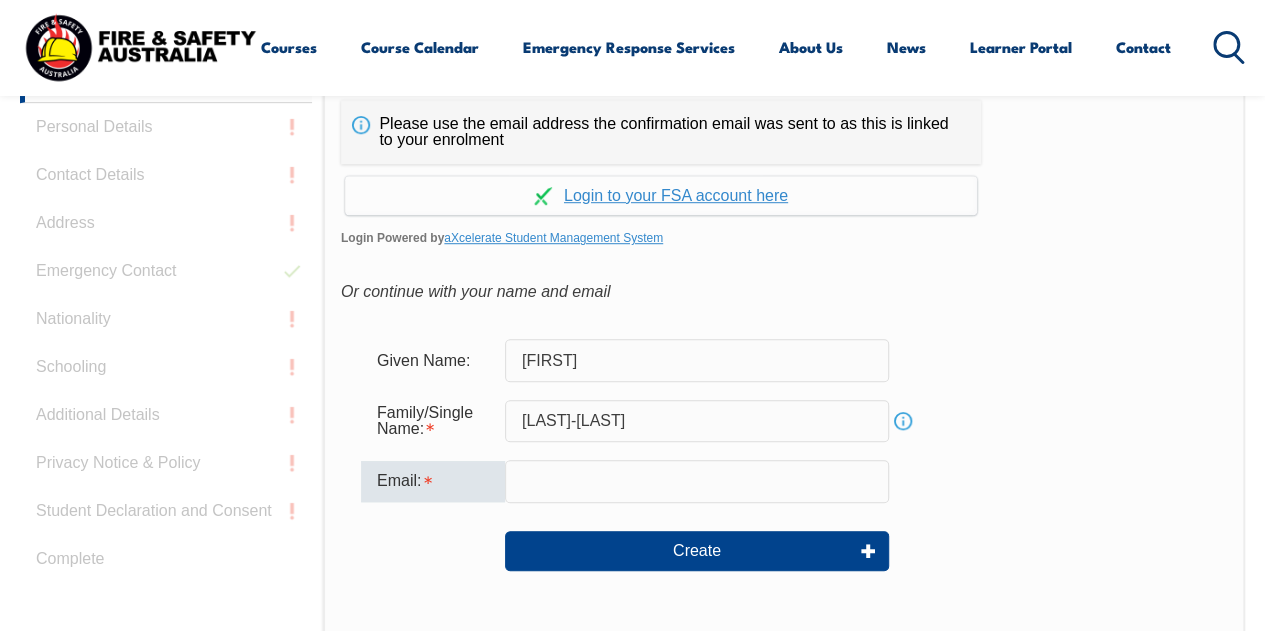 click at bounding box center [697, 481] 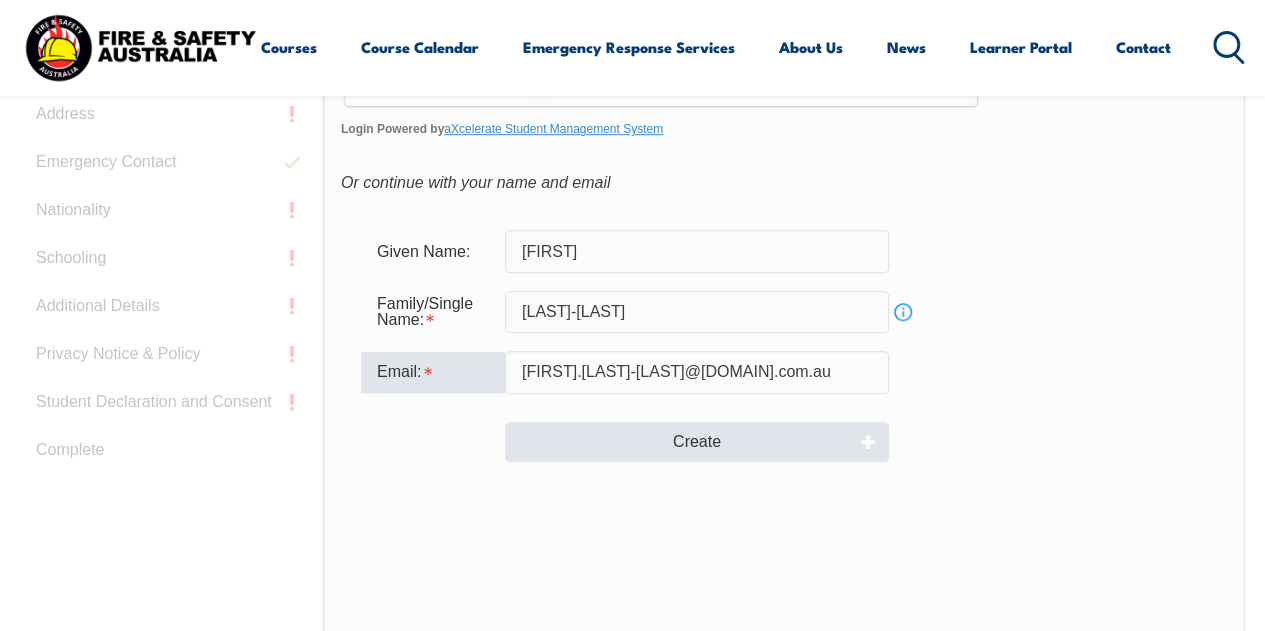 scroll, scrollTop: 645, scrollLeft: 0, axis: vertical 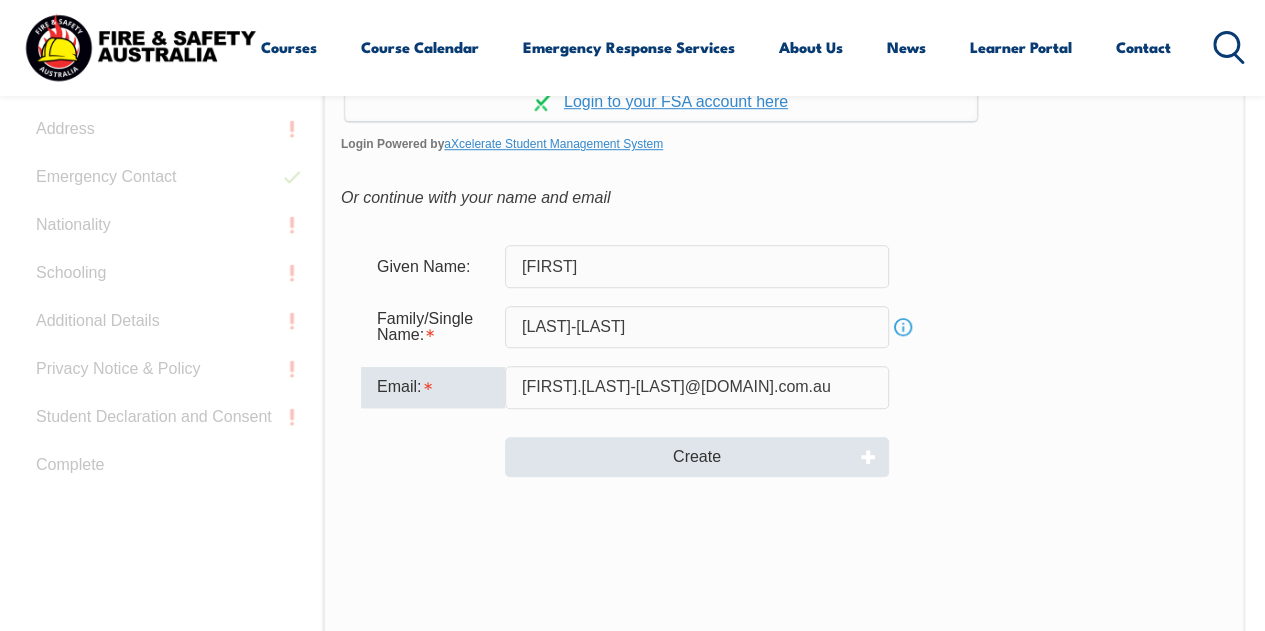 type on "[NAME]@[DOMAIN]" 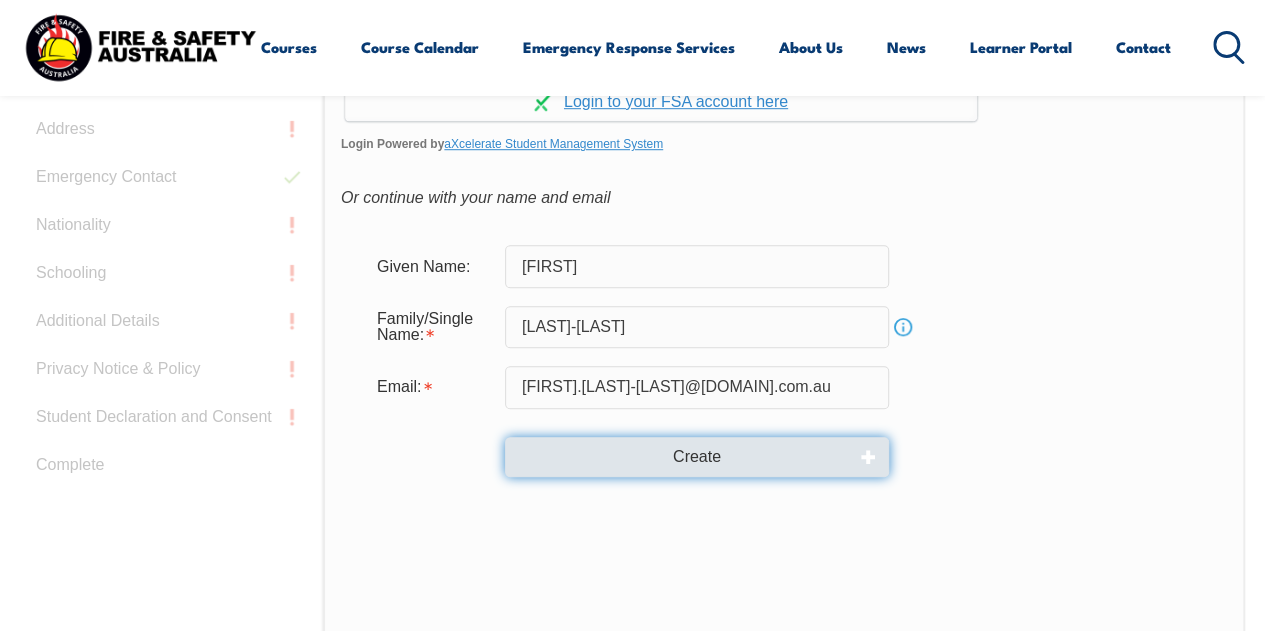 click on "Create" at bounding box center (697, 457) 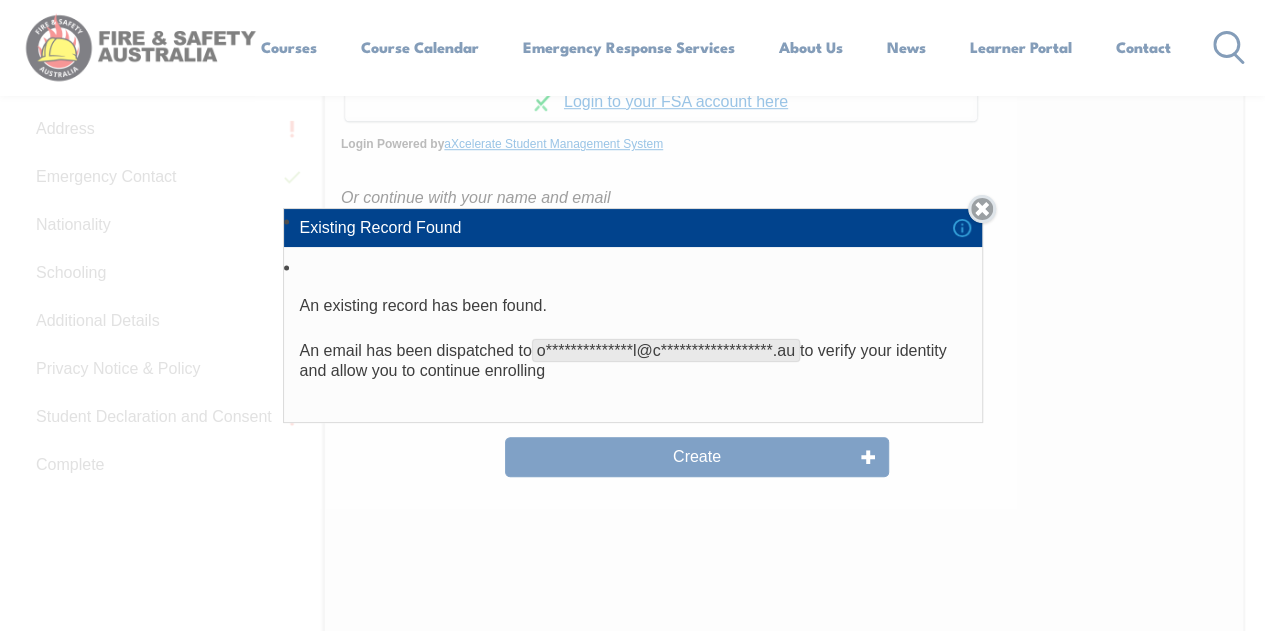 click on "Close" at bounding box center [982, 209] 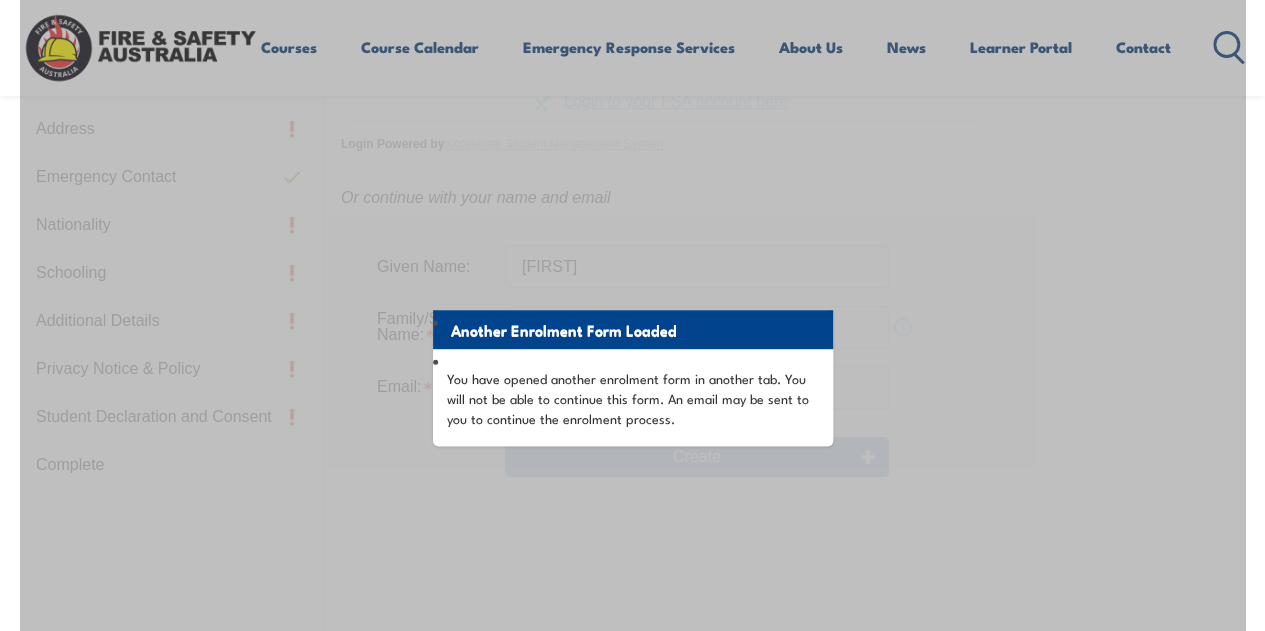 click on "You have opened another enrolment form in another tab. You will not be able to continue this form. An email may be sent to you to continue the enrolment process." at bounding box center [633, 397] 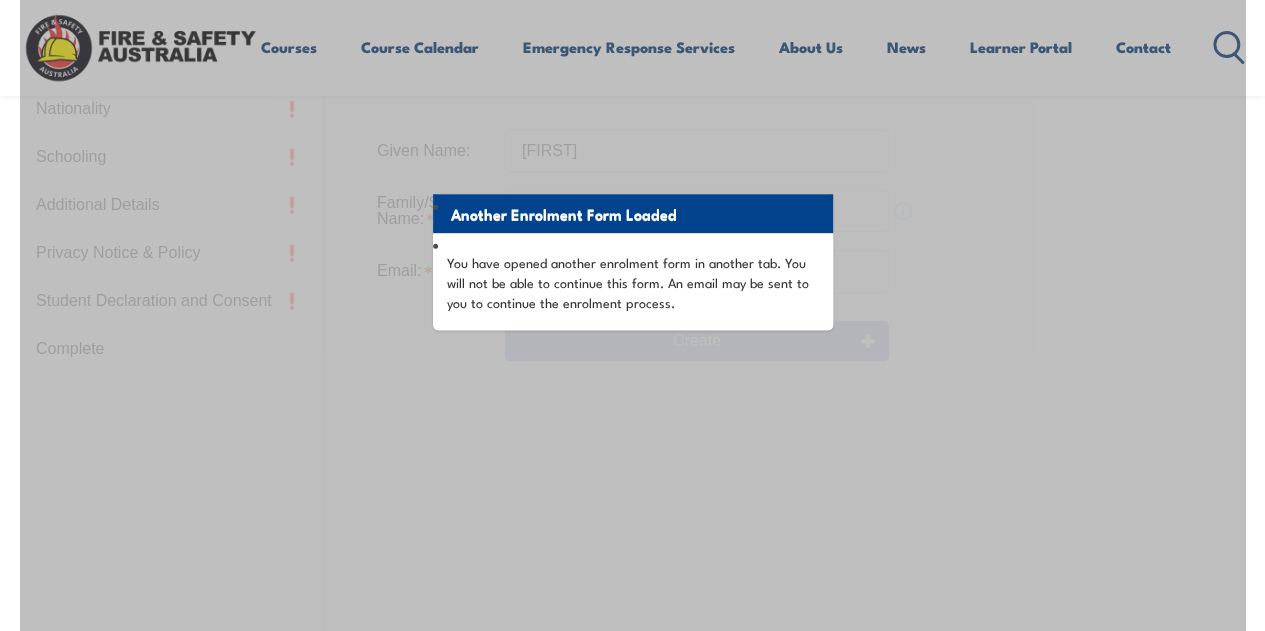 scroll, scrollTop: 766, scrollLeft: 0, axis: vertical 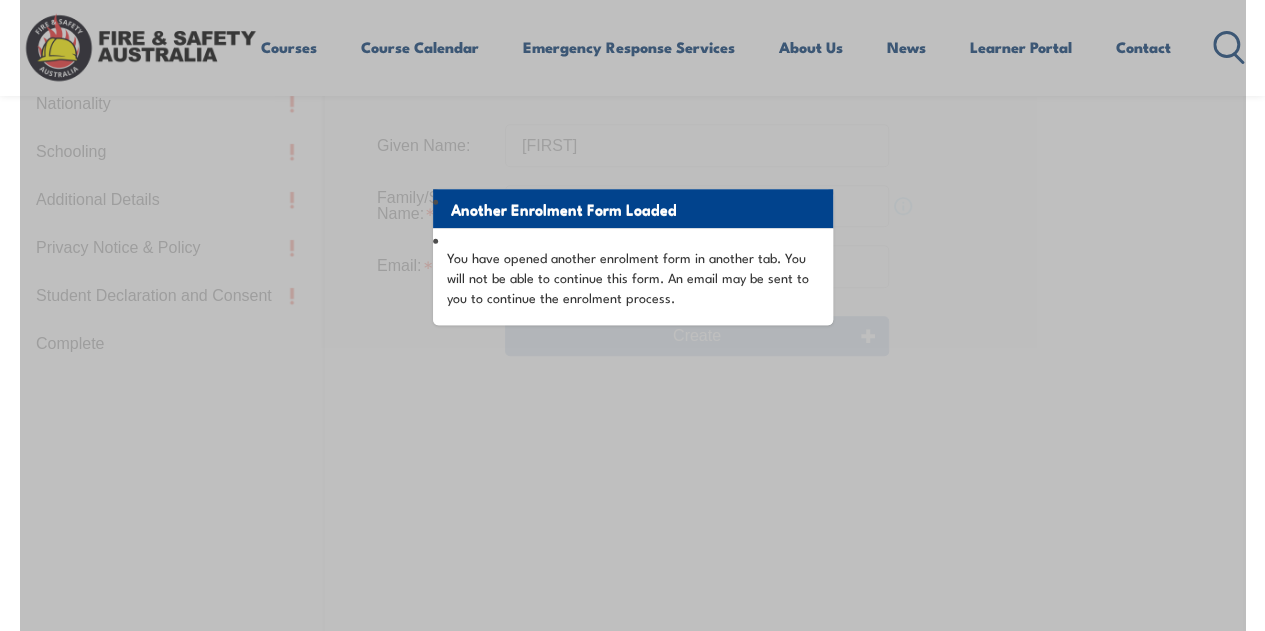 click on "You have opened another enrolment form in another tab. You will not be able to continue this form. An email may be sent to you to continue the enrolment process." at bounding box center [633, 276] 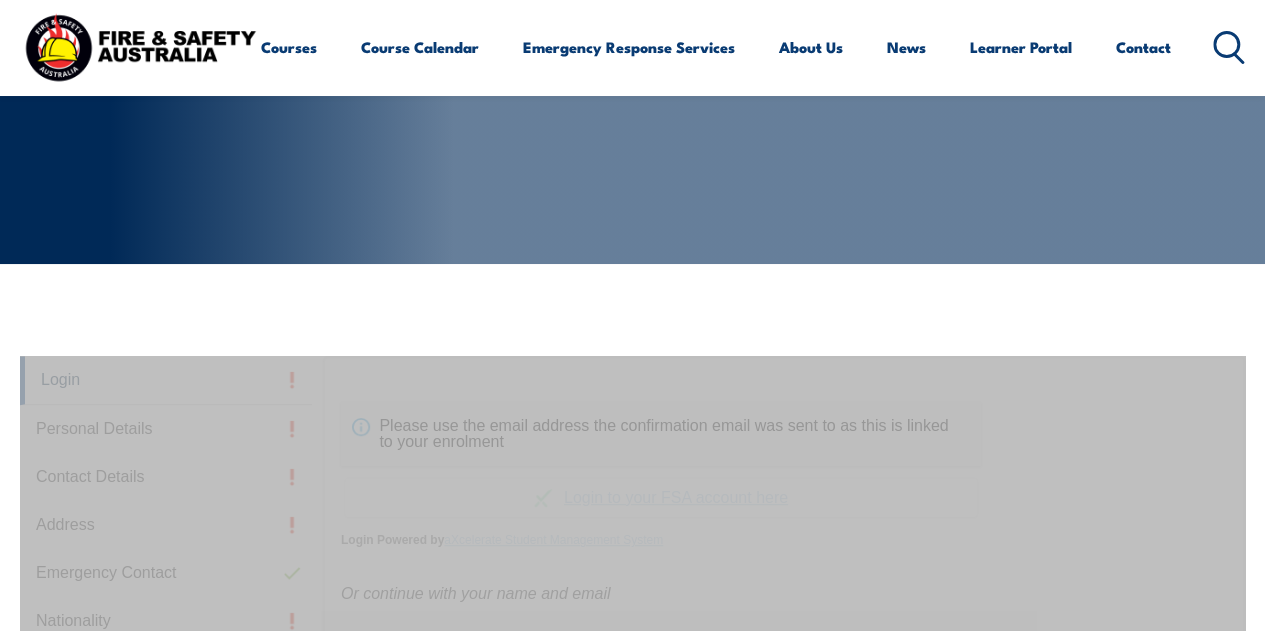 scroll, scrollTop: 205, scrollLeft: 0, axis: vertical 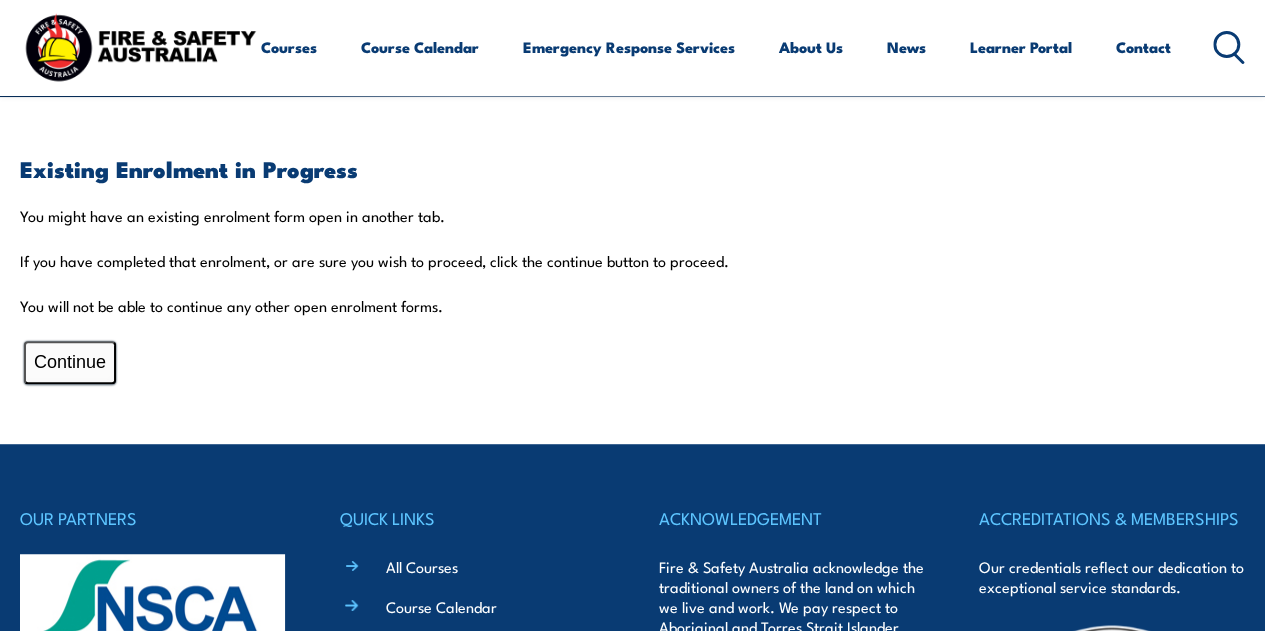 click on "Continue" at bounding box center (70, 362) 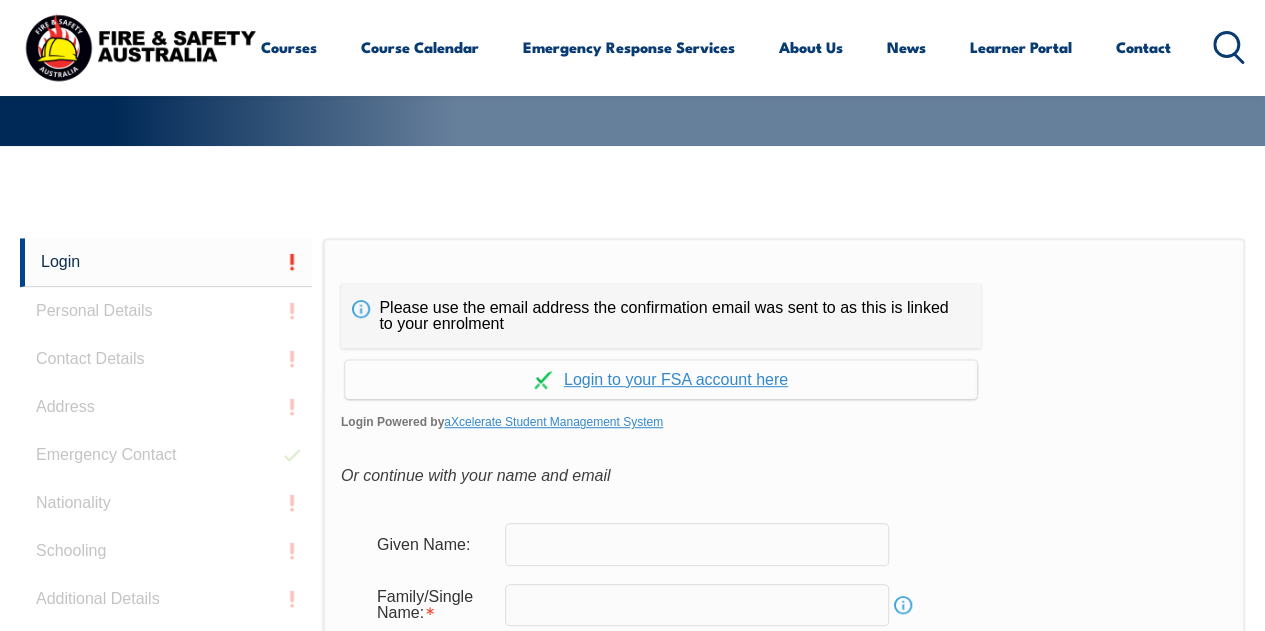scroll, scrollTop: 407, scrollLeft: 0, axis: vertical 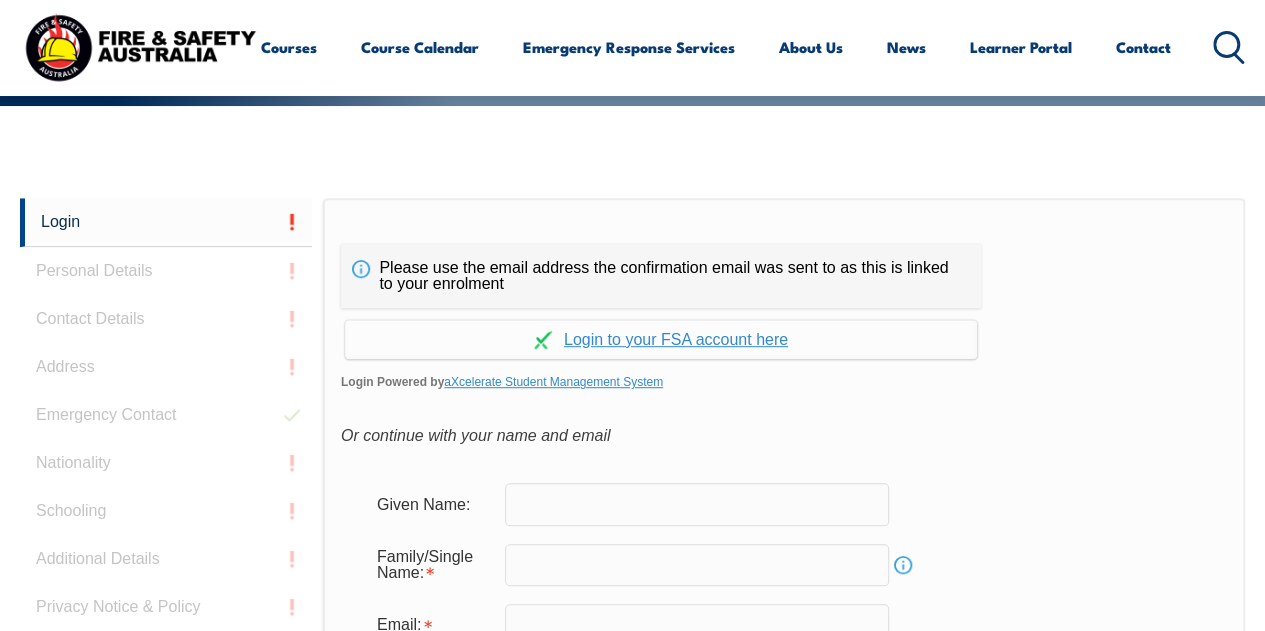 click on "Login Personal Details Contact Details Address Emergency Contact Nationality  Schooling Additional Details Privacy Notice & Policy Student Declaration and Consent Complete" at bounding box center (171, 697) 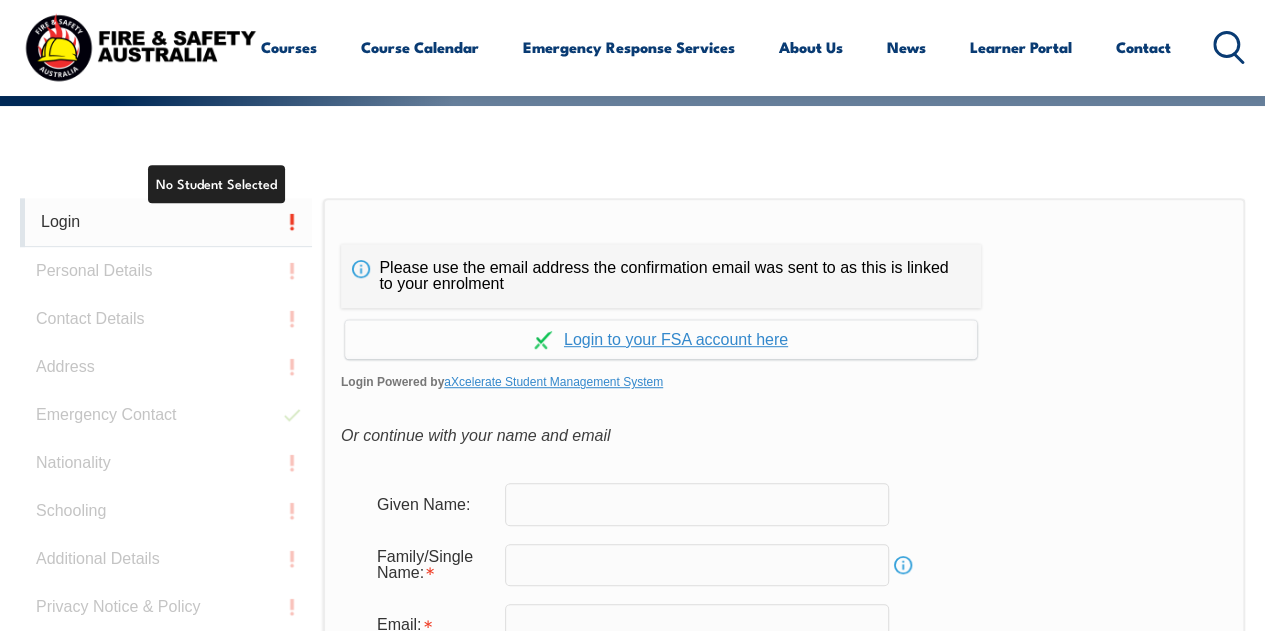click on "Login" at bounding box center [166, 222] 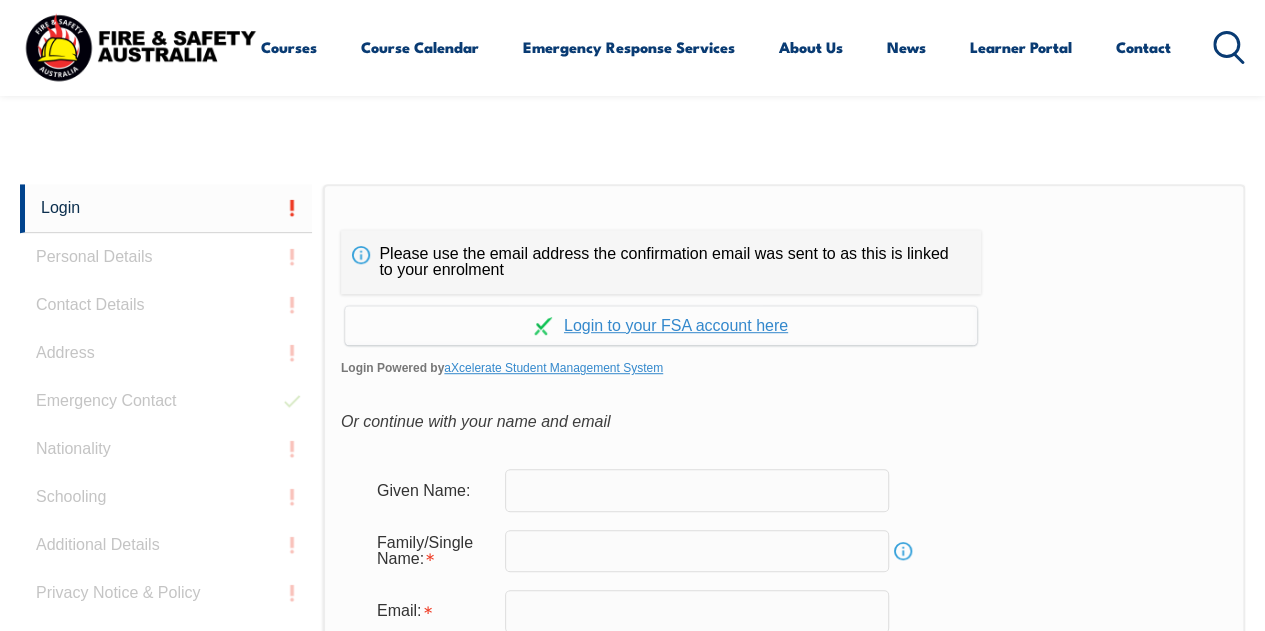 scroll, scrollTop: 420, scrollLeft: 0, axis: vertical 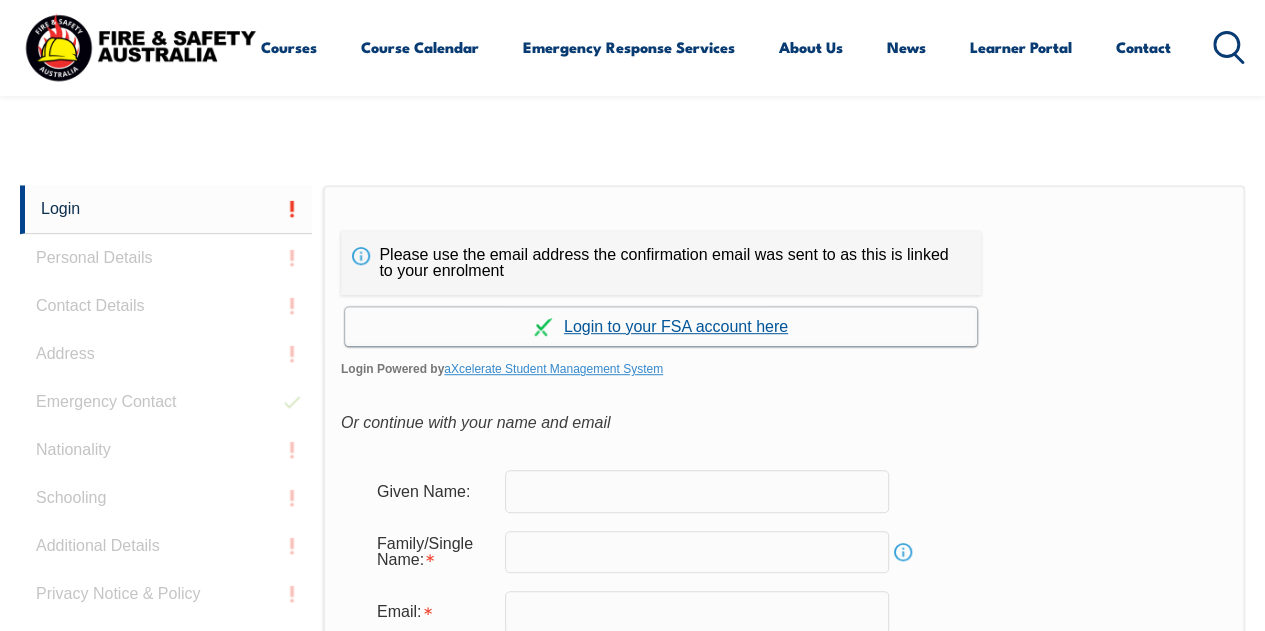 click on "Continue with aXcelerate" at bounding box center (661, 326) 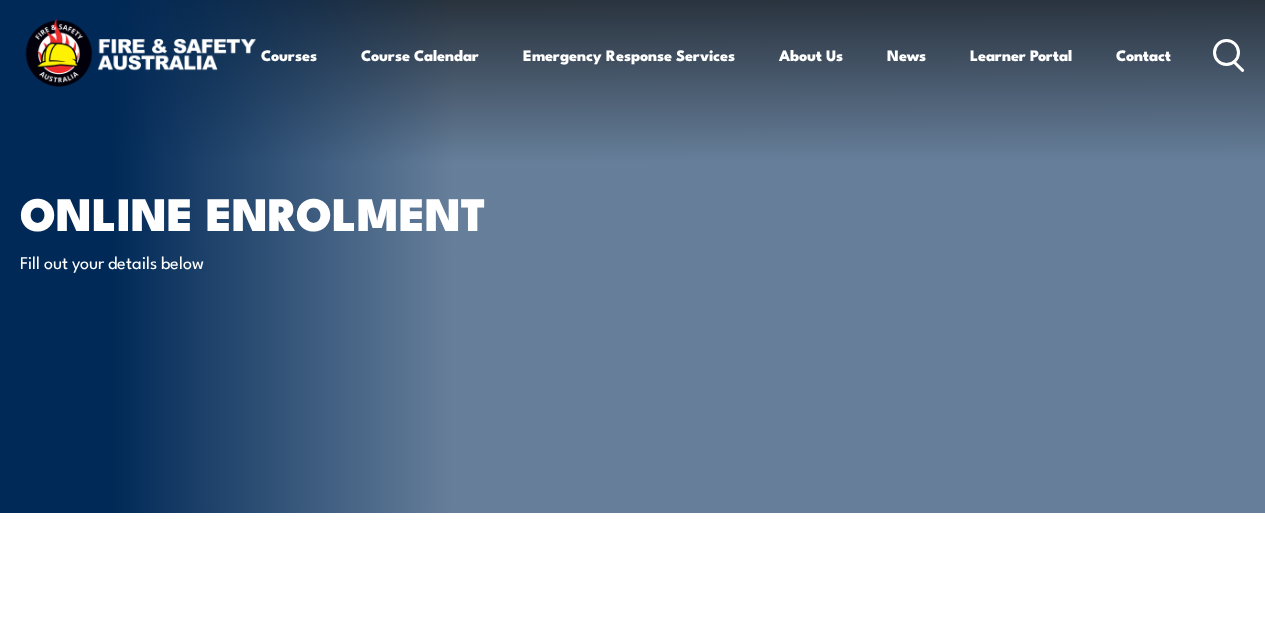 scroll, scrollTop: 0, scrollLeft: 0, axis: both 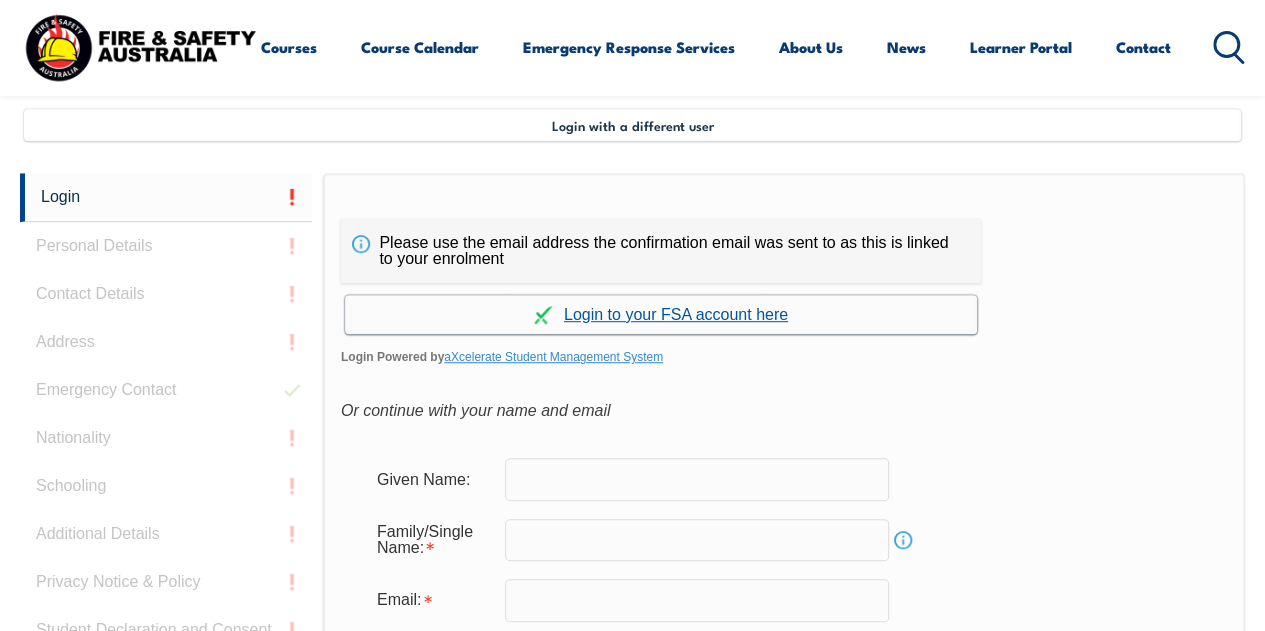 click on "Continue with aXcelerate" at bounding box center [661, 314] 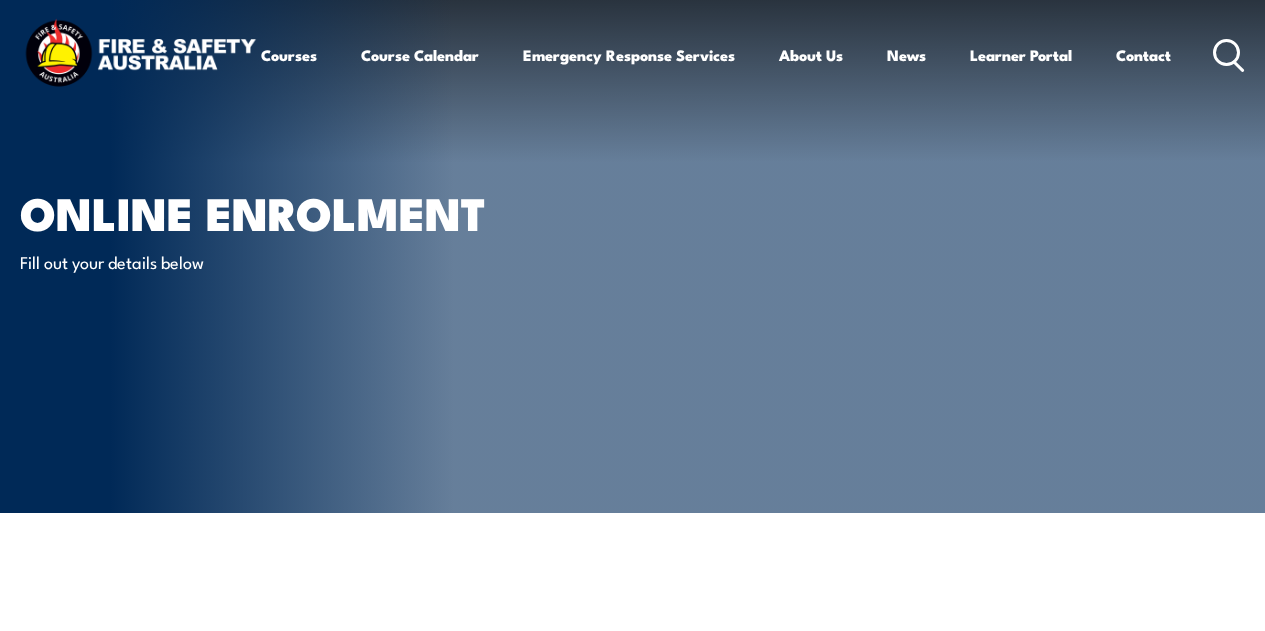 scroll, scrollTop: 0, scrollLeft: 0, axis: both 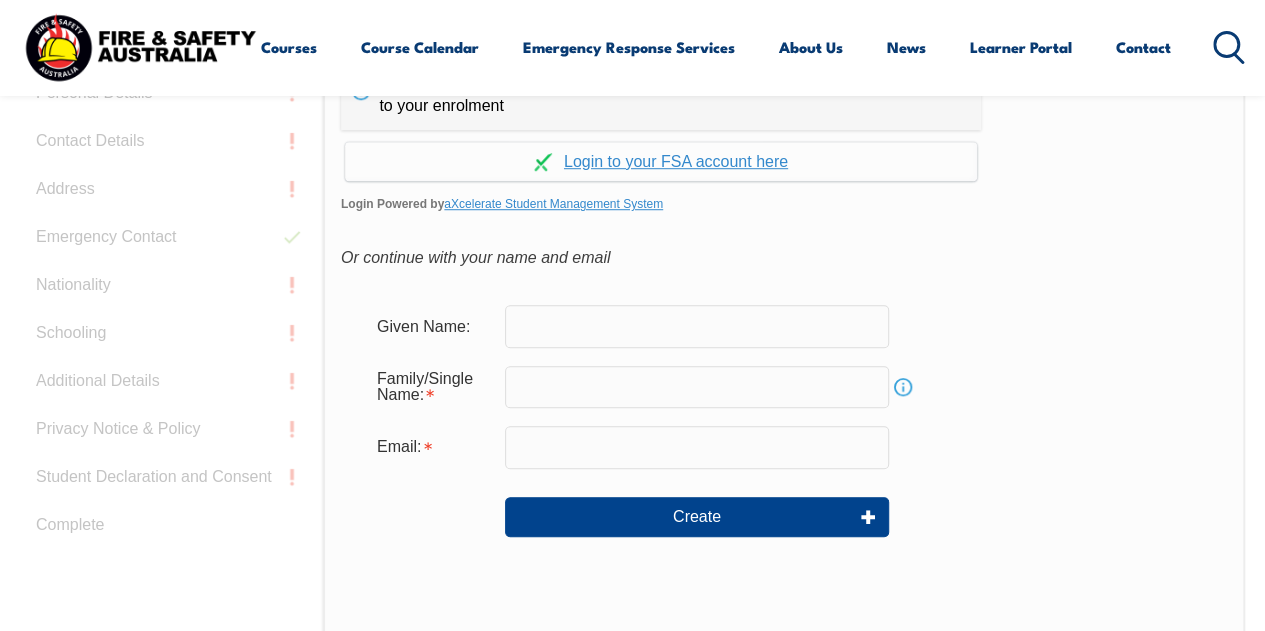 click at bounding box center (697, 387) 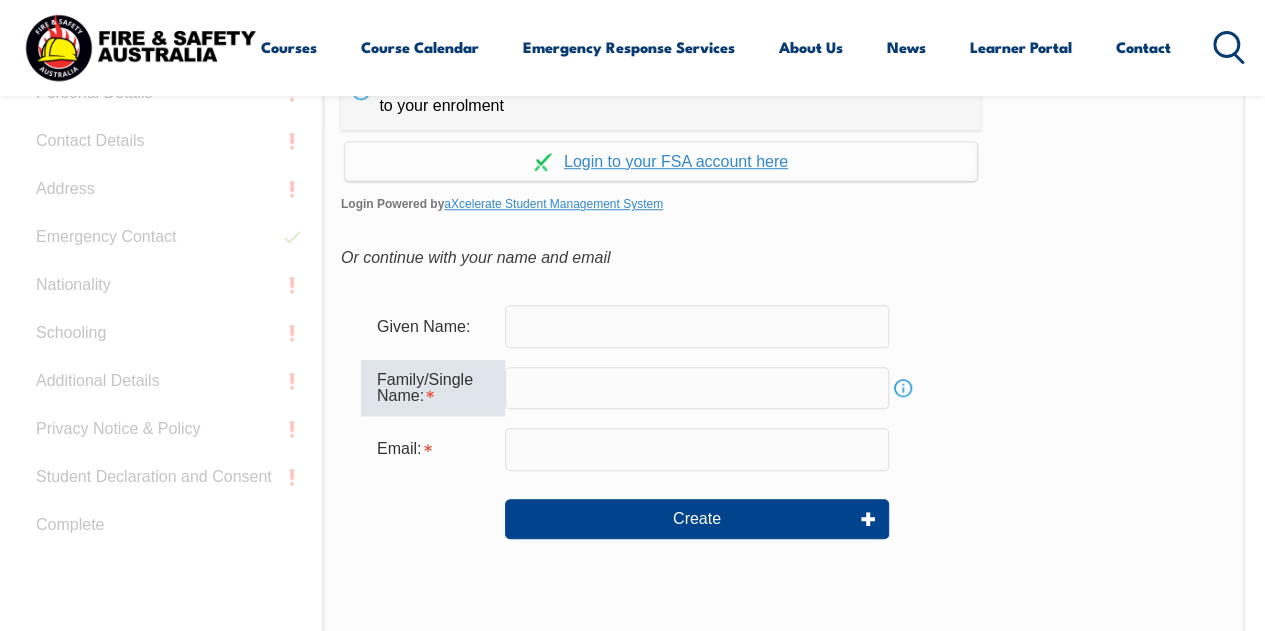 type on "[LAST]" 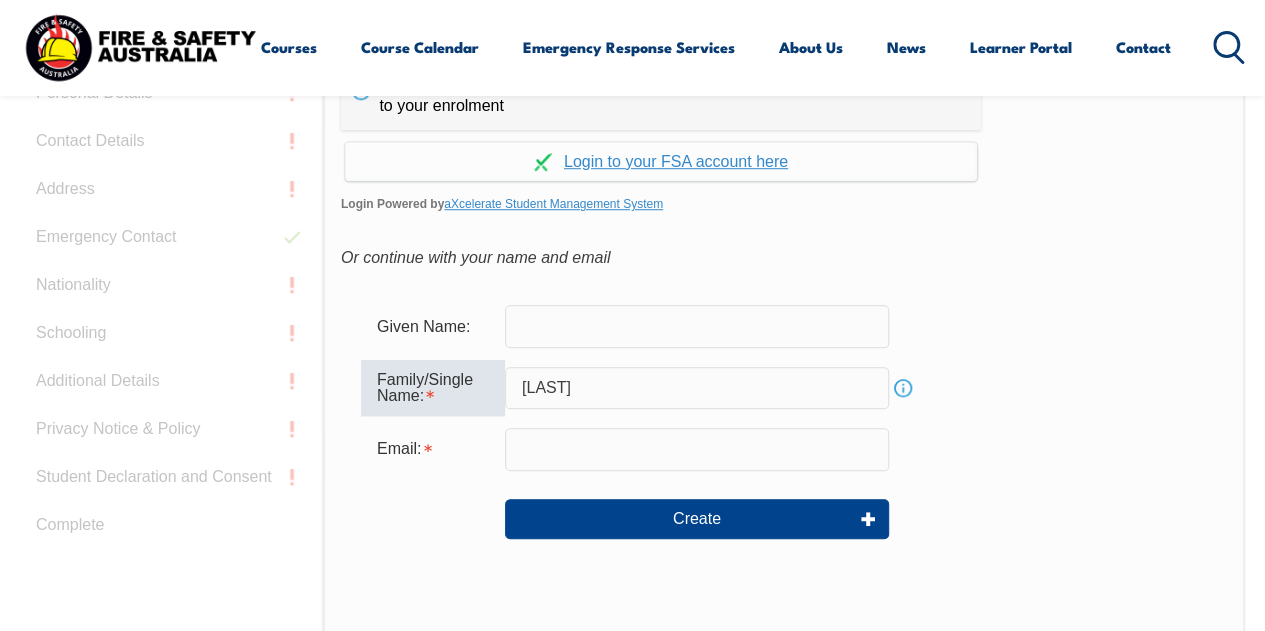 click at bounding box center [697, 449] 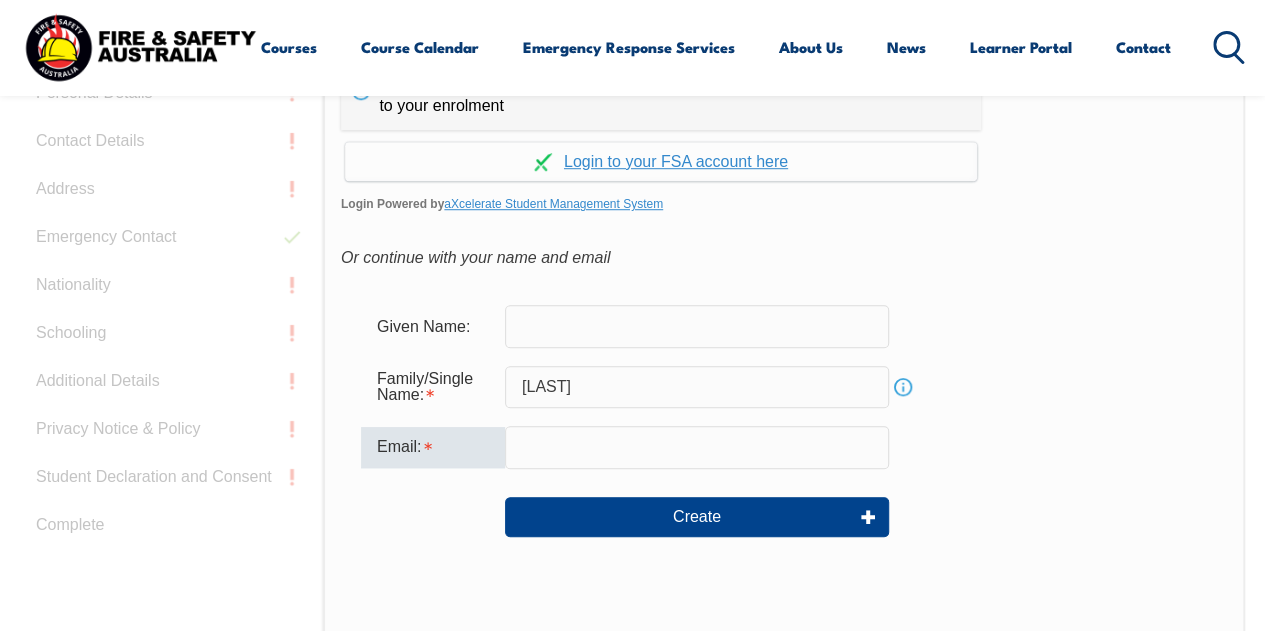 type on "[NAME]@[DOMAIN]" 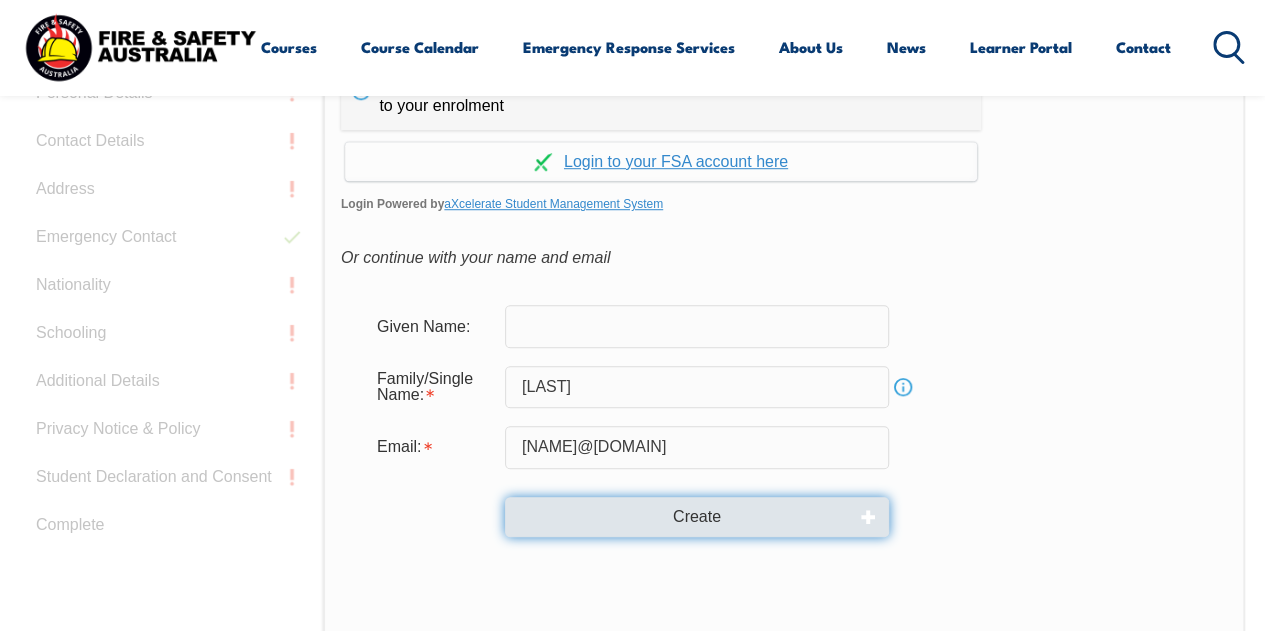 click on "Create" at bounding box center (697, 517) 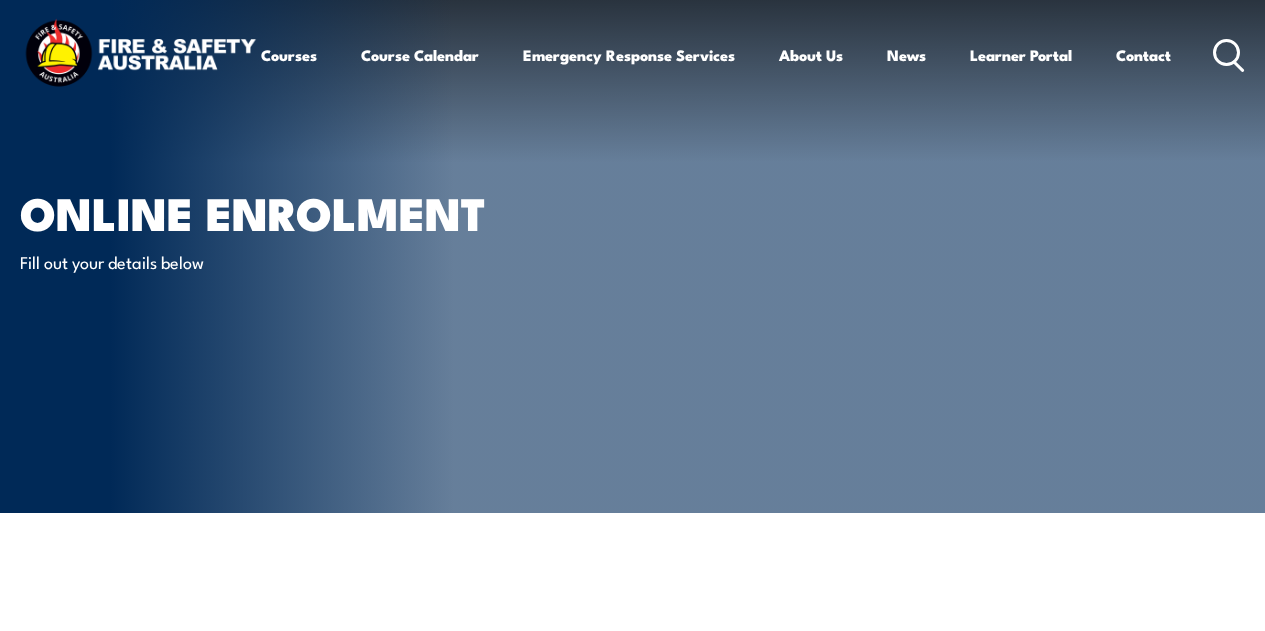 scroll, scrollTop: 0, scrollLeft: 0, axis: both 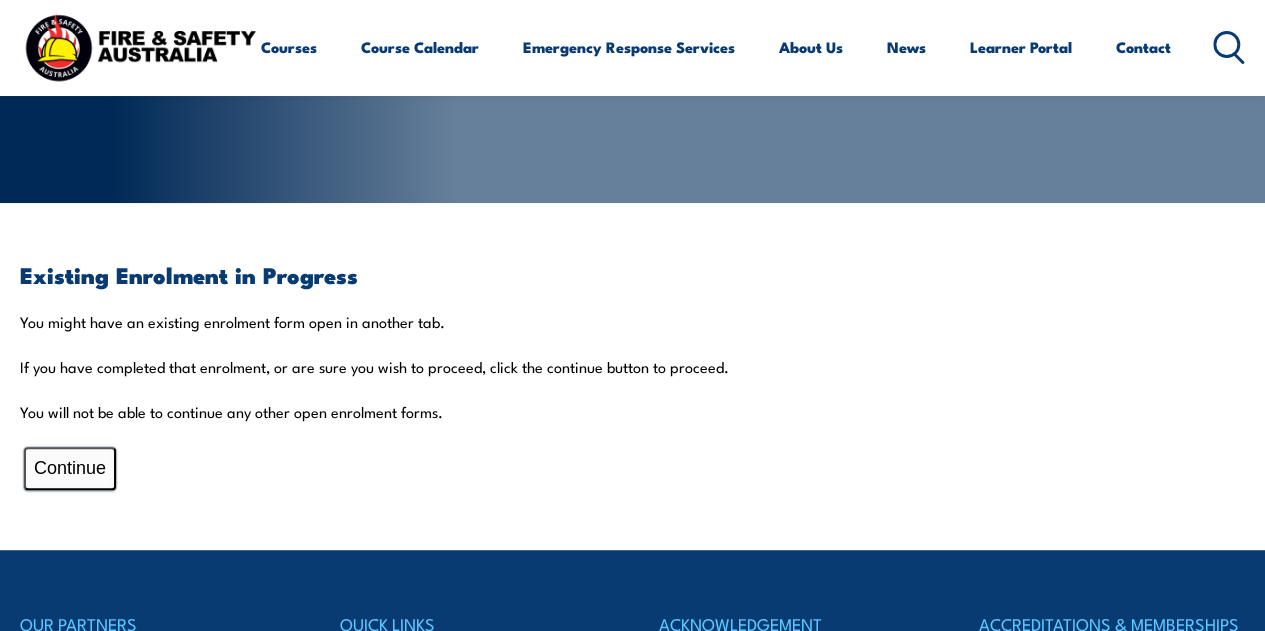 click on "Continue" at bounding box center (70, 468) 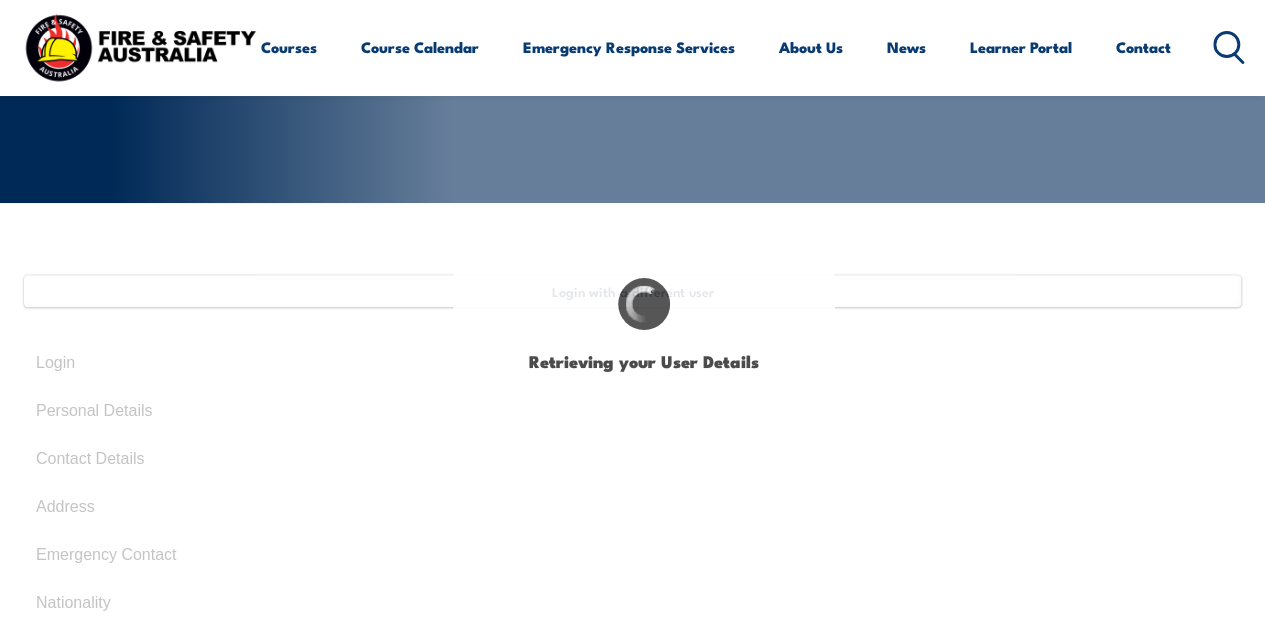 type on "Oliver" 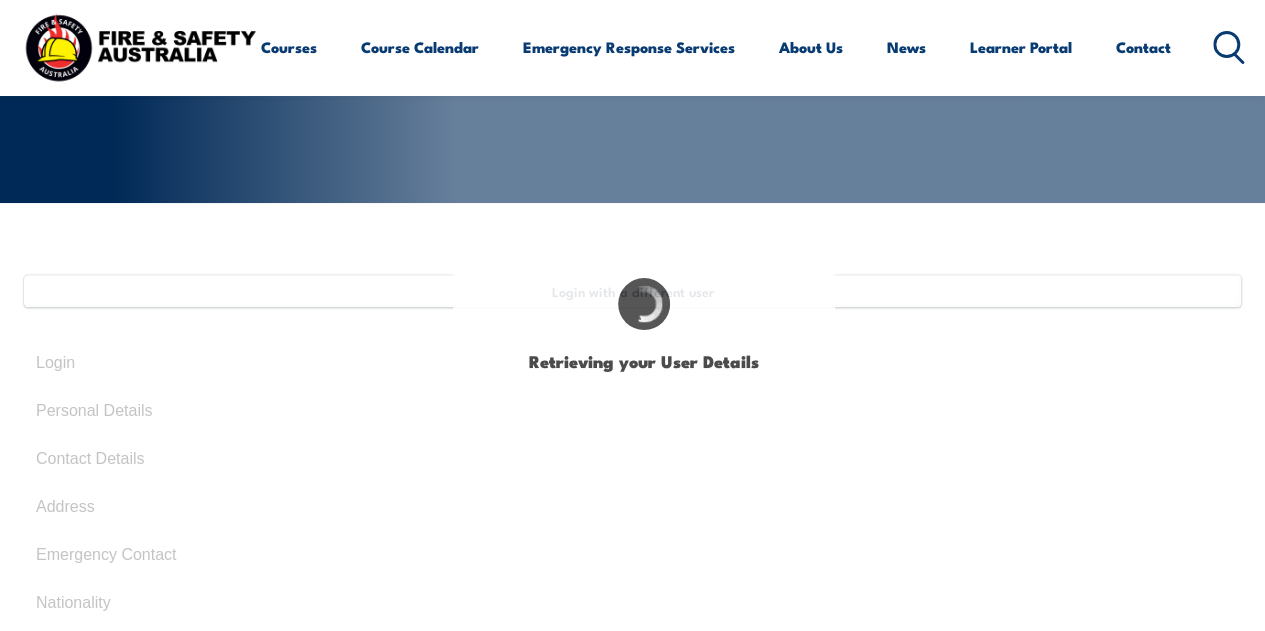 type on "Hanh- Hill" 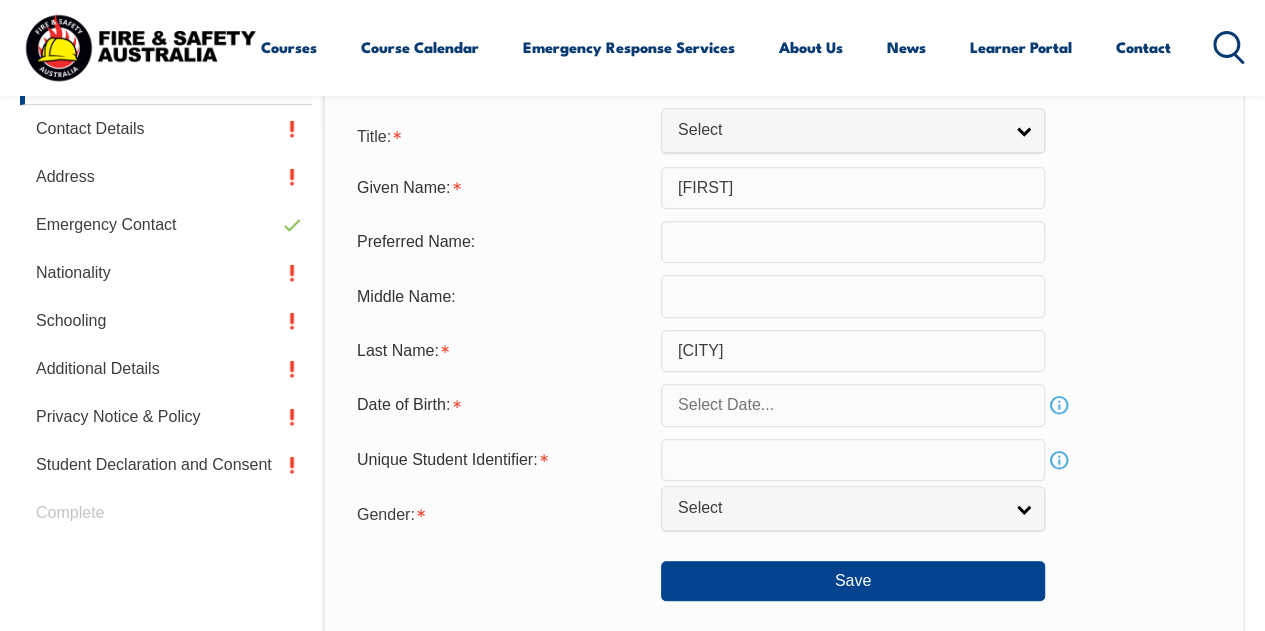scroll, scrollTop: 564, scrollLeft: 0, axis: vertical 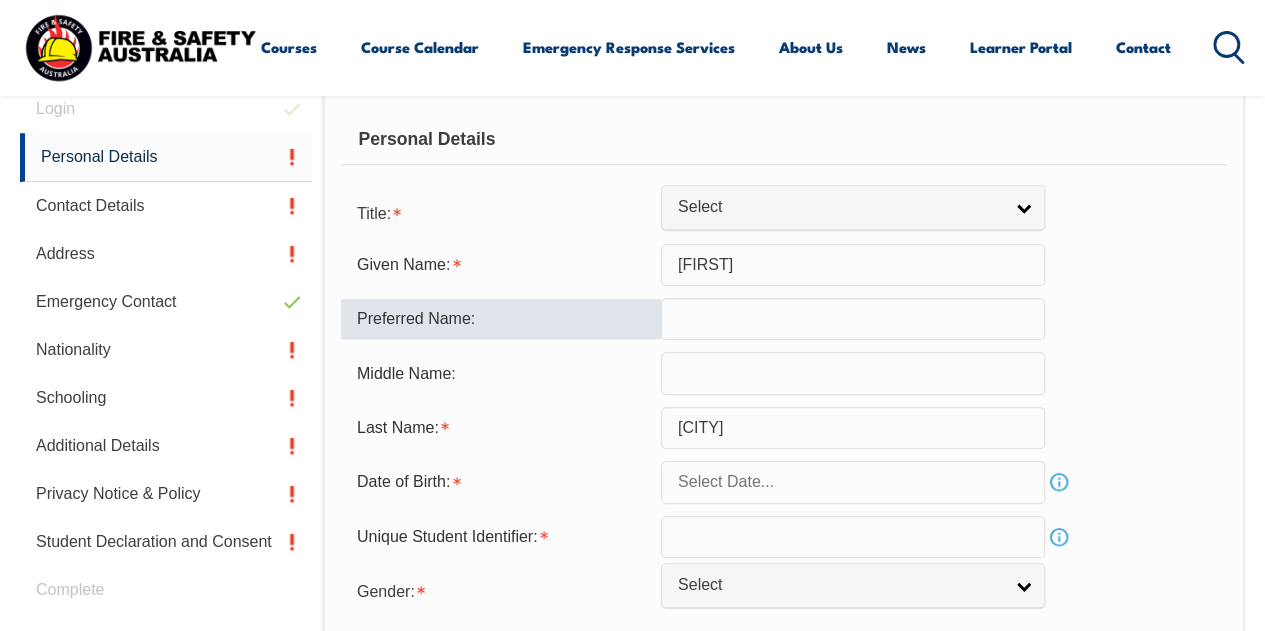 click at bounding box center (853, 319) 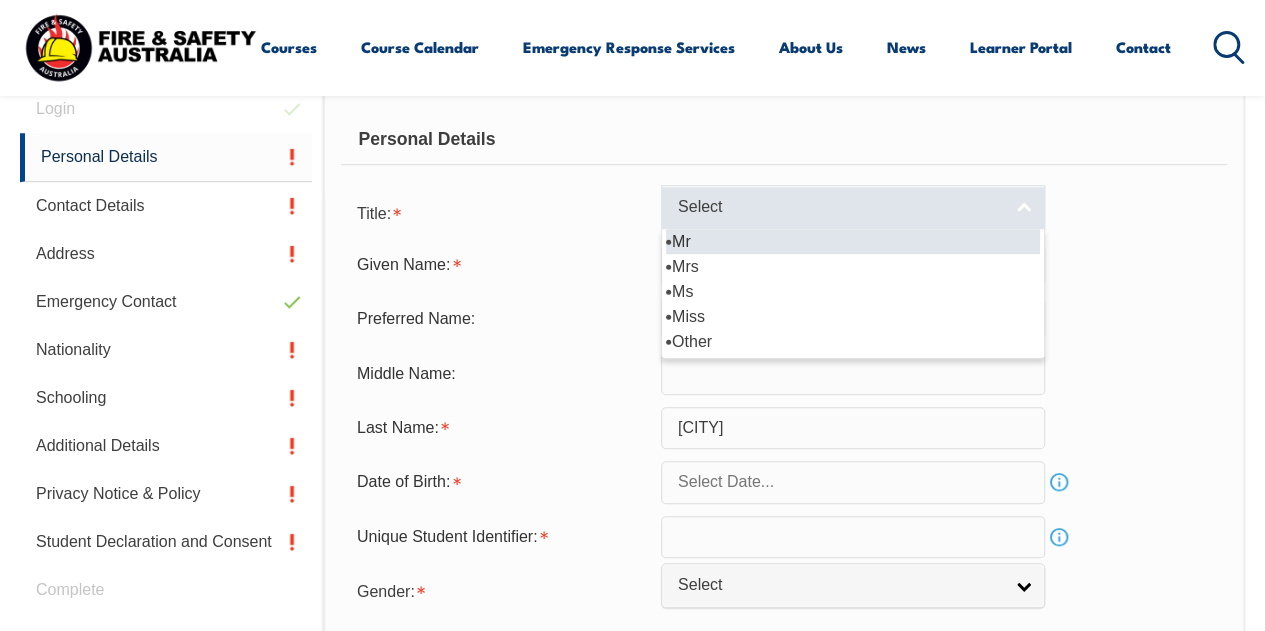 click on "Select" at bounding box center [853, 207] 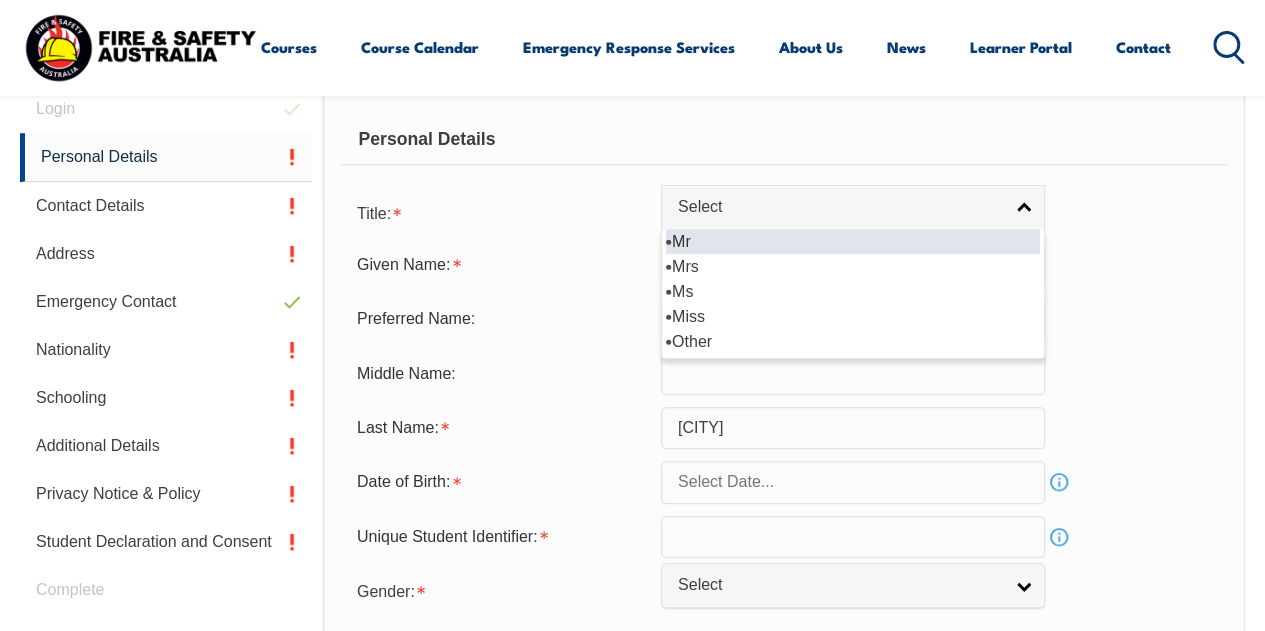 click on "Mr" at bounding box center [853, 241] 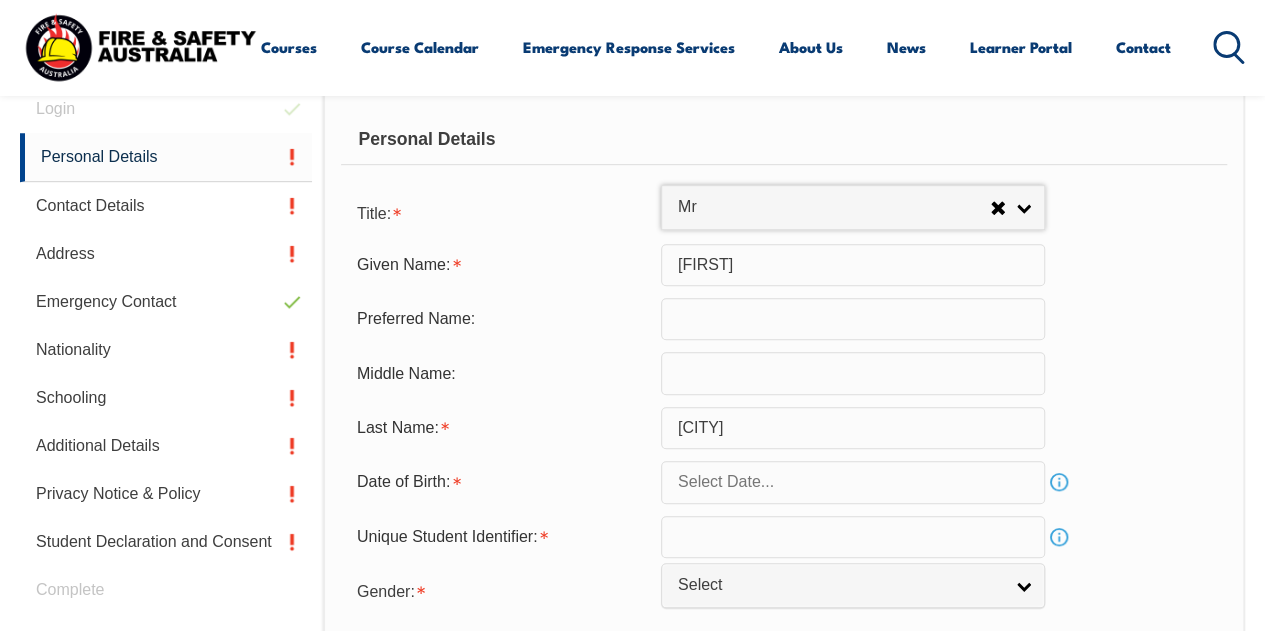 click at bounding box center (853, 319) 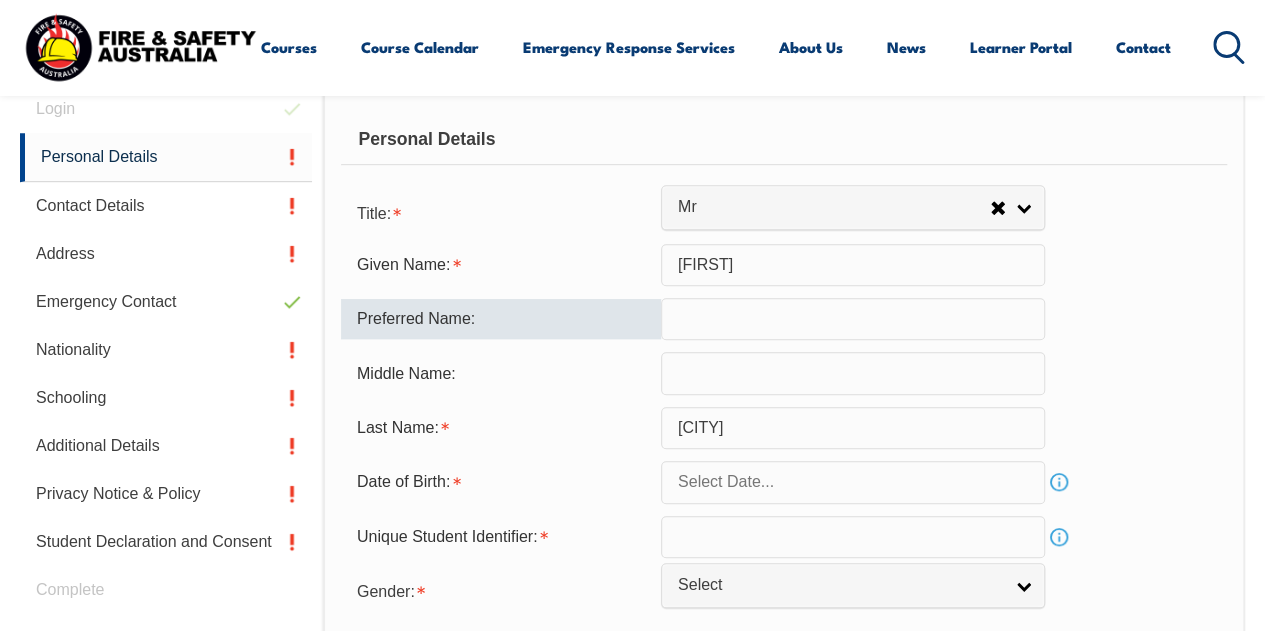 type on "P" 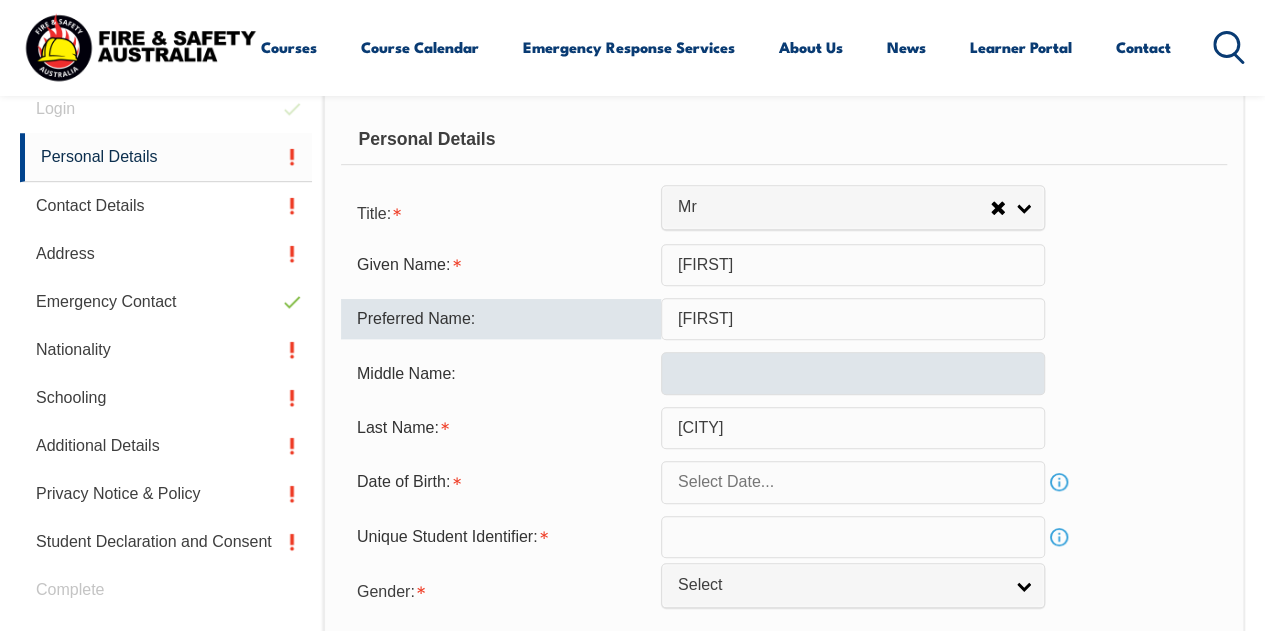 type on "Ollie" 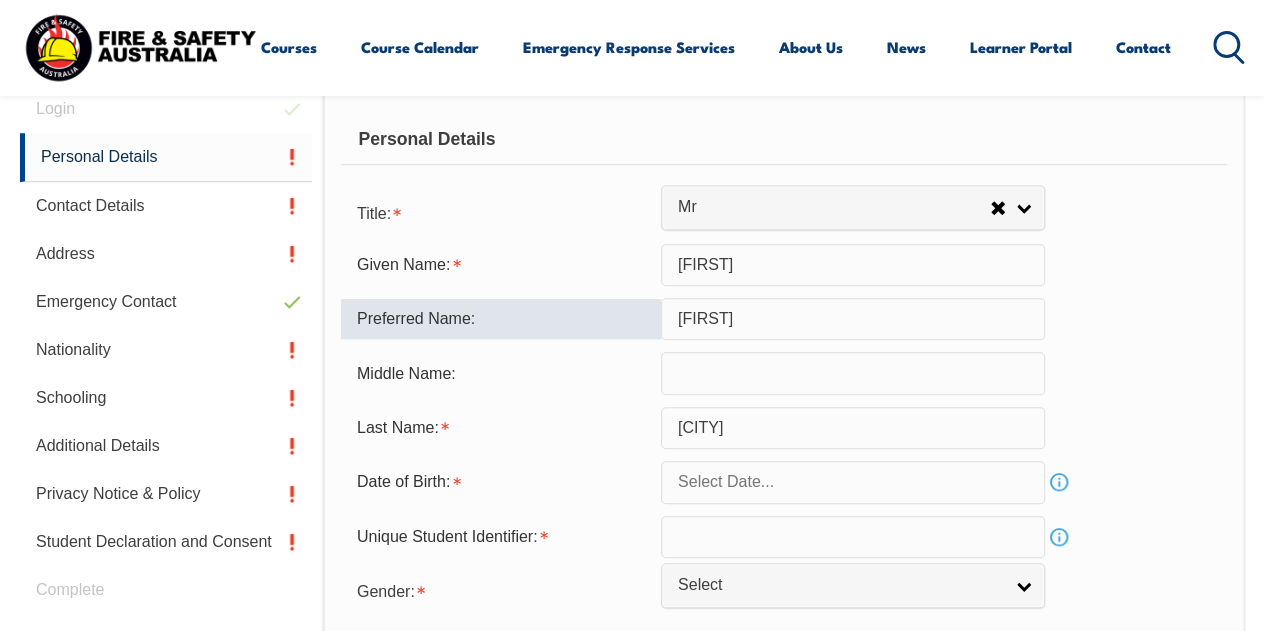 click at bounding box center [853, 373] 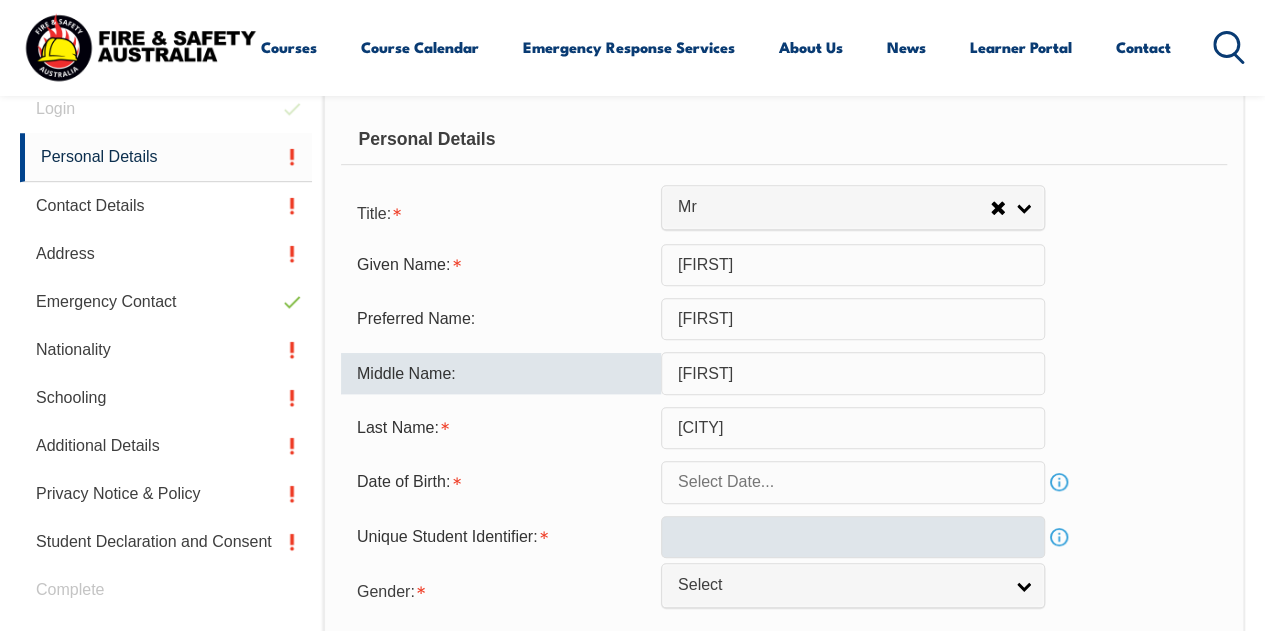 type on "Joseph" 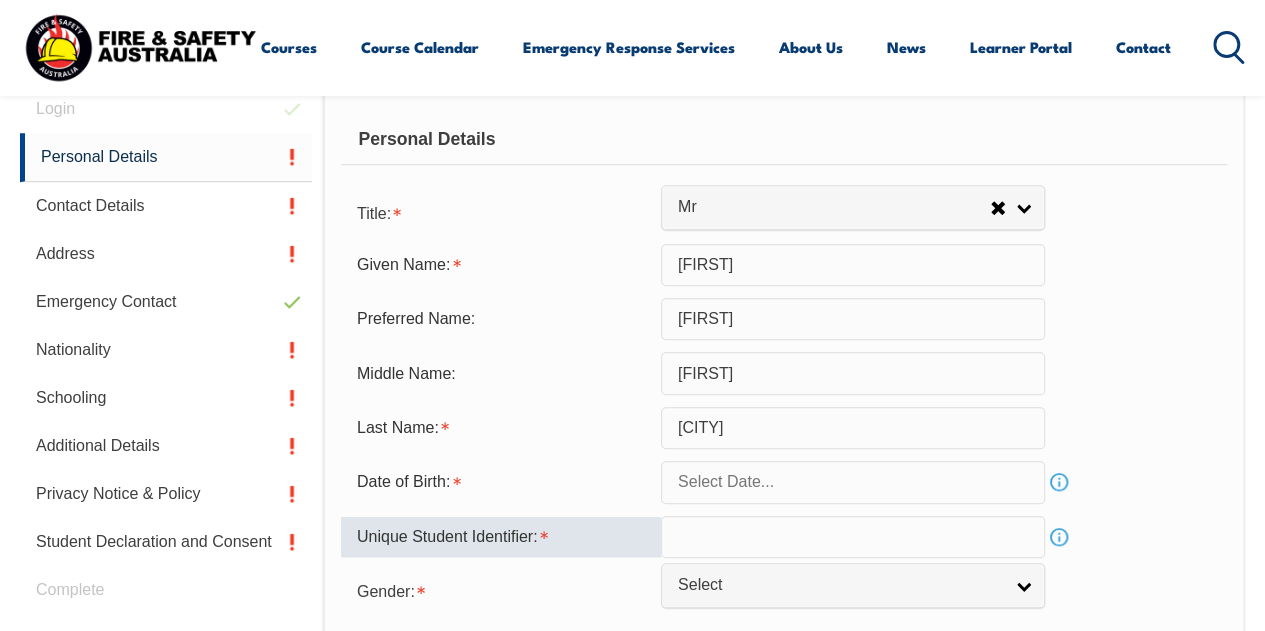 click at bounding box center (853, 537) 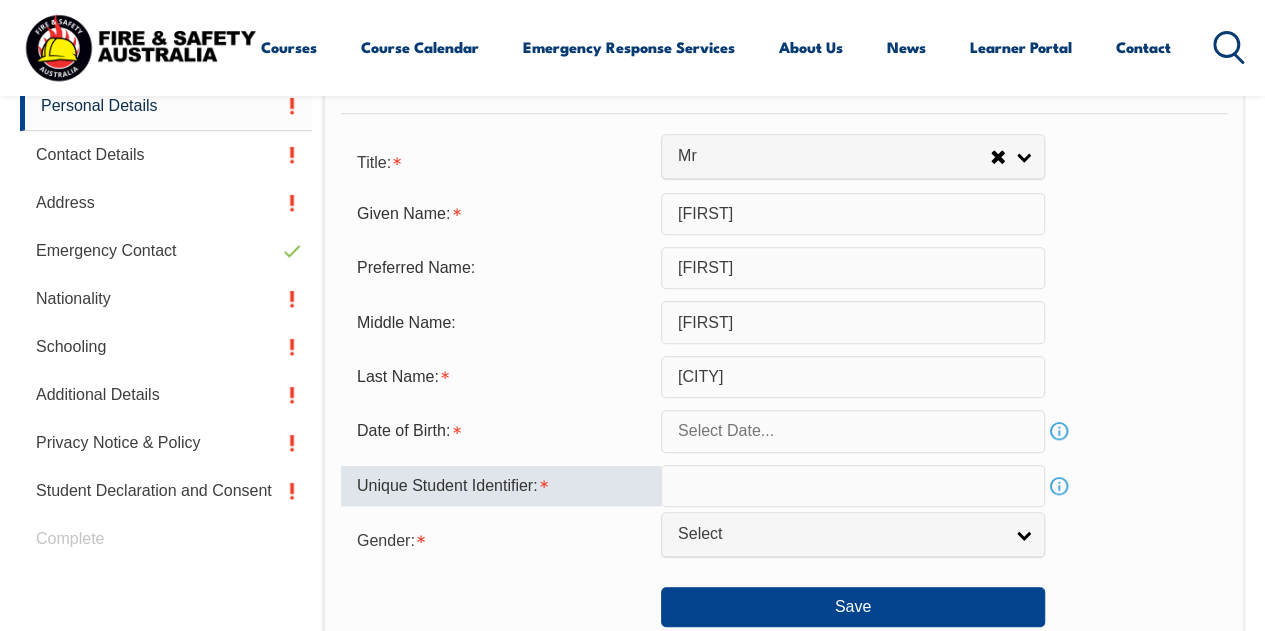 scroll, scrollTop: 616, scrollLeft: 0, axis: vertical 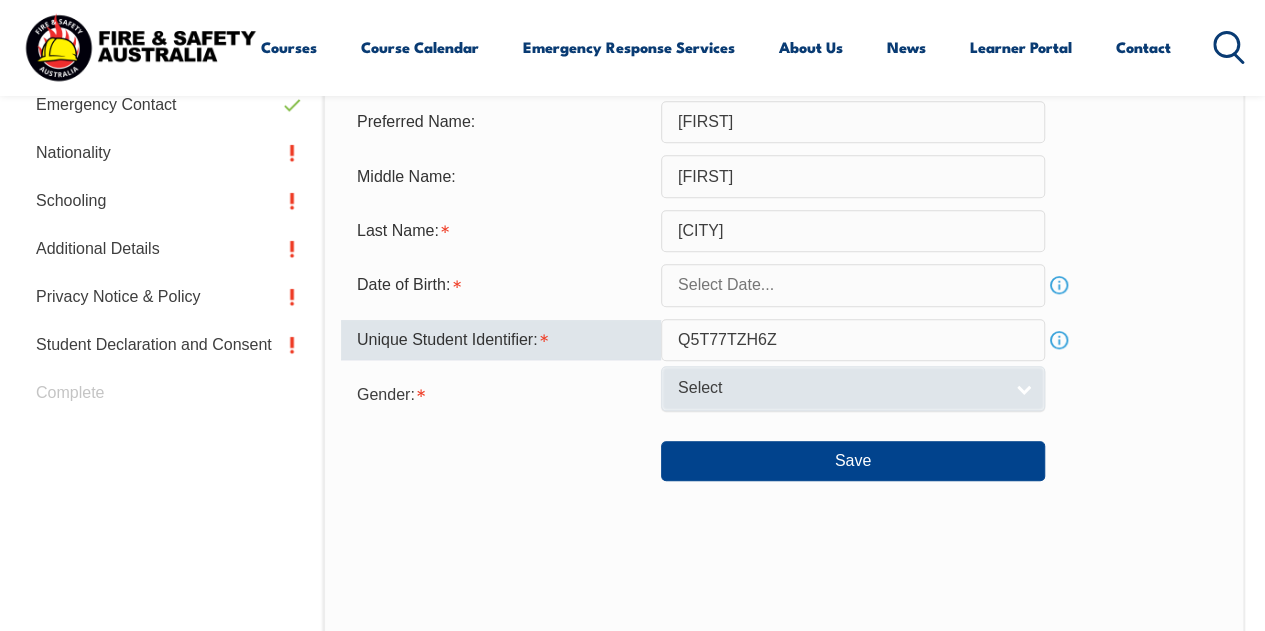 type on "Q5T77TZH6Z" 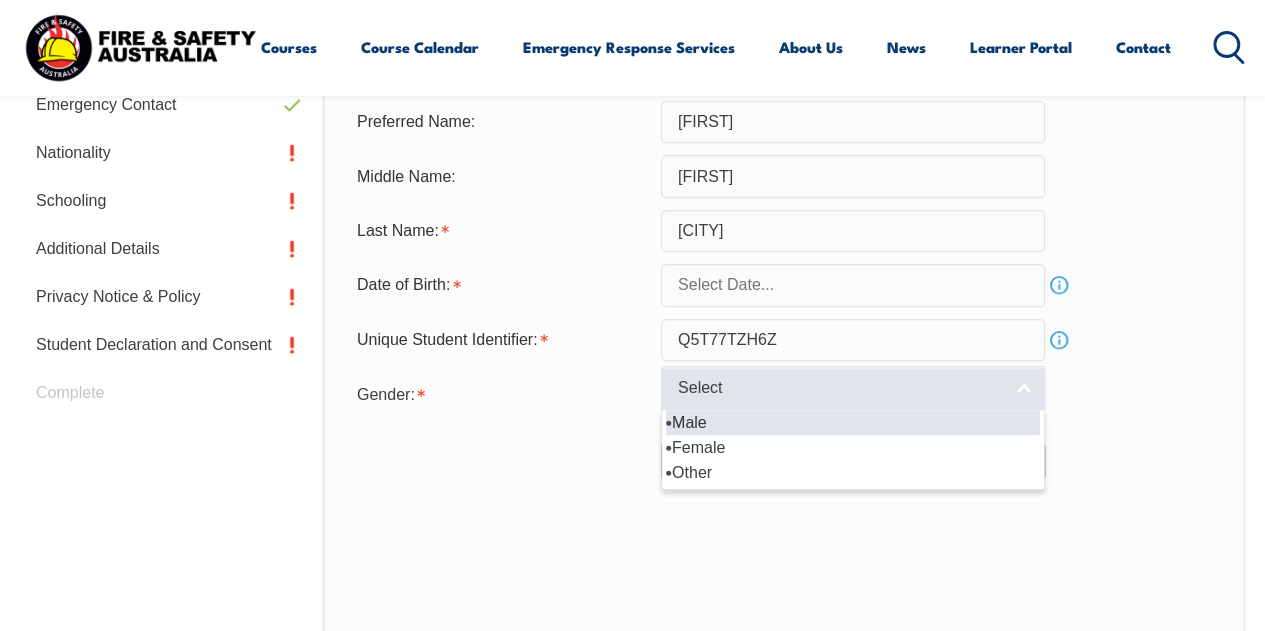 click on "Select" at bounding box center [853, 388] 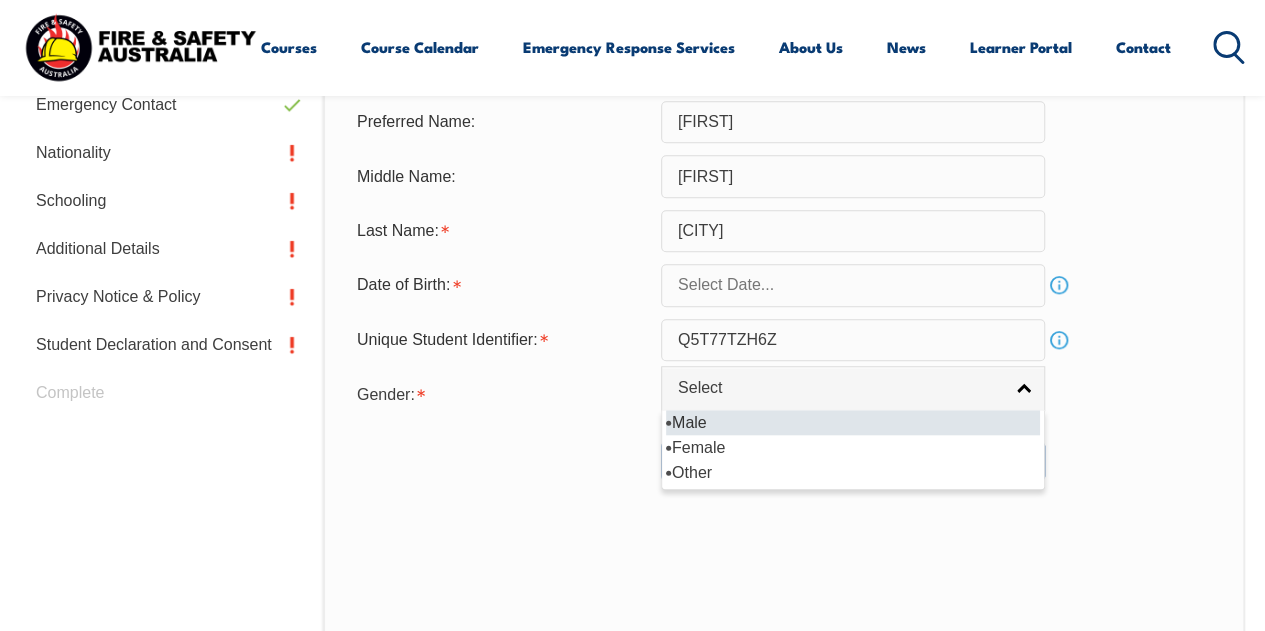 click on "Male" at bounding box center [853, 422] 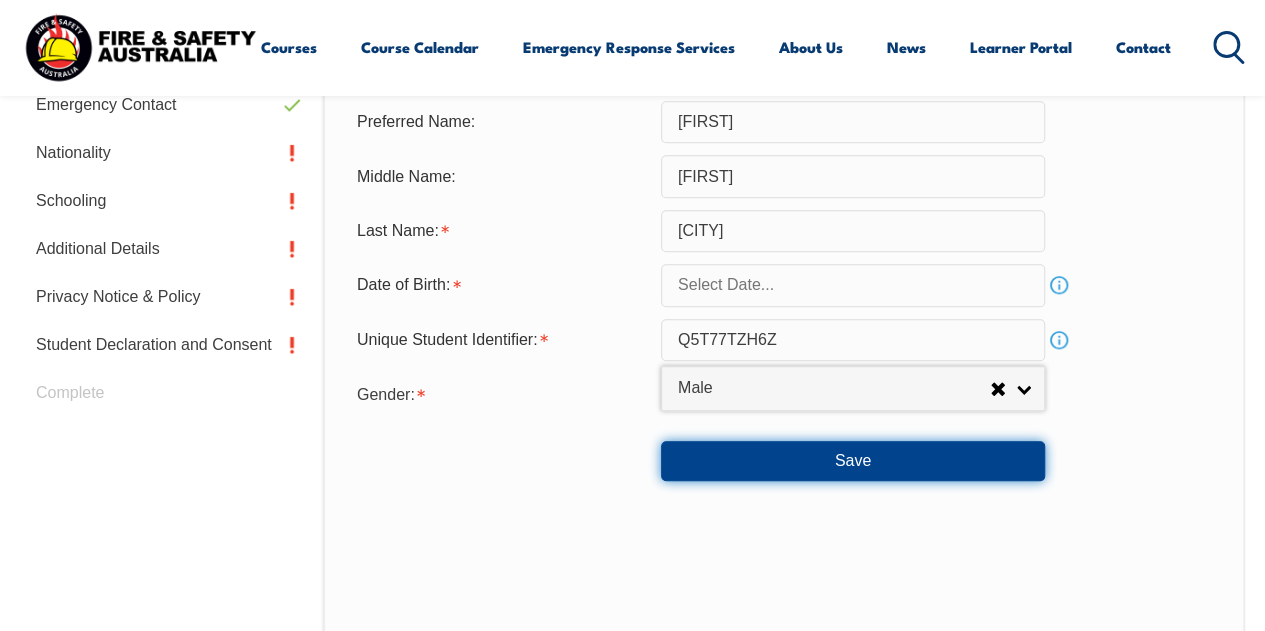 click on "Save" at bounding box center (853, 461) 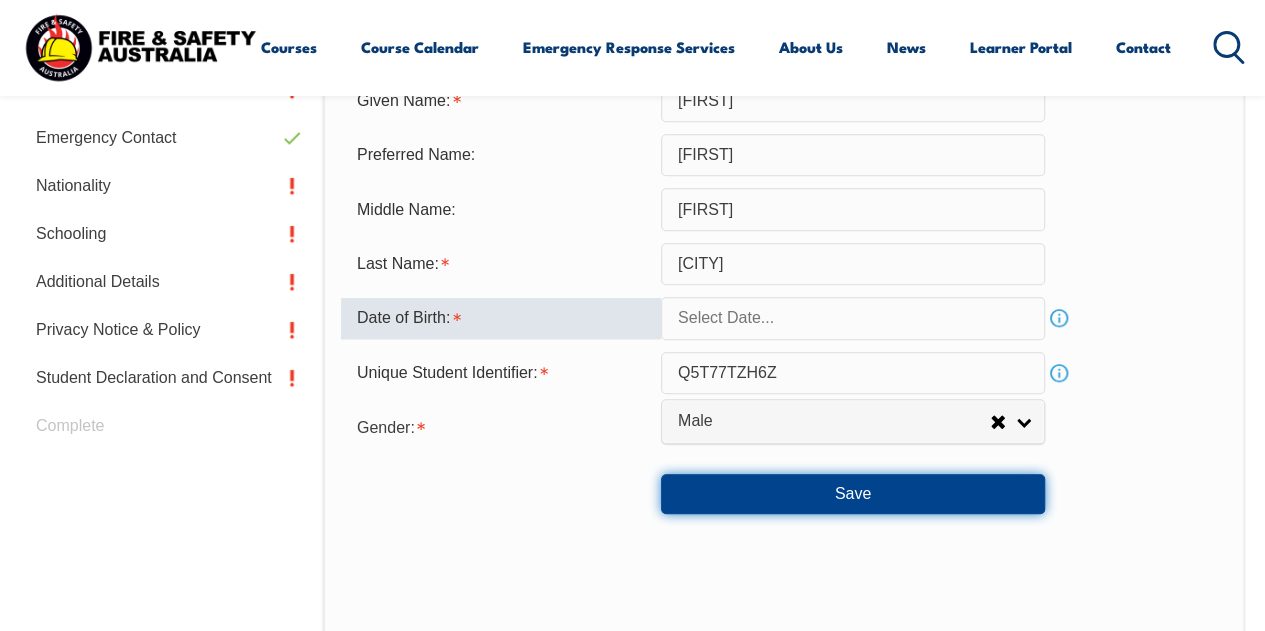 scroll, scrollTop: 719, scrollLeft: 0, axis: vertical 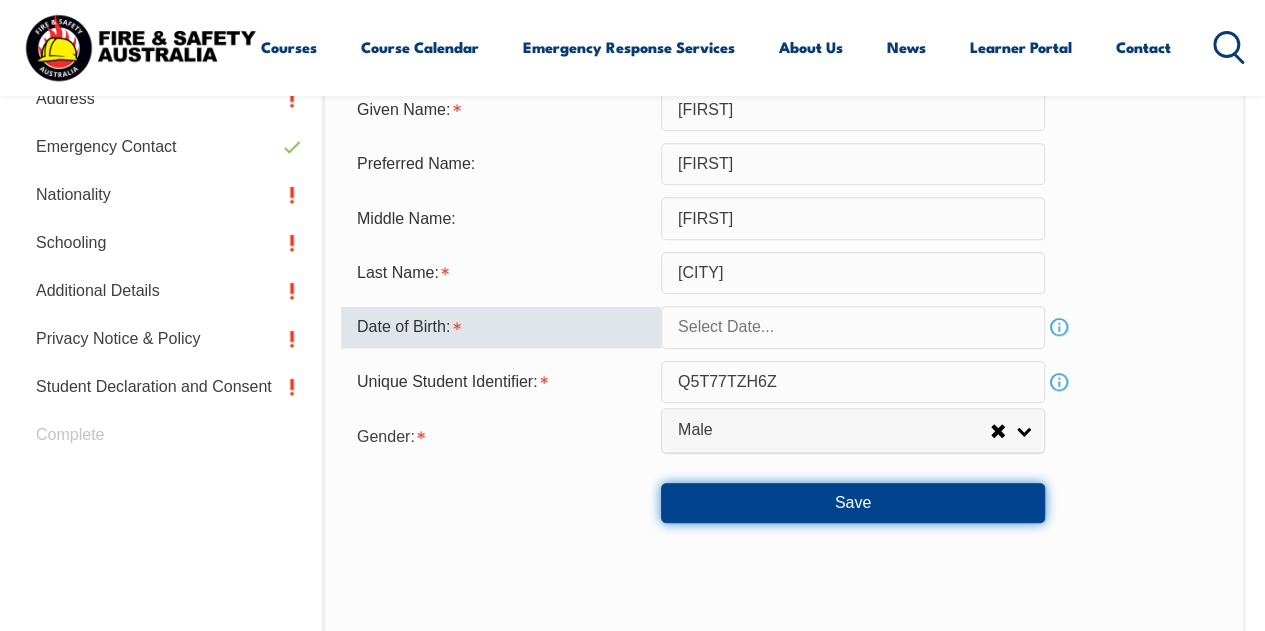 click on "Save" at bounding box center (853, 503) 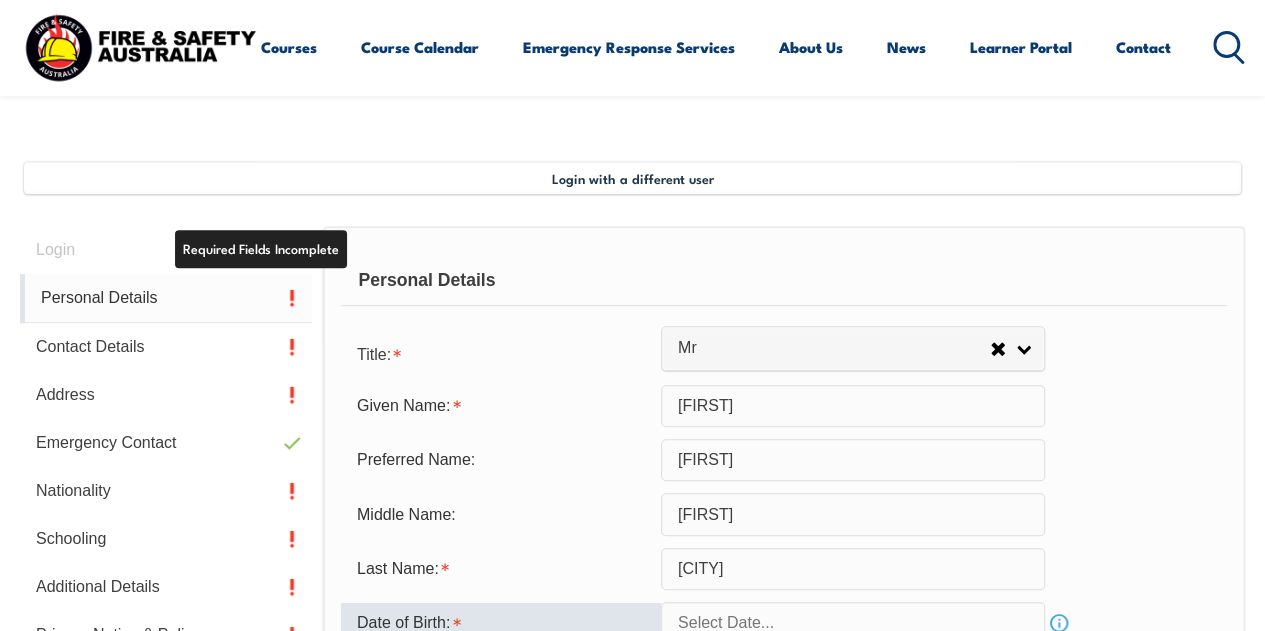 scroll, scrollTop: 425, scrollLeft: 0, axis: vertical 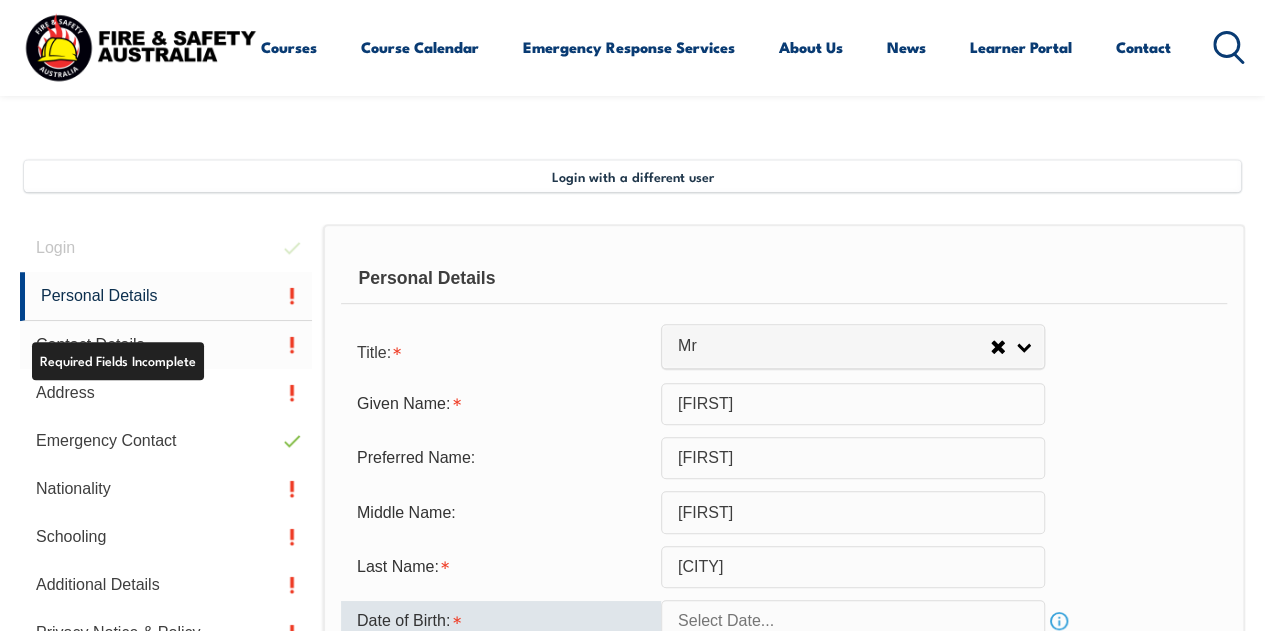 click on "Contact Details" at bounding box center (166, 345) 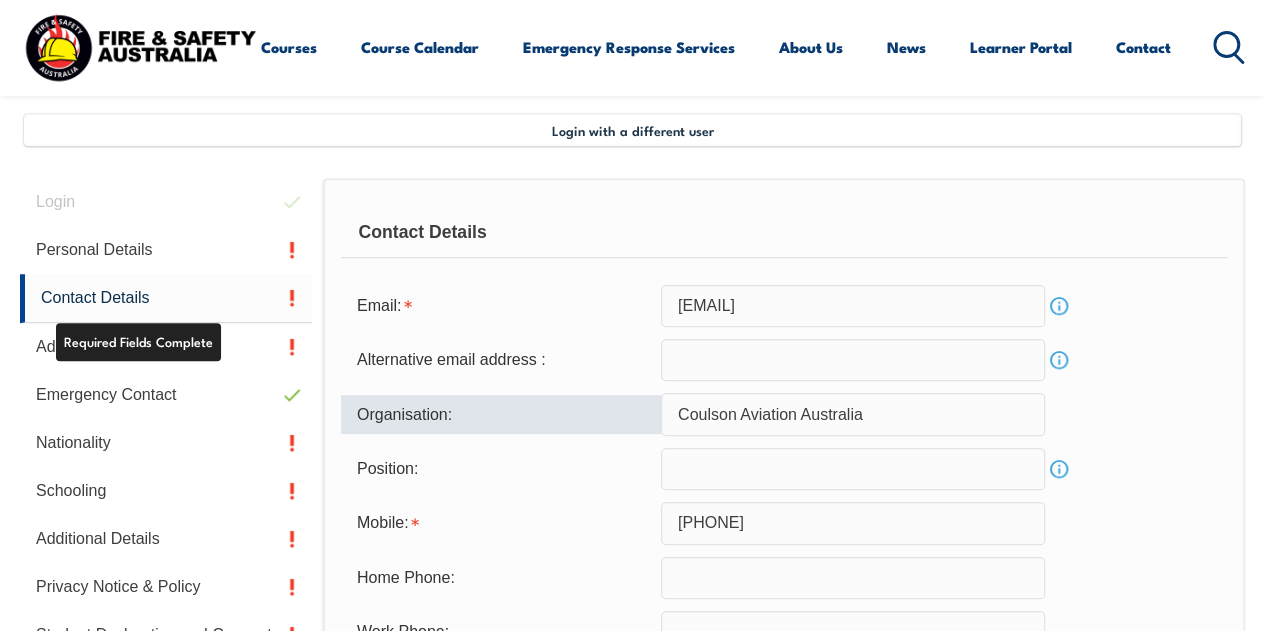 scroll, scrollTop: 485, scrollLeft: 0, axis: vertical 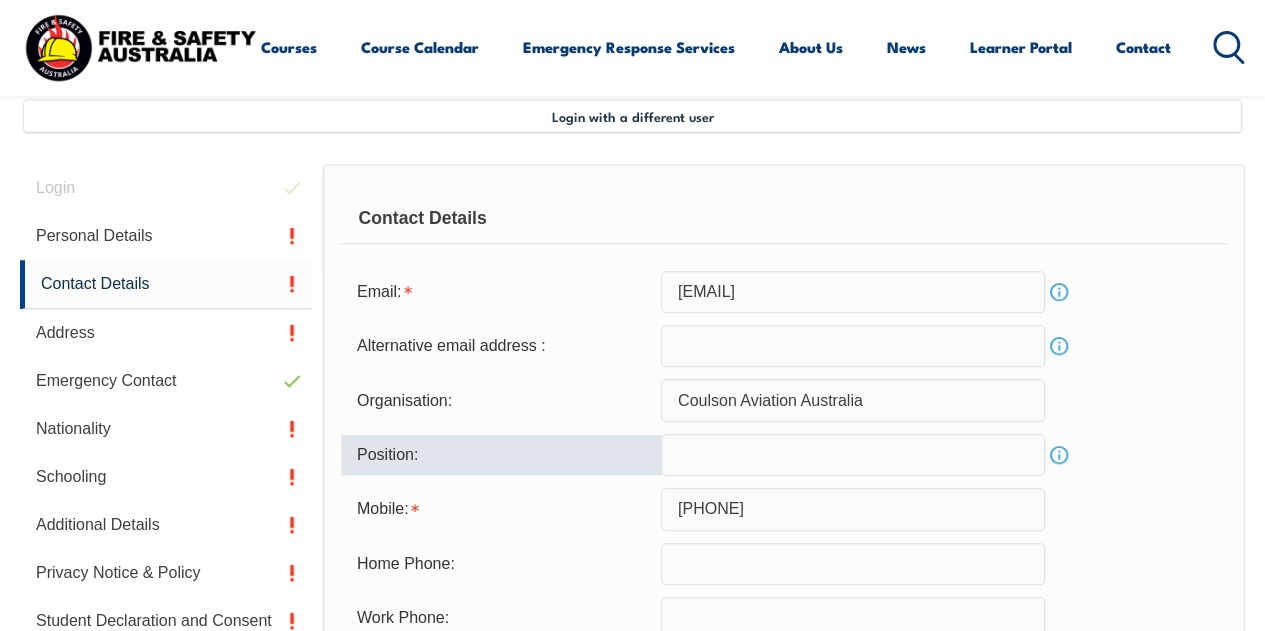 click at bounding box center (853, 455) 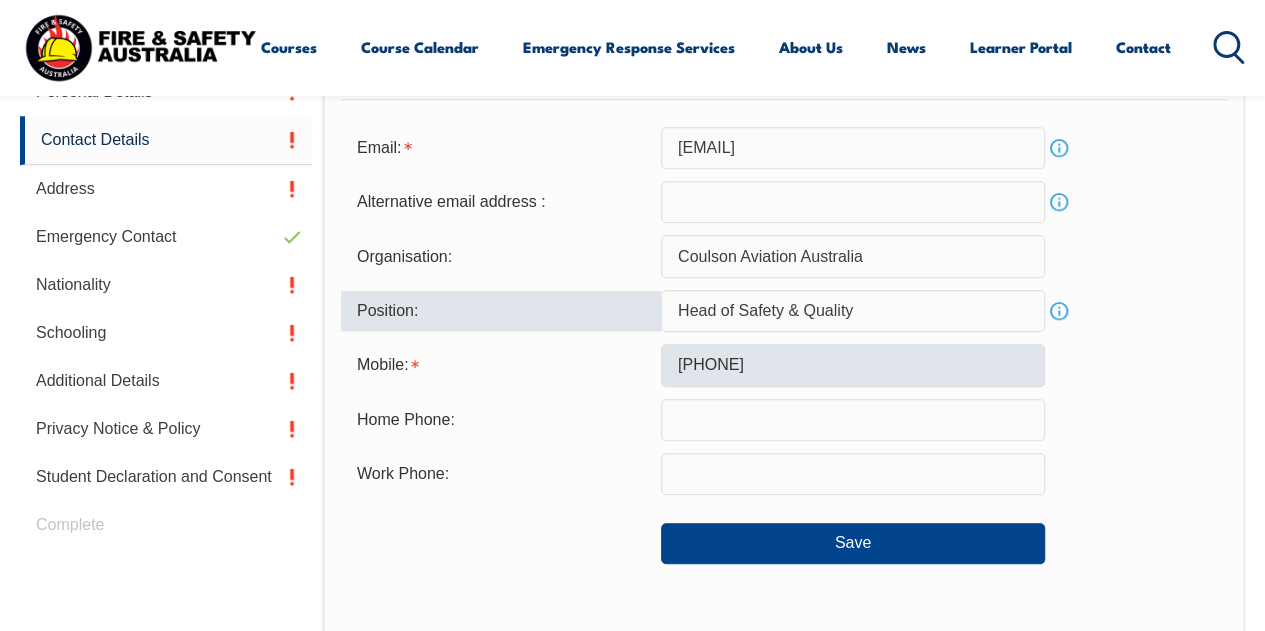 scroll, scrollTop: 632, scrollLeft: 0, axis: vertical 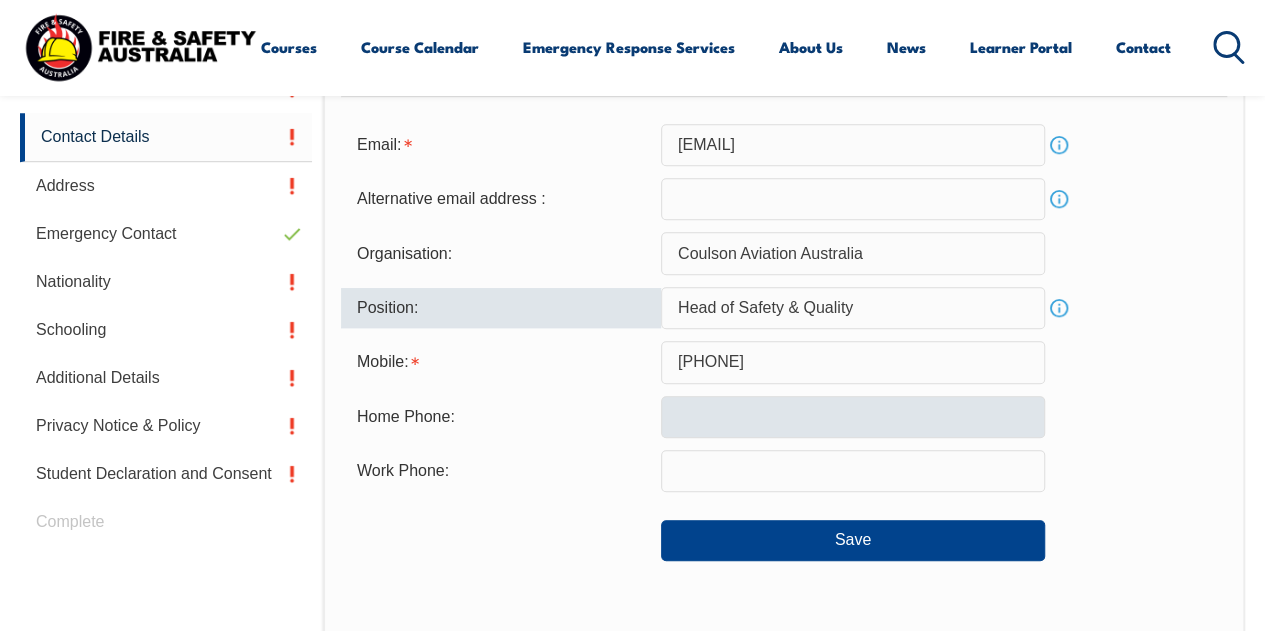 type on "Head of Safety & Quality" 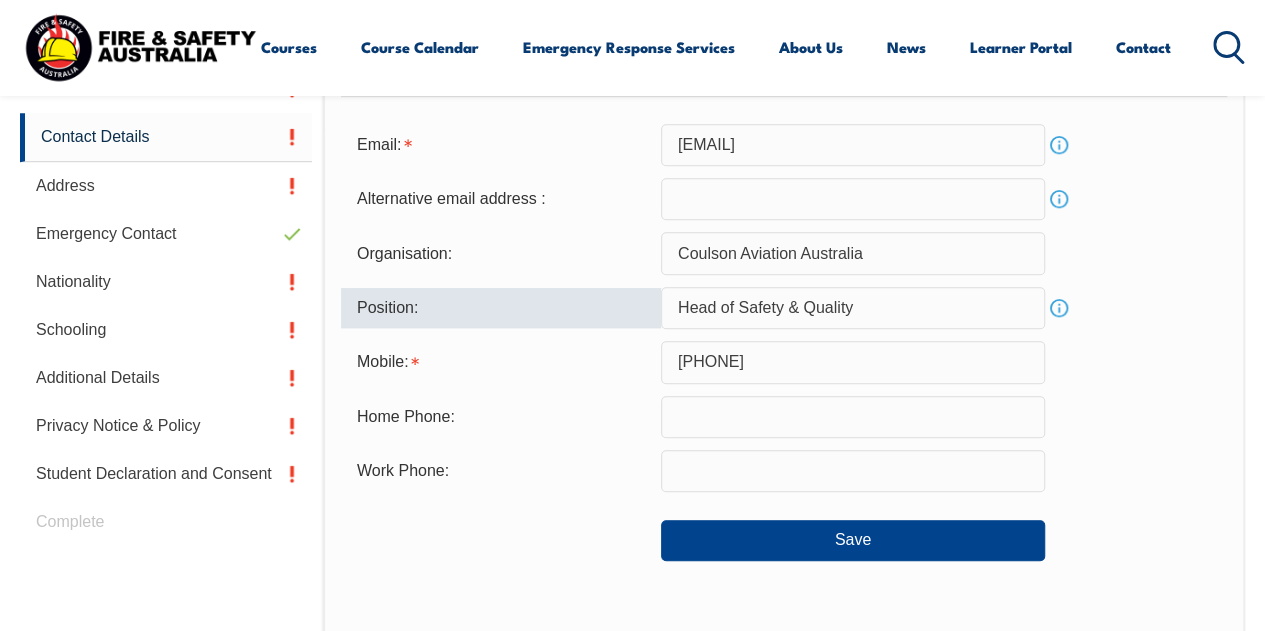 click at bounding box center (853, 417) 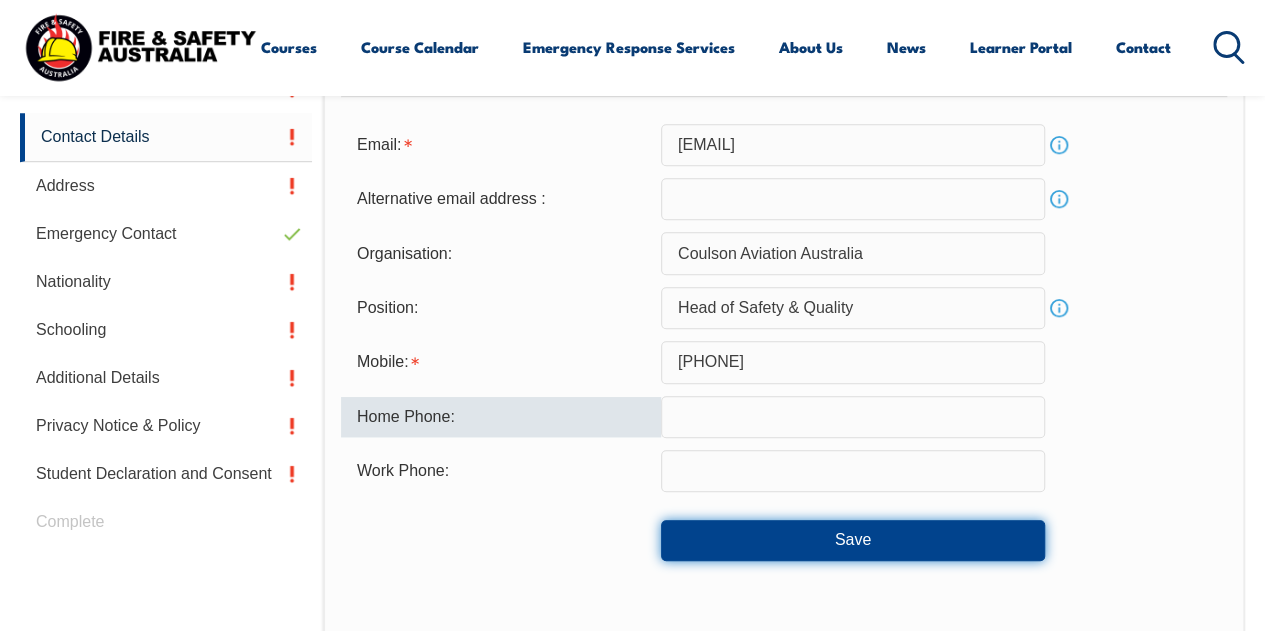 click on "Save" at bounding box center [853, 540] 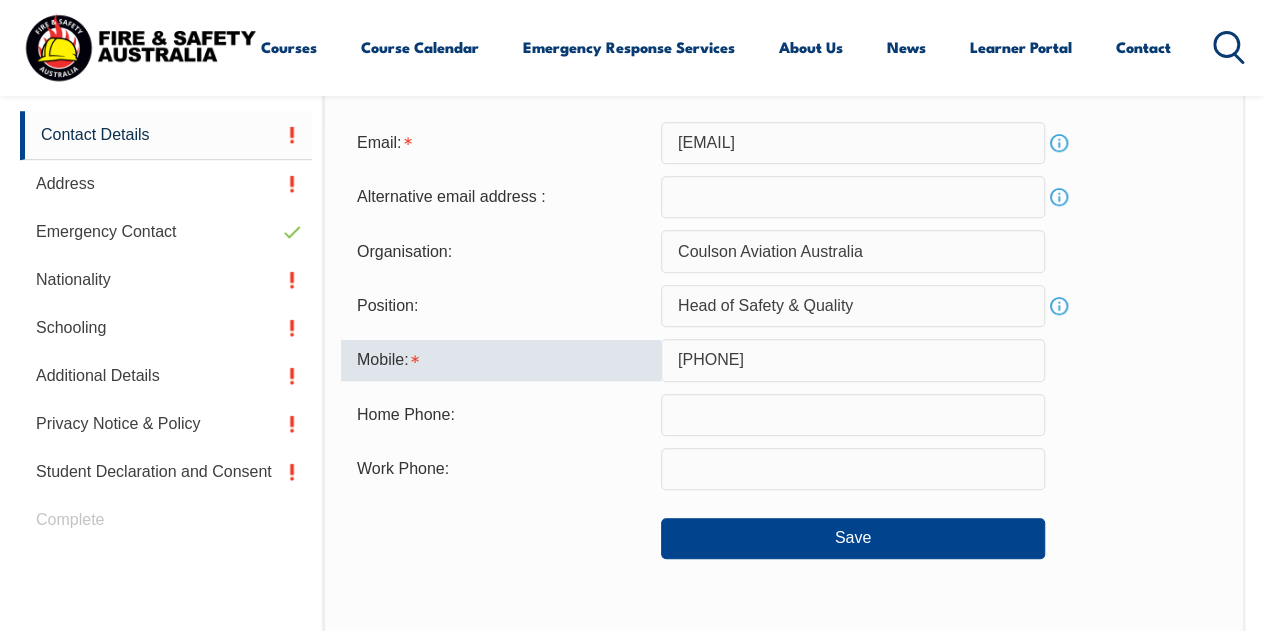 scroll, scrollTop: 632, scrollLeft: 0, axis: vertical 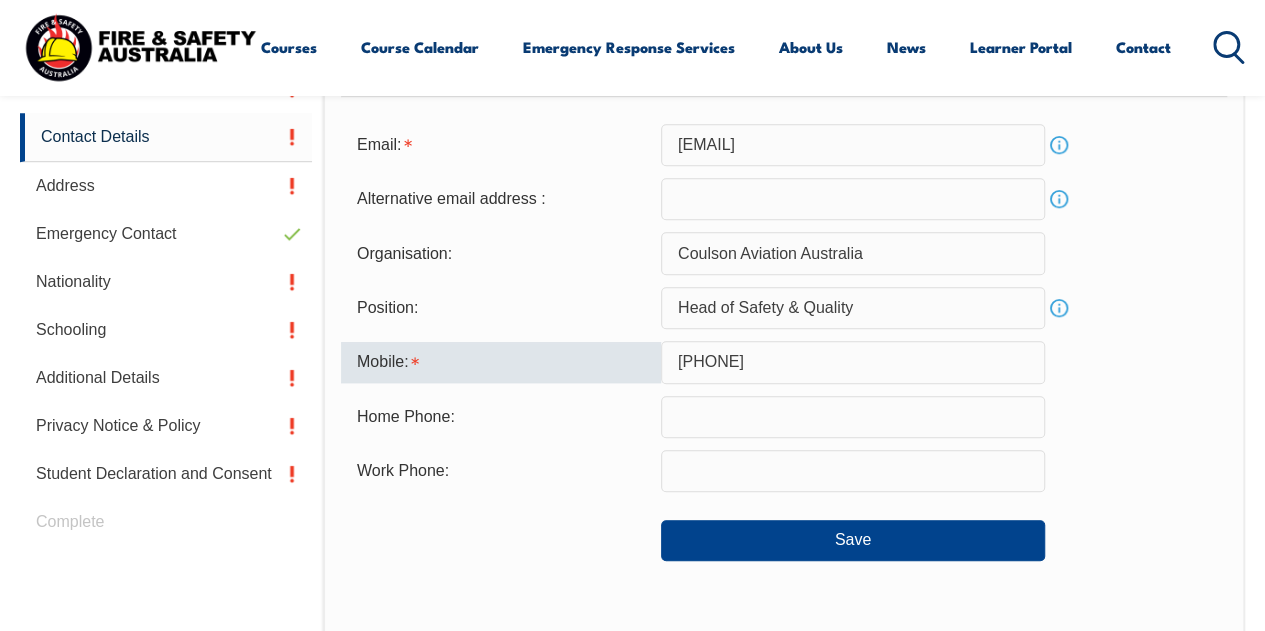 click on "457439776" at bounding box center [853, 362] 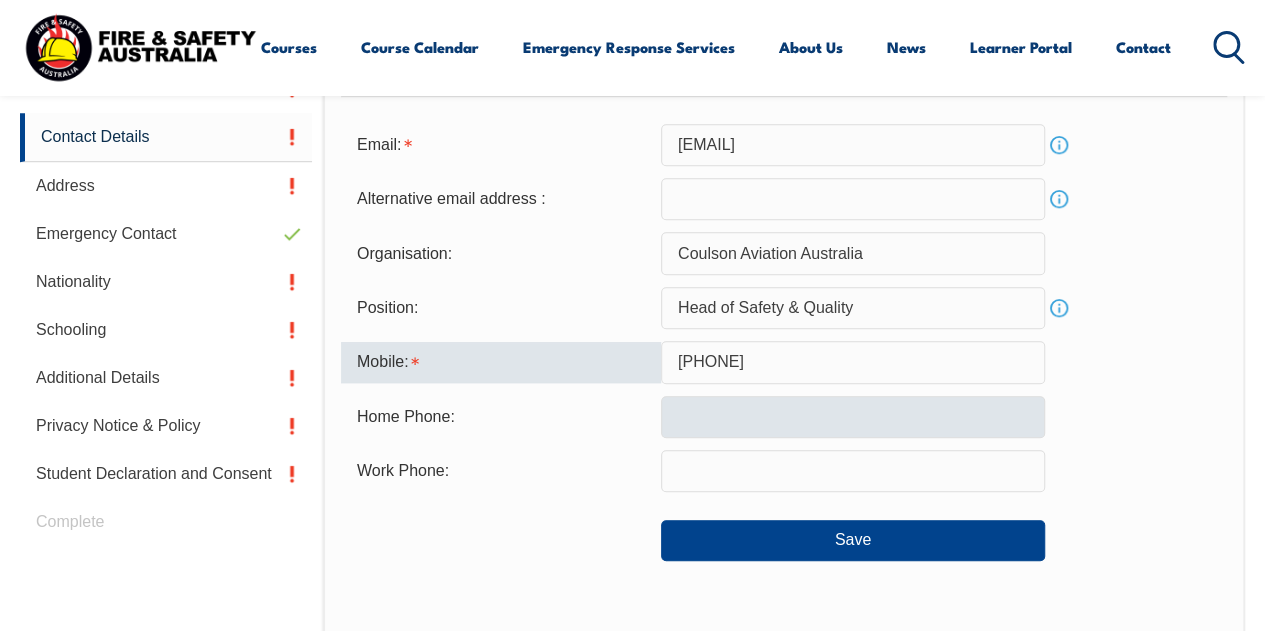 type on "0457439776" 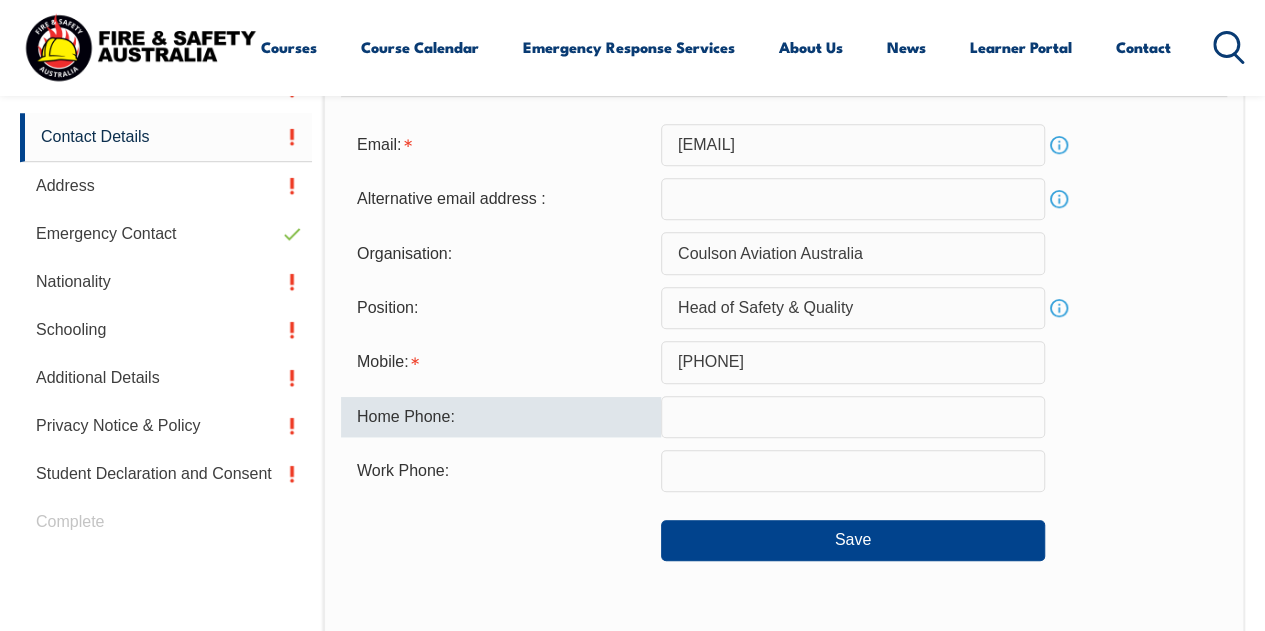 click at bounding box center [853, 417] 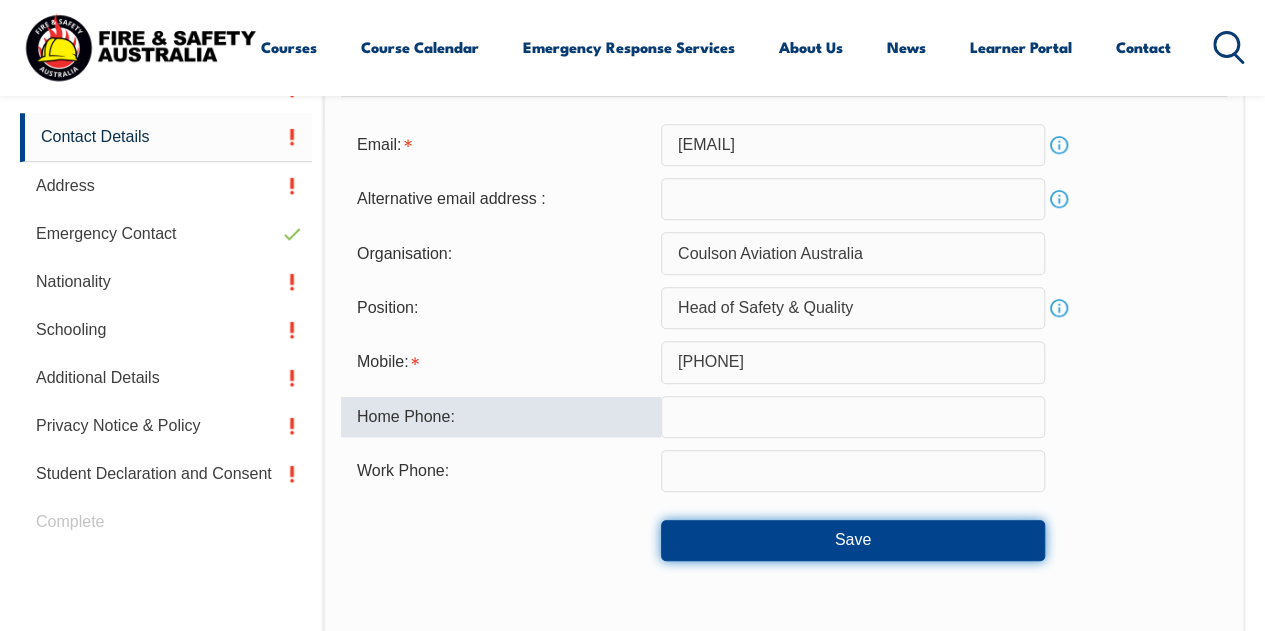 click on "Save" at bounding box center (853, 540) 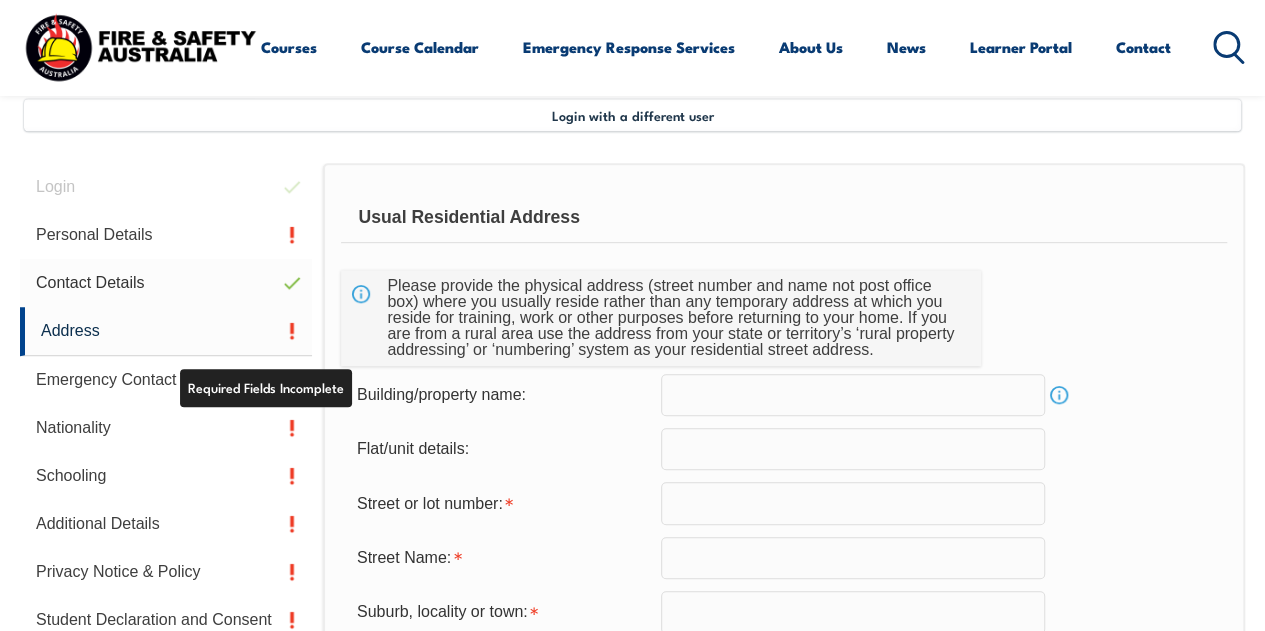 scroll, scrollTop: 485, scrollLeft: 0, axis: vertical 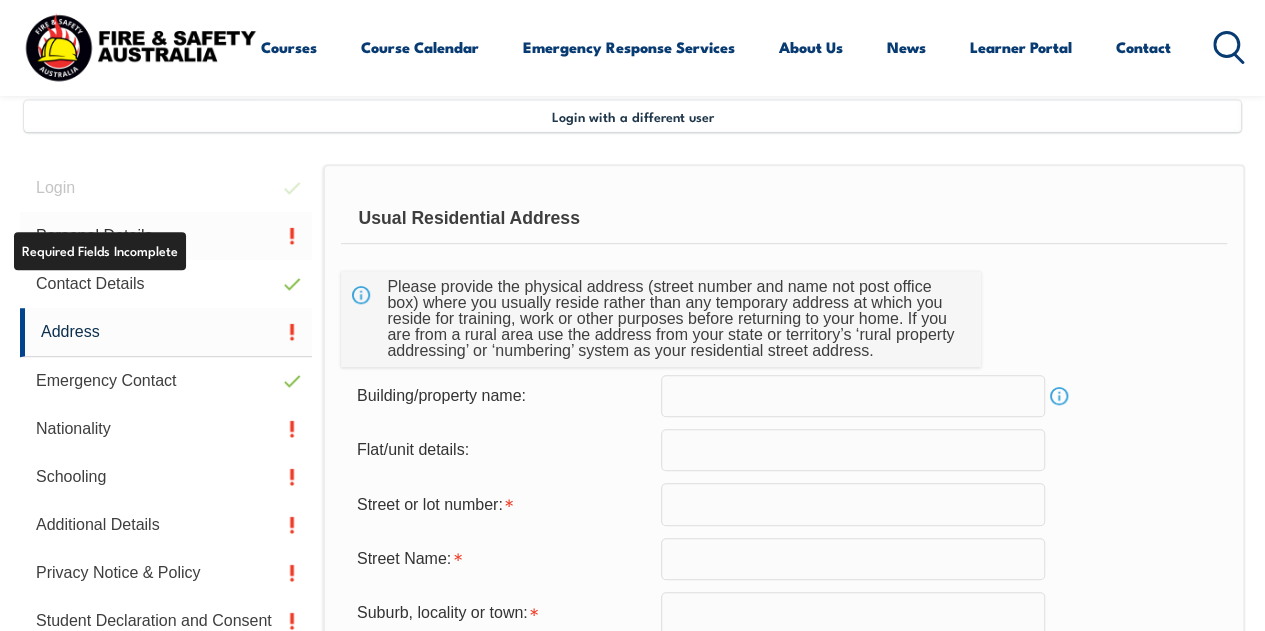 click on "Personal Details" at bounding box center [166, 236] 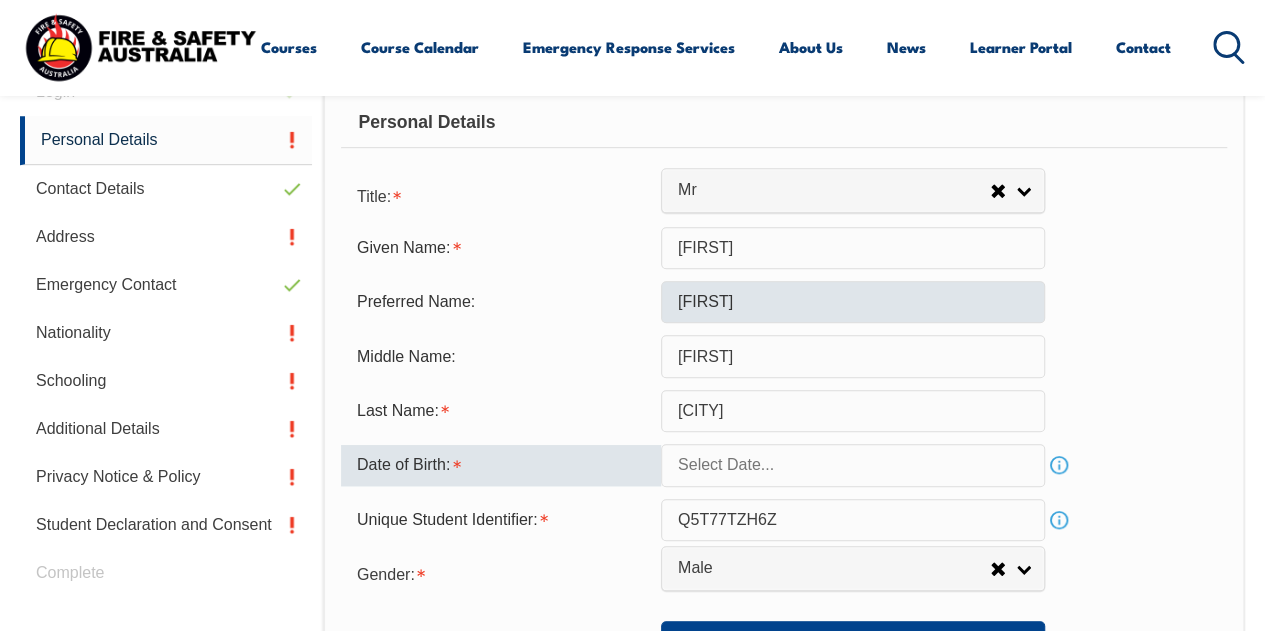 scroll, scrollTop: 552, scrollLeft: 0, axis: vertical 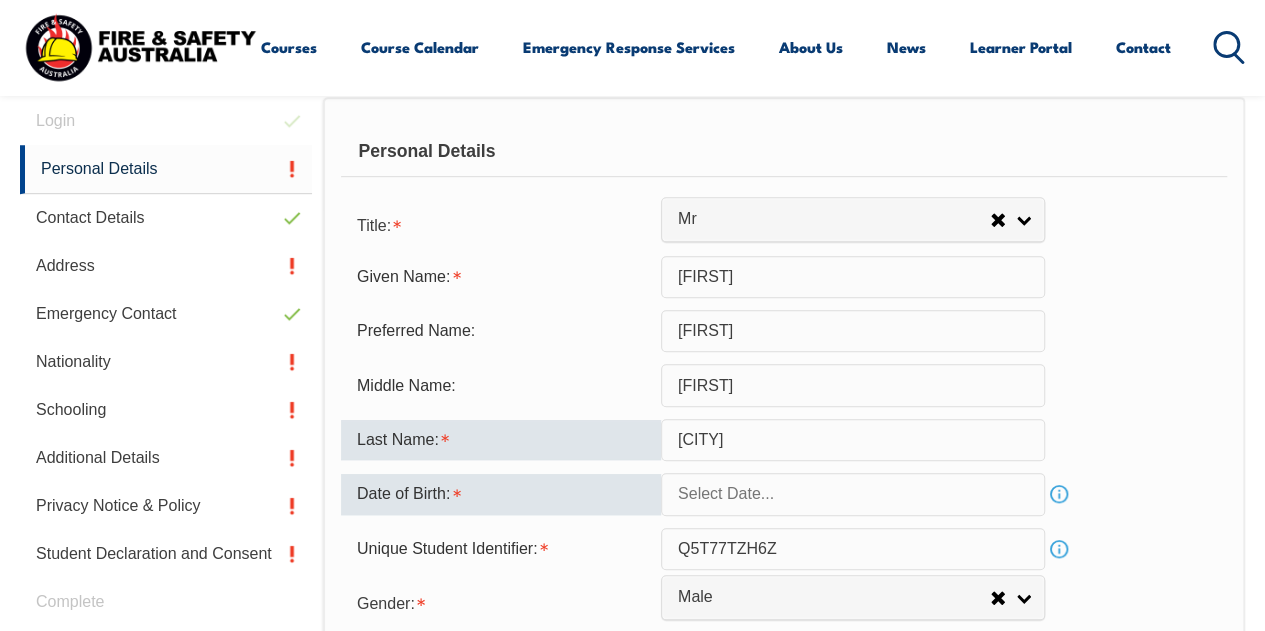 click on "Hanh- Hill" at bounding box center (853, 440) 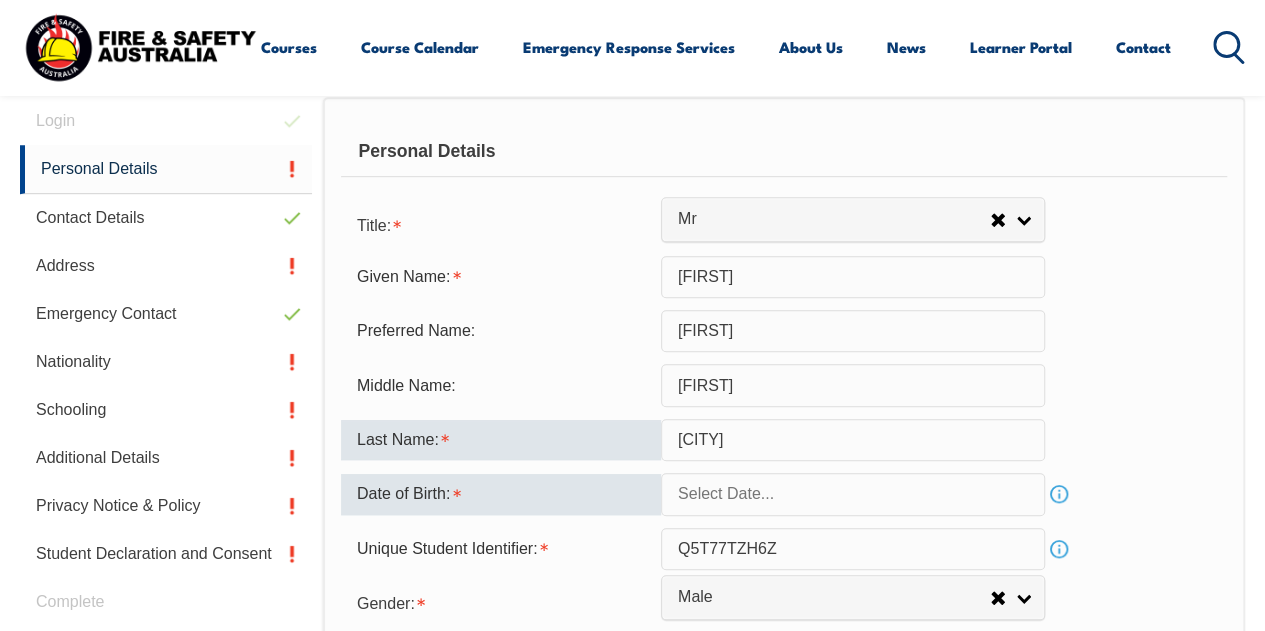 click at bounding box center (853, 494) 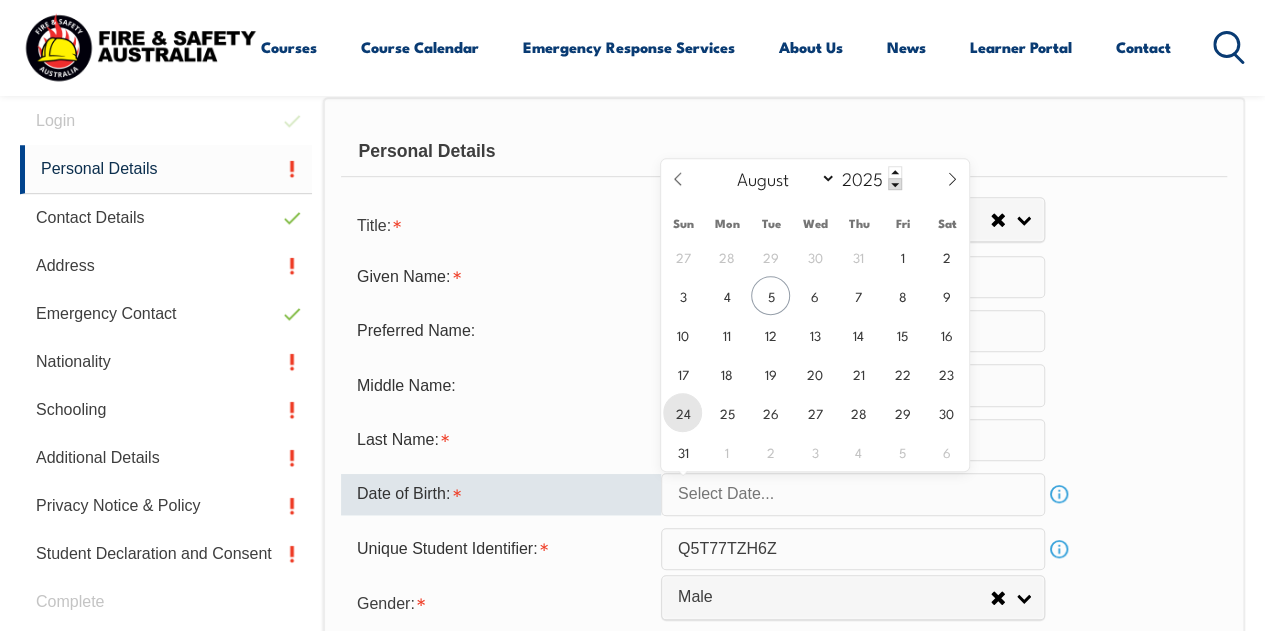 click on "24" at bounding box center [682, 412] 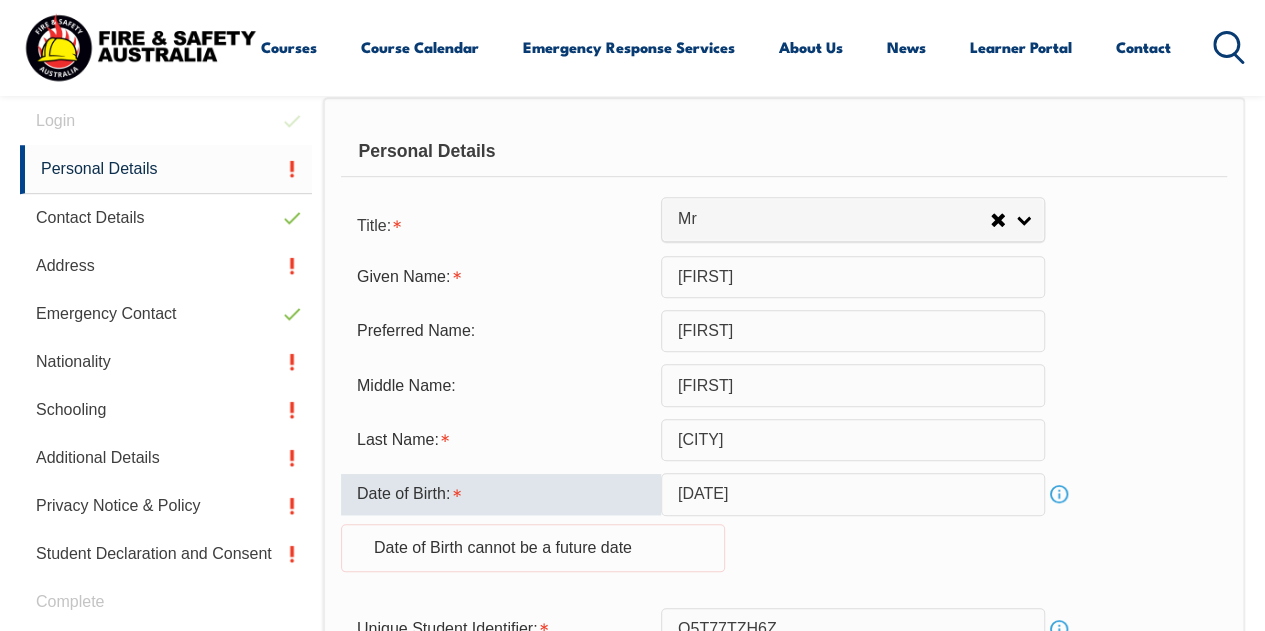 click on "August 24, 2025" at bounding box center (853, 494) 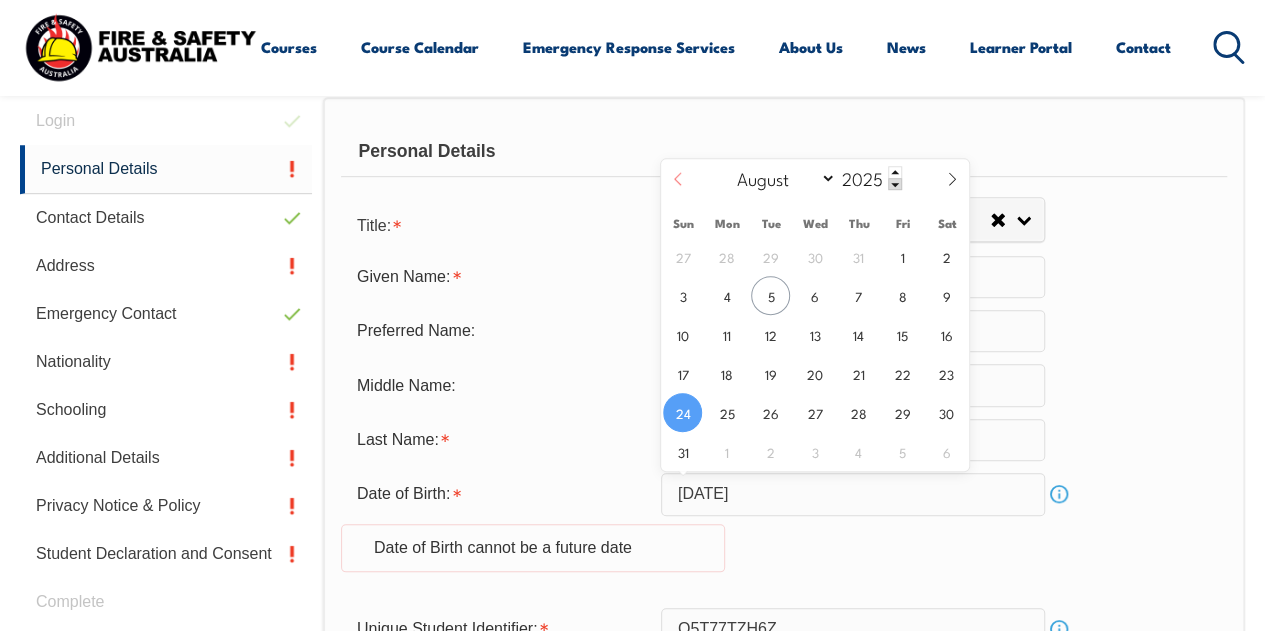 click at bounding box center (678, 186) 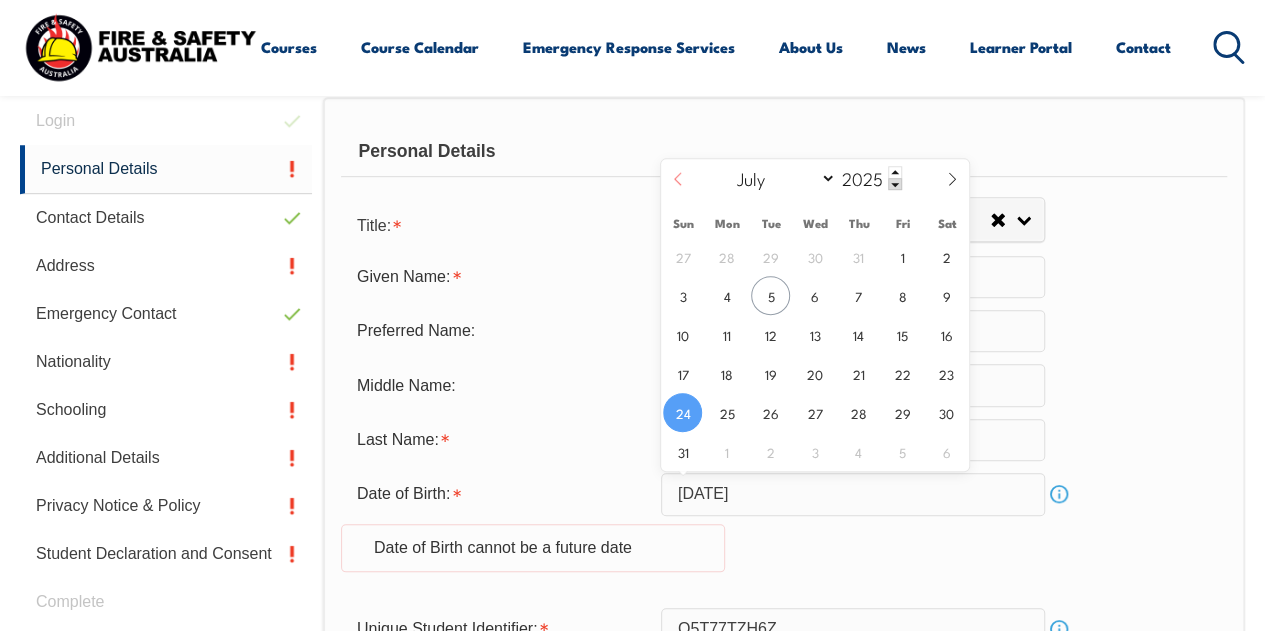 click at bounding box center [678, 186] 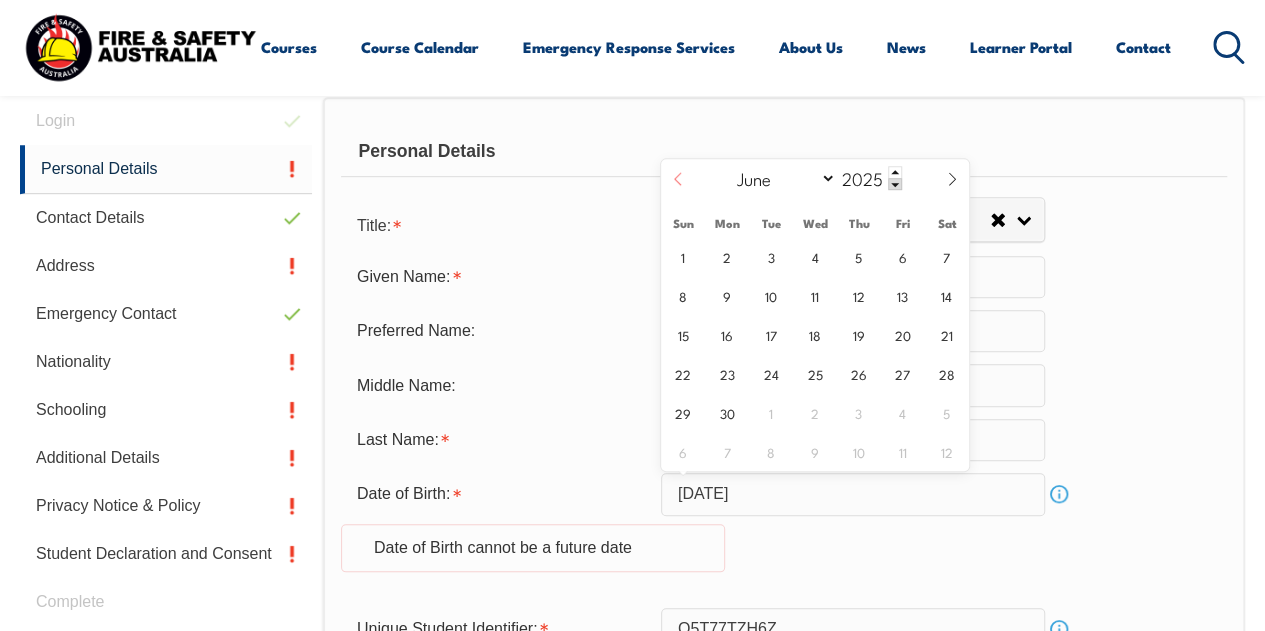 click at bounding box center [678, 186] 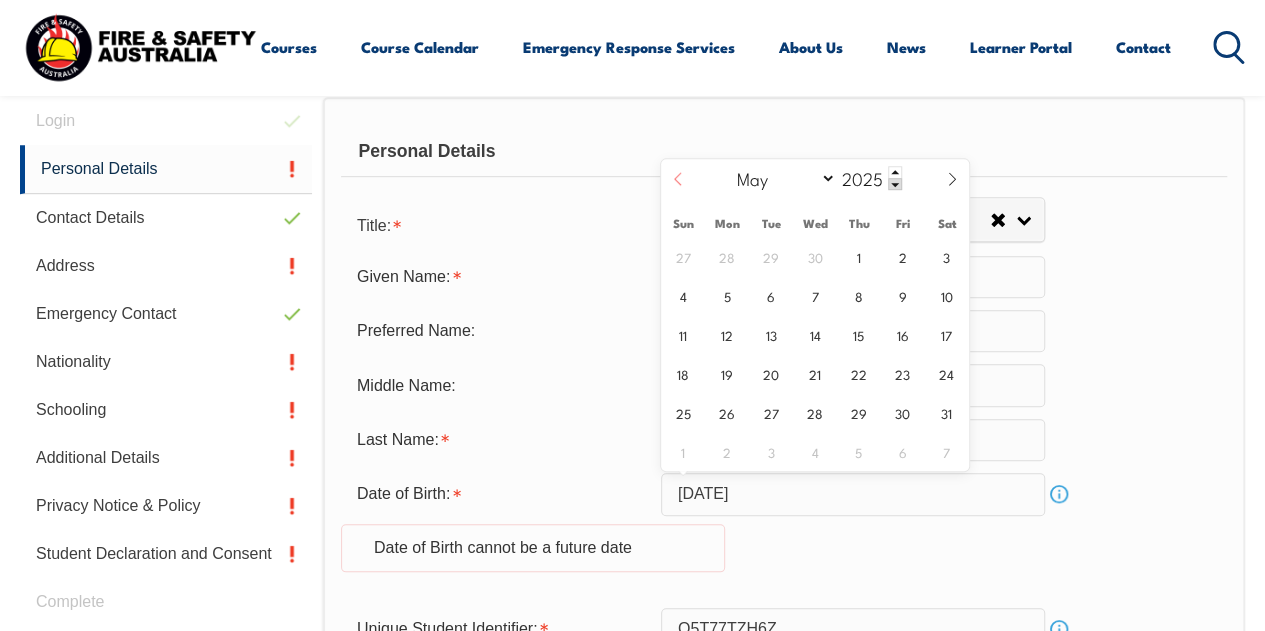 click at bounding box center (678, 186) 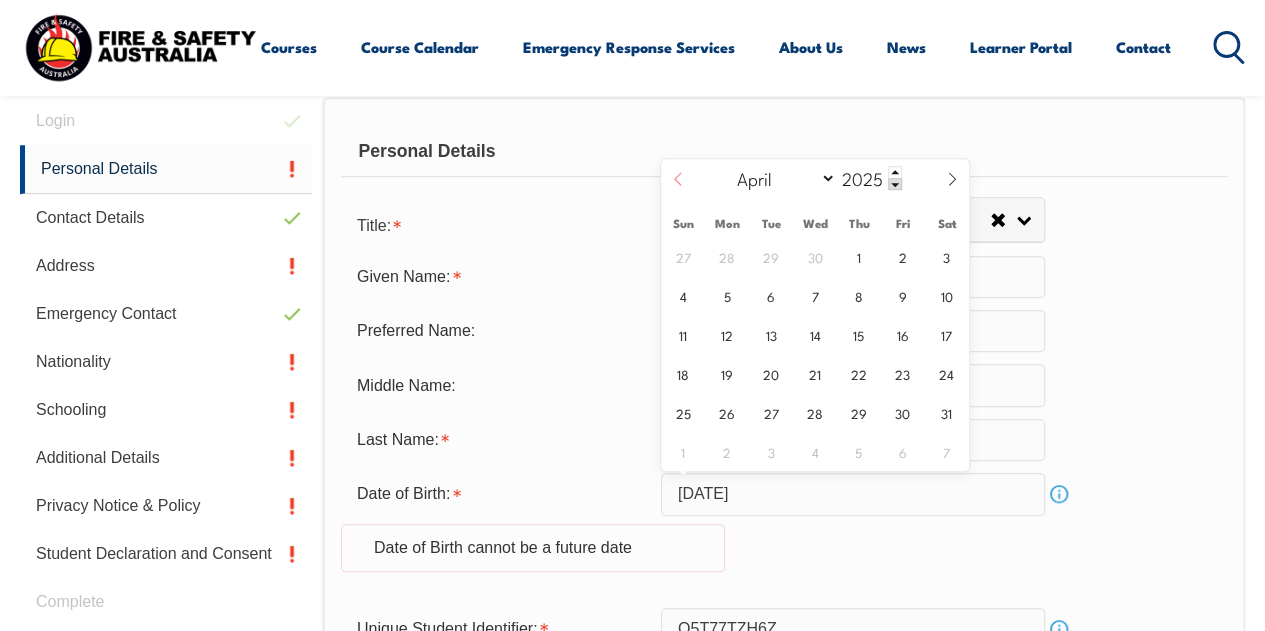 click at bounding box center (678, 186) 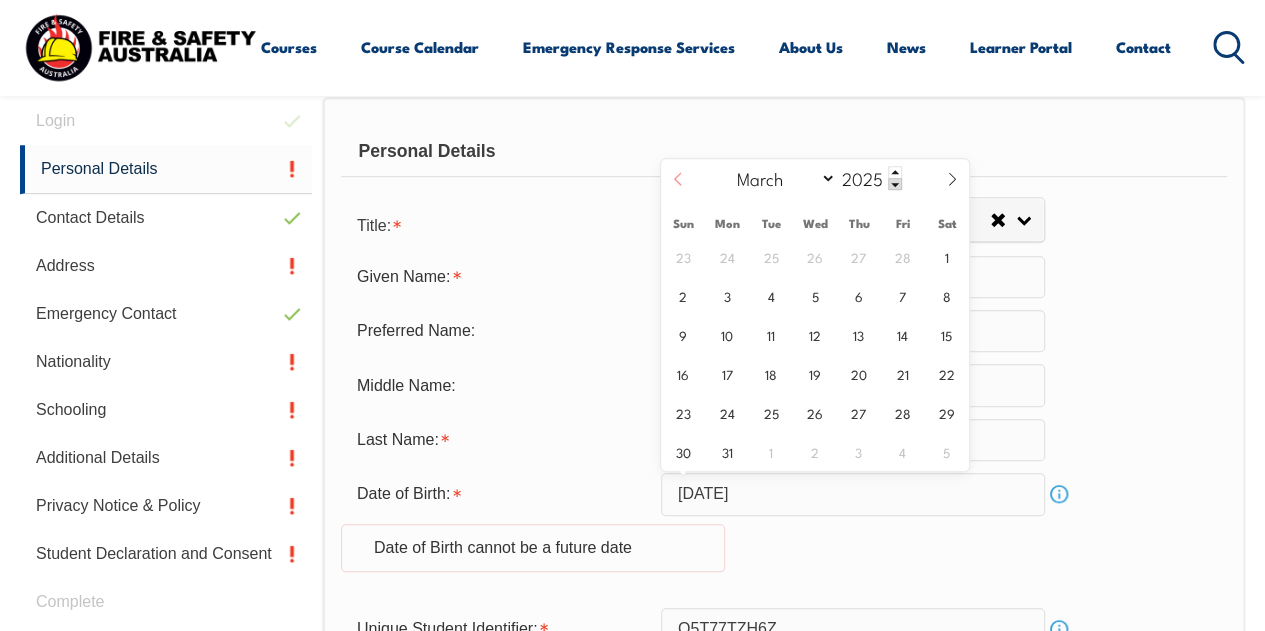 click at bounding box center [678, 186] 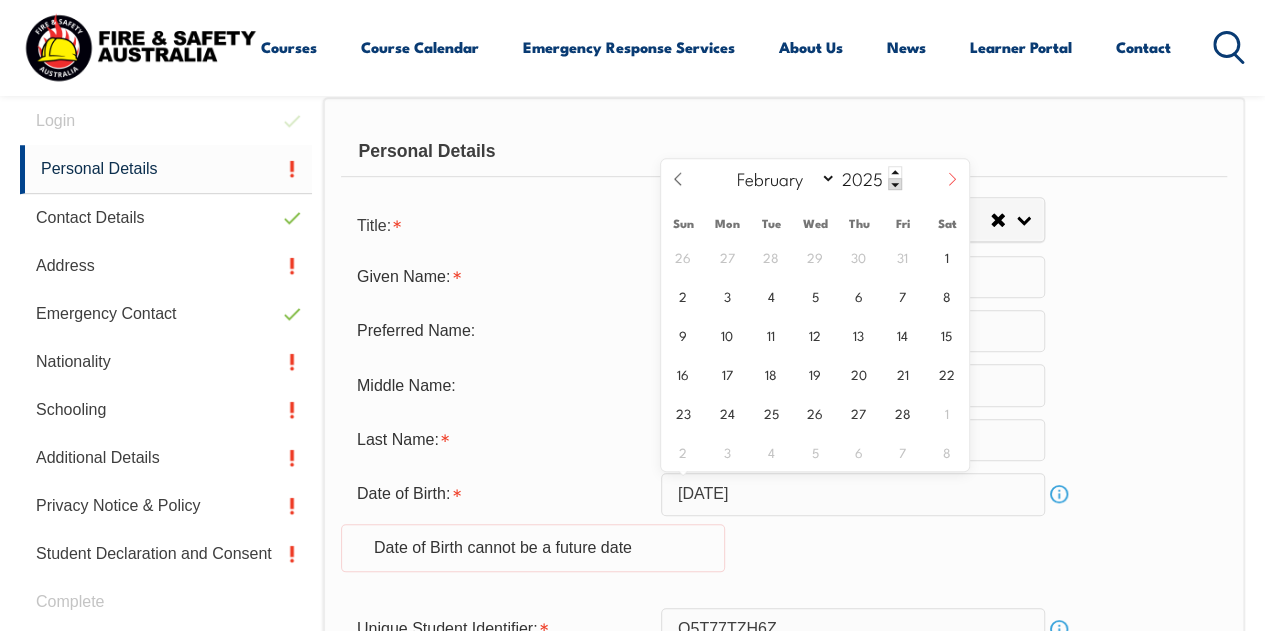 click 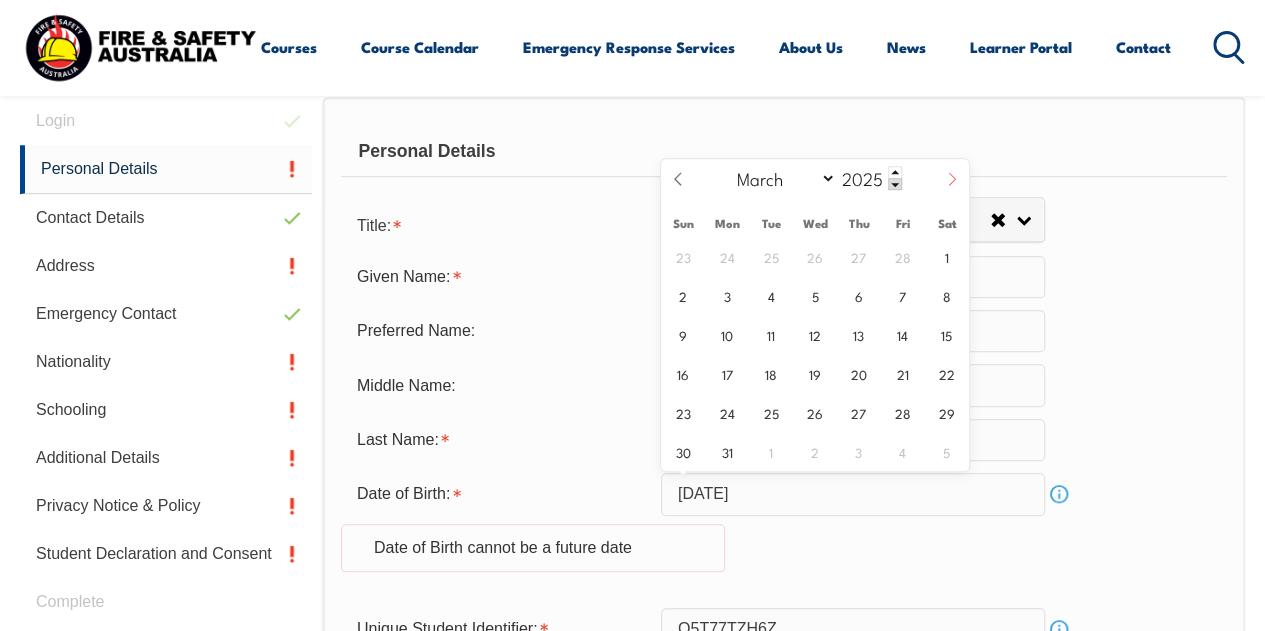 click 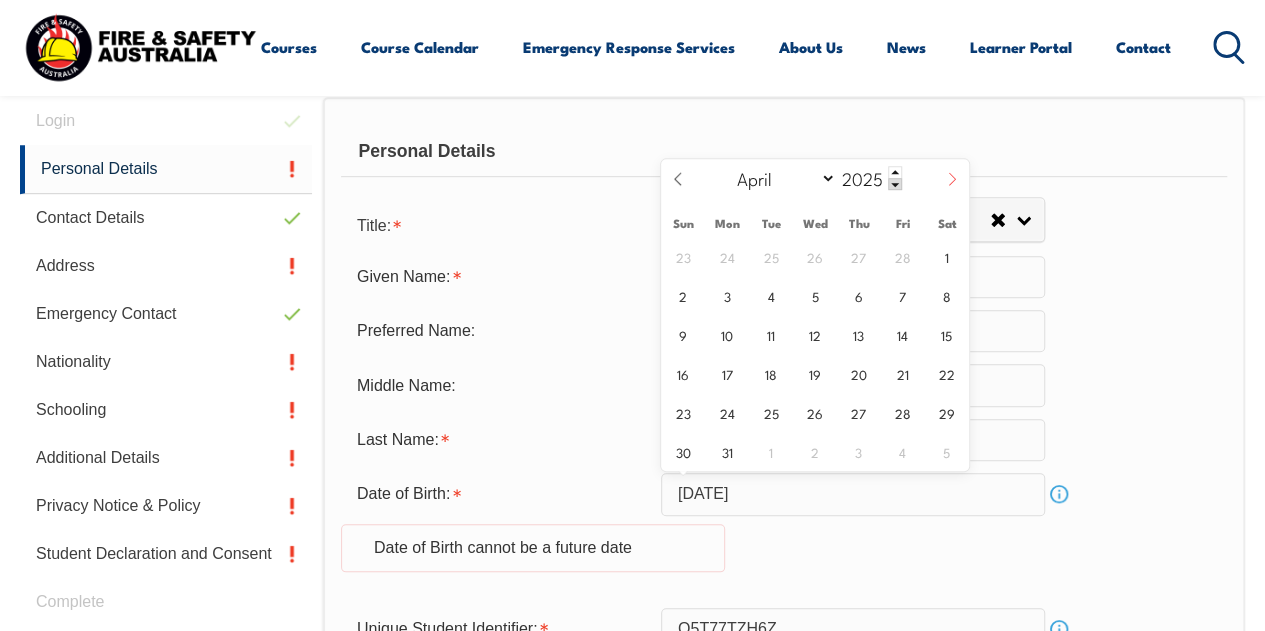 click 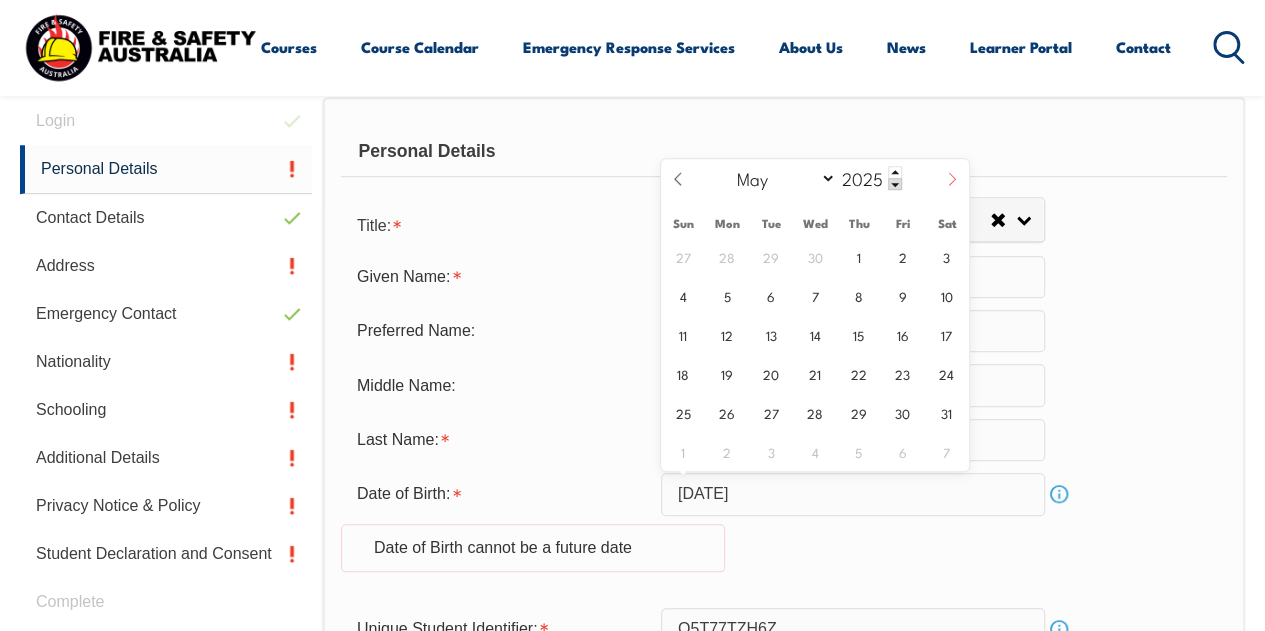 click 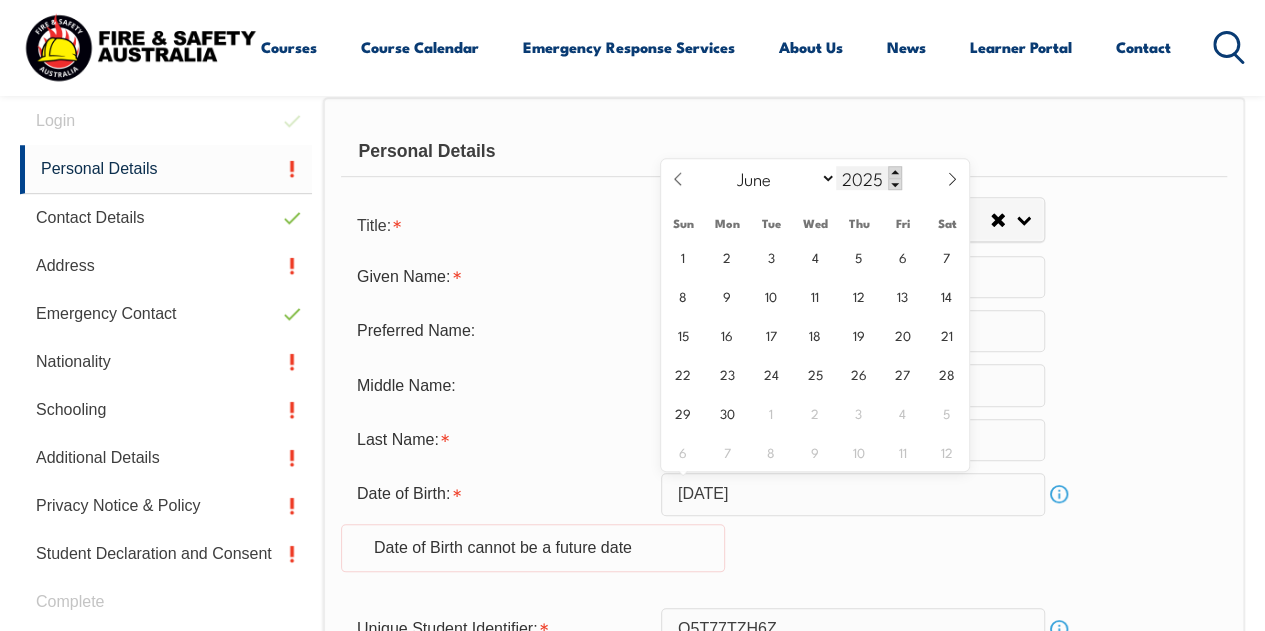 click at bounding box center (895, 172) 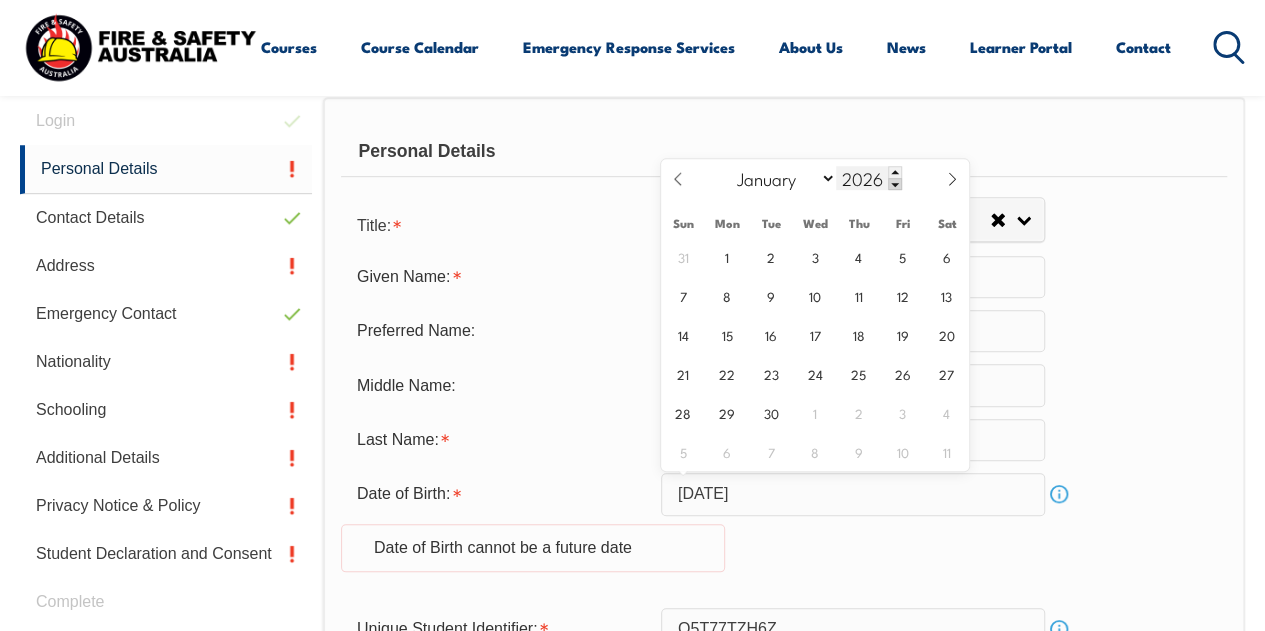click at bounding box center (895, 184) 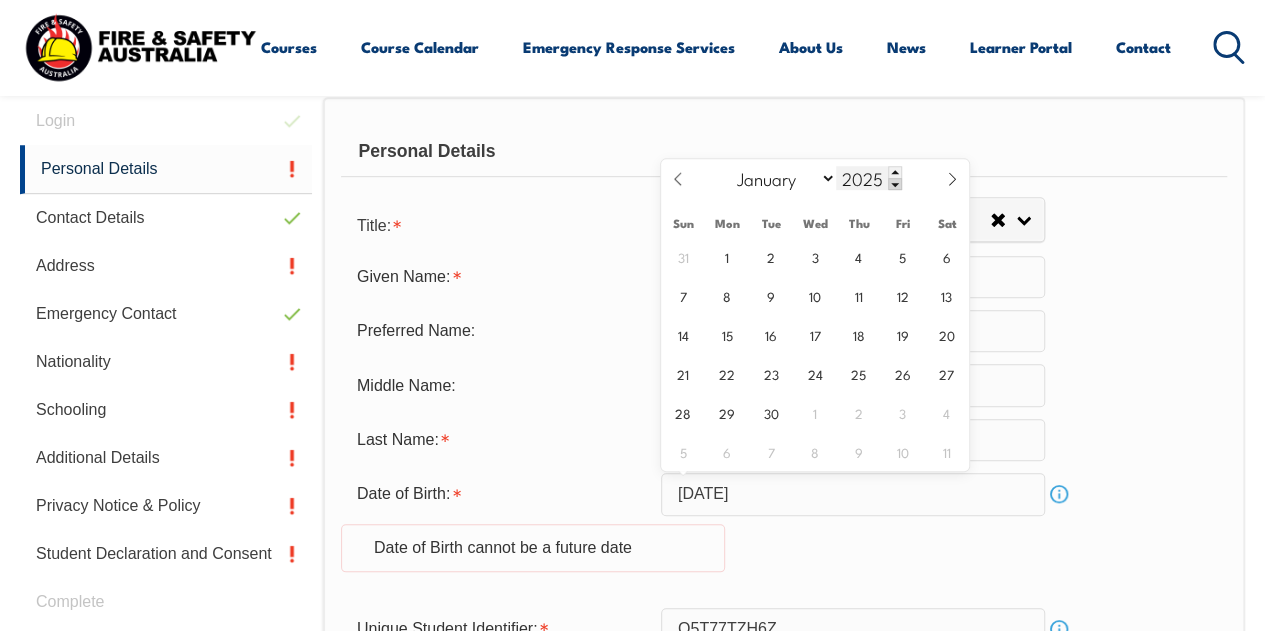 click at bounding box center (895, 184) 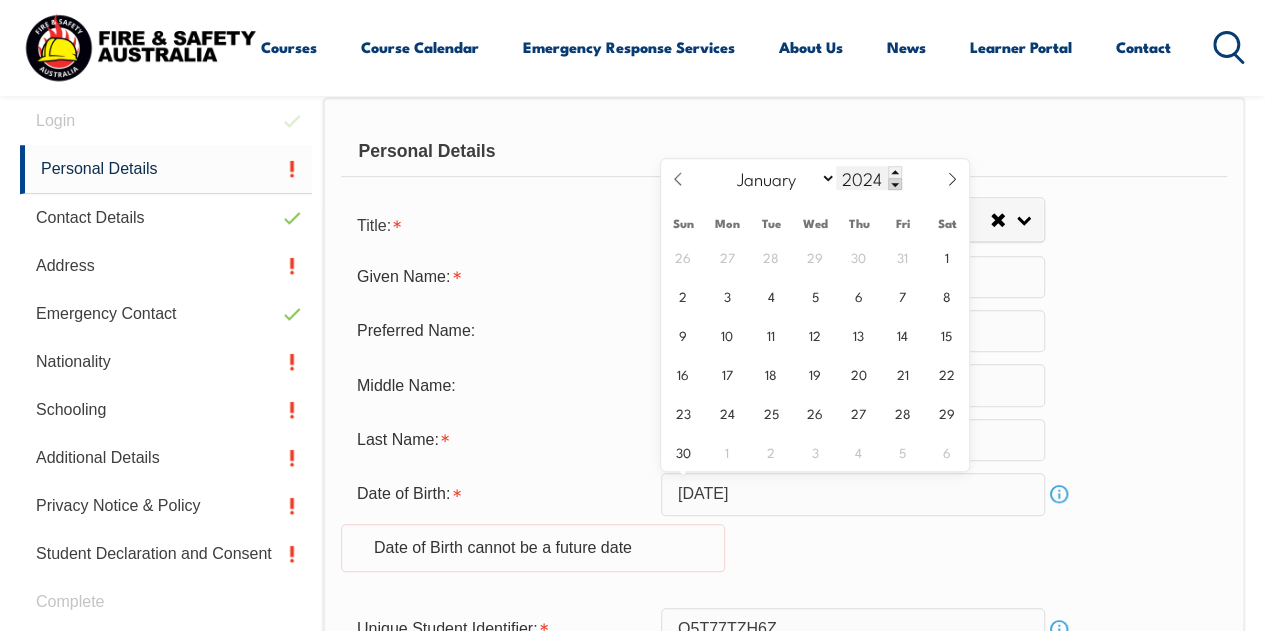 click at bounding box center (895, 184) 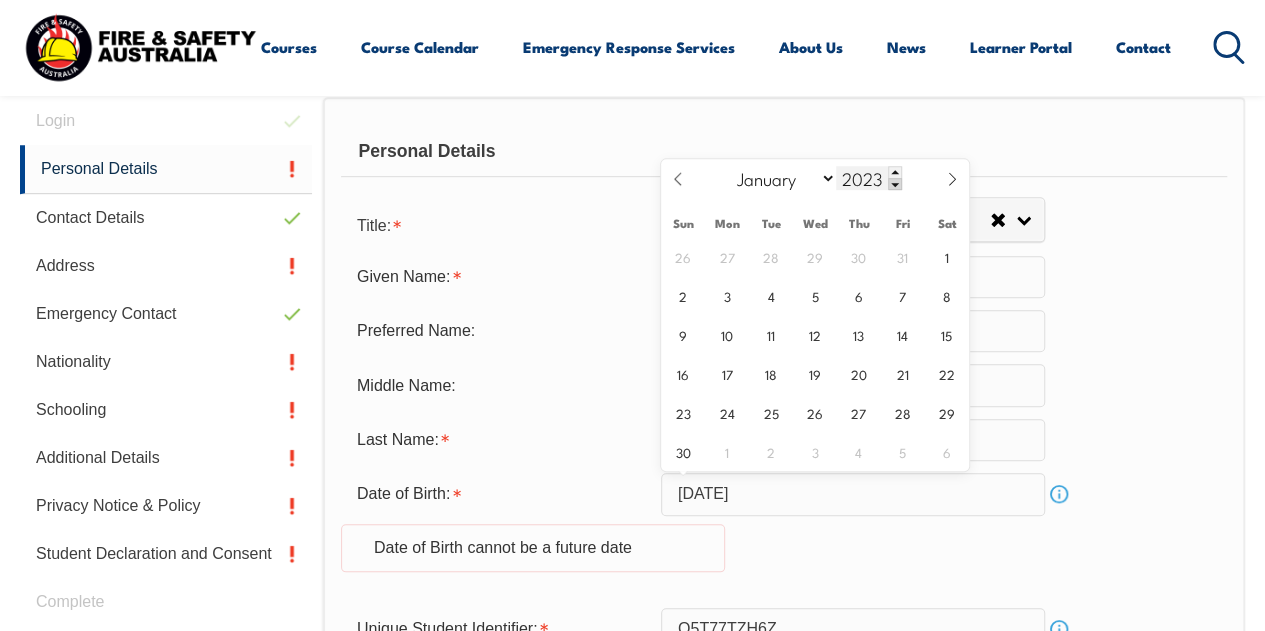 click at bounding box center [895, 184] 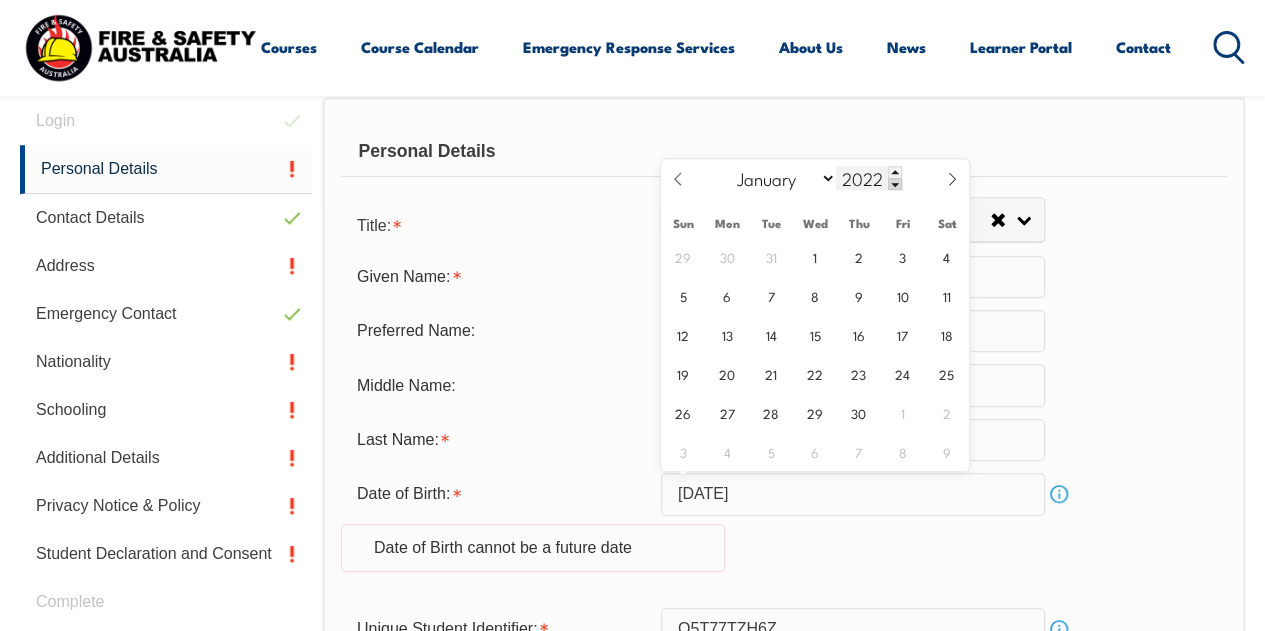 click at bounding box center (895, 184) 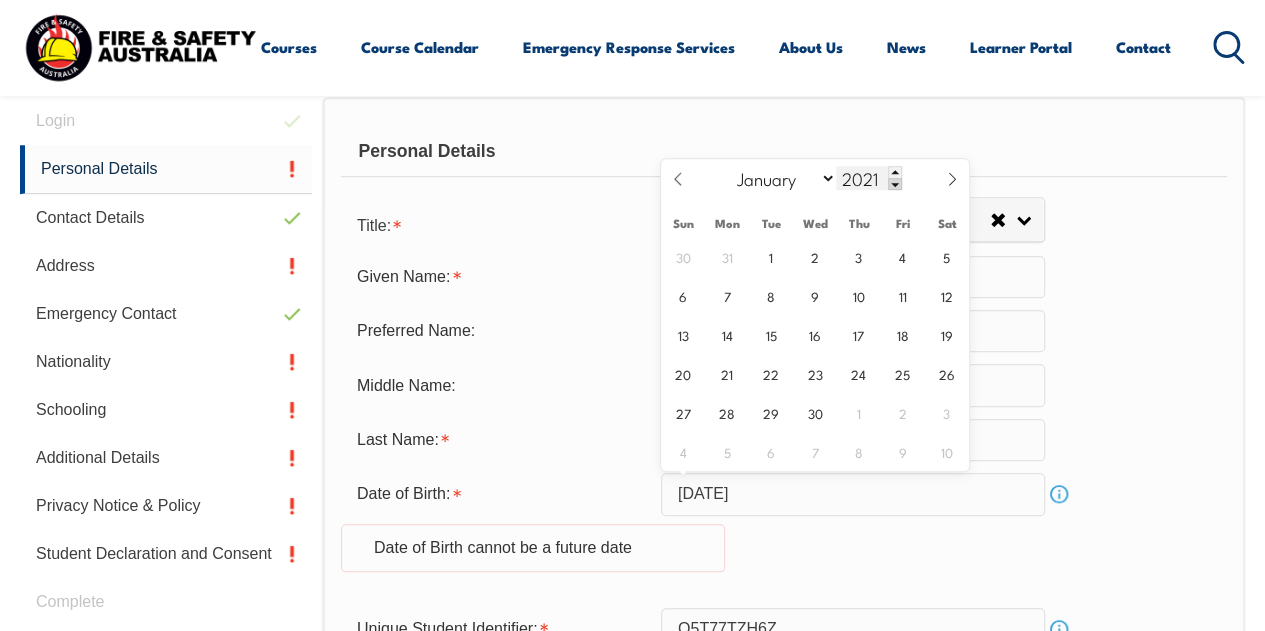 click at bounding box center (895, 184) 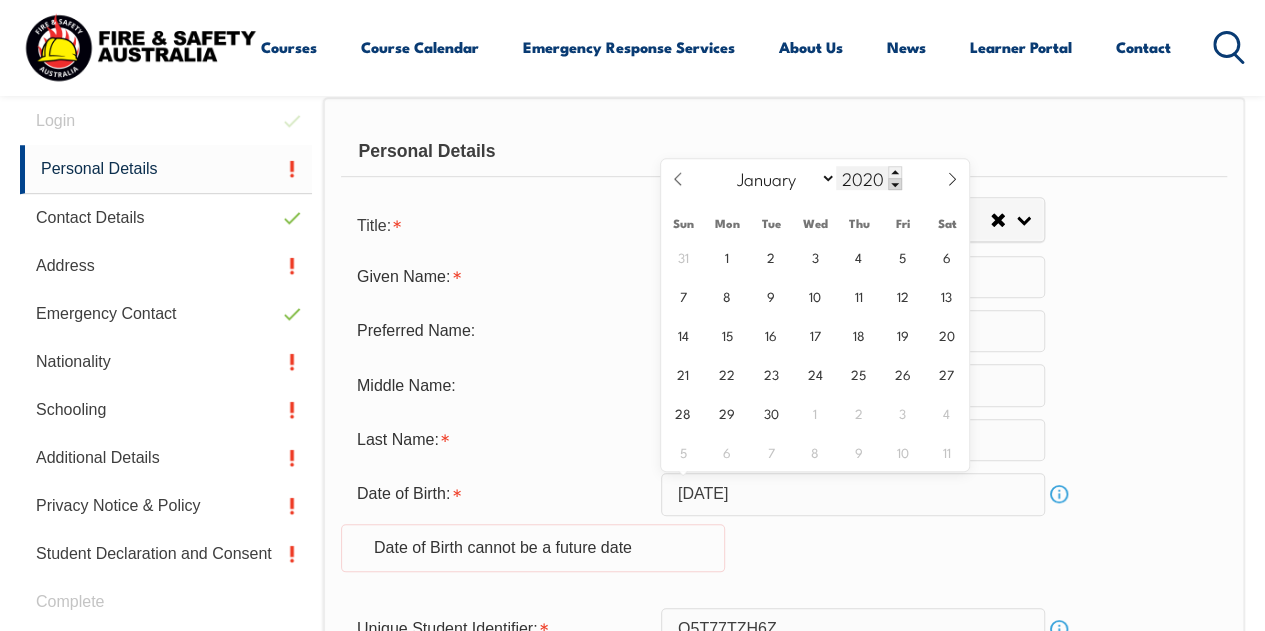 click at bounding box center [895, 184] 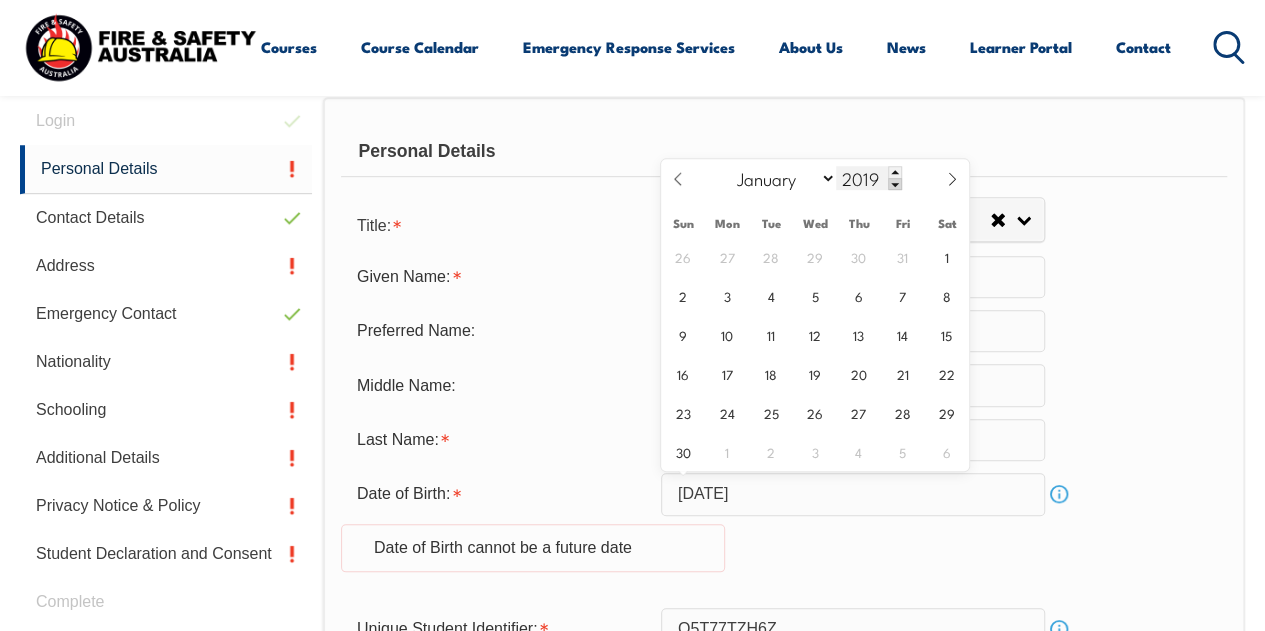 click at bounding box center (895, 184) 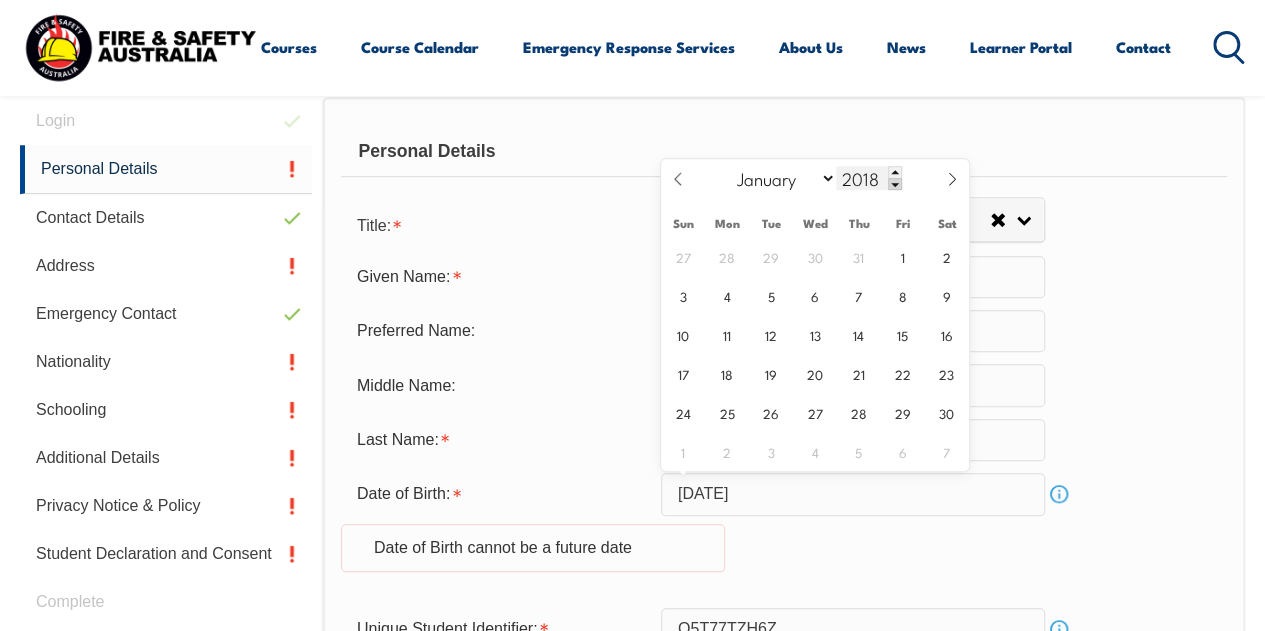 click at bounding box center [895, 184] 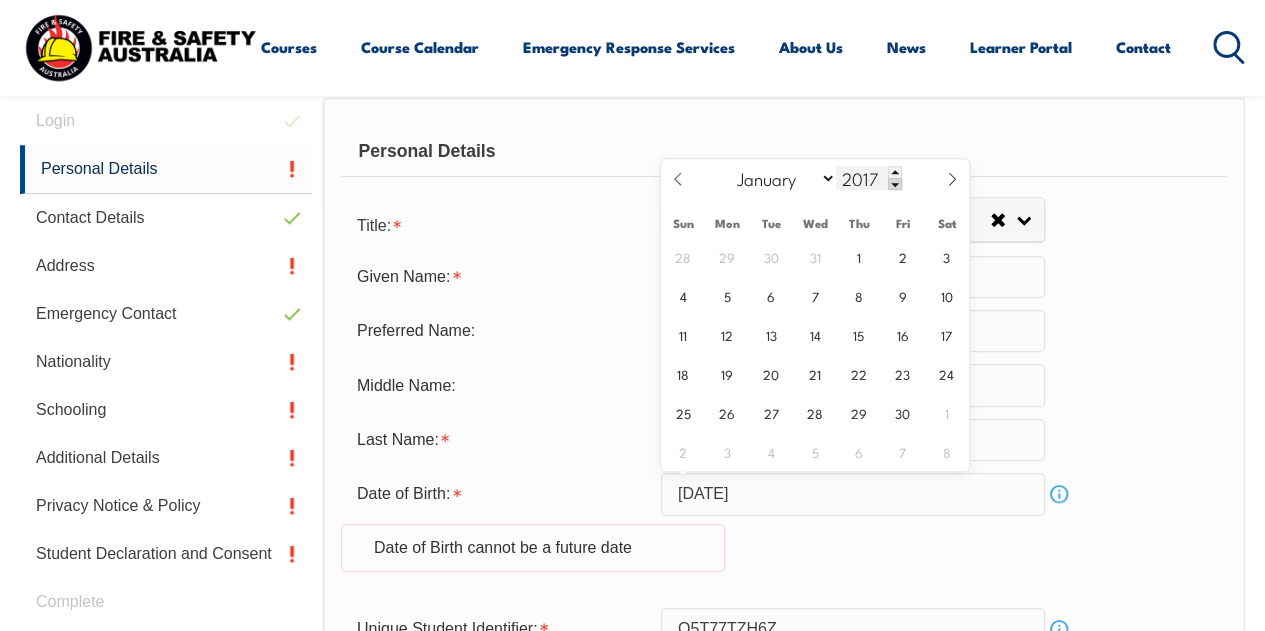 click at bounding box center (895, 184) 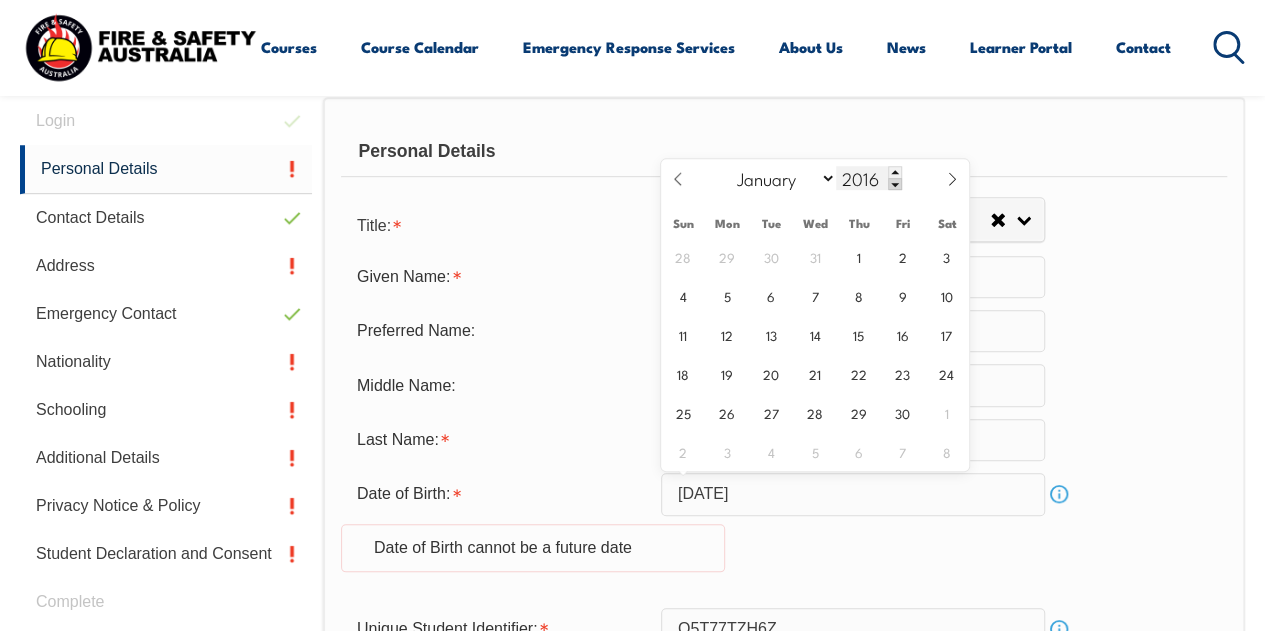 click at bounding box center [895, 184] 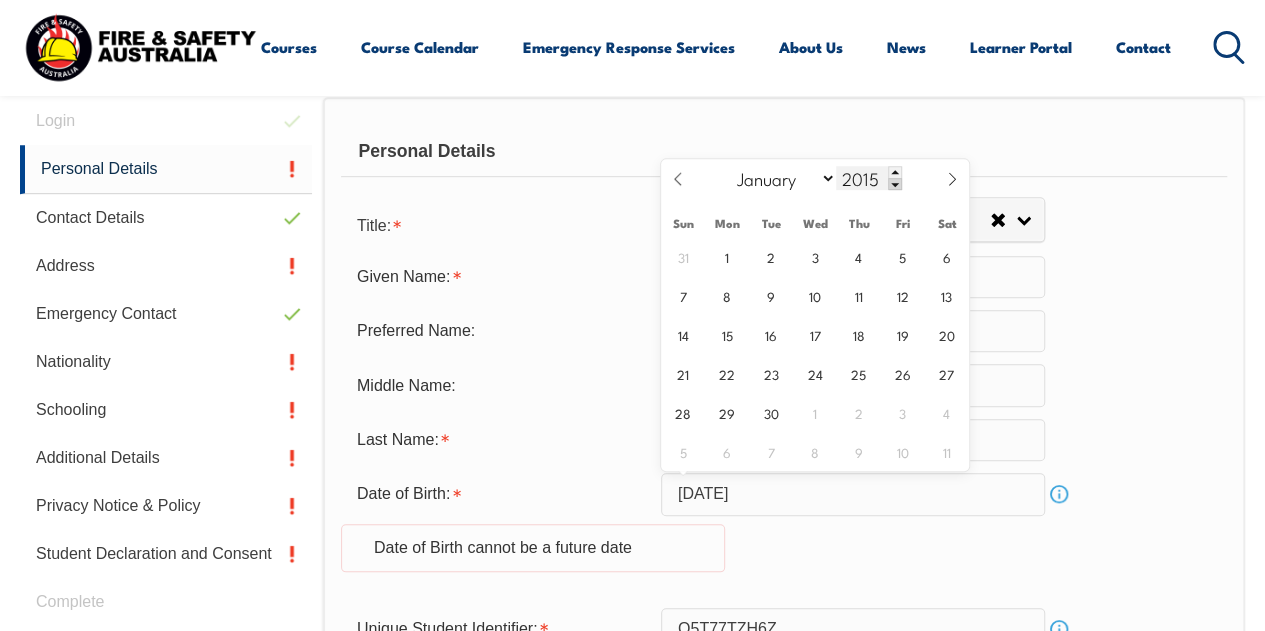 click at bounding box center [895, 184] 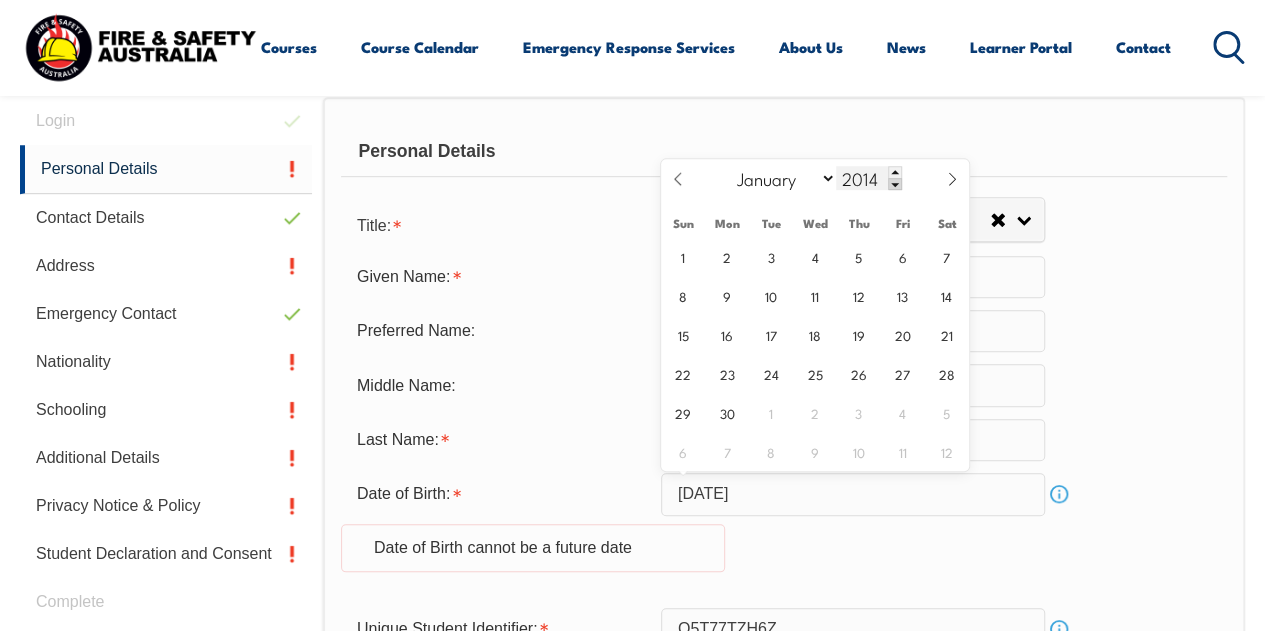 click at bounding box center (895, 184) 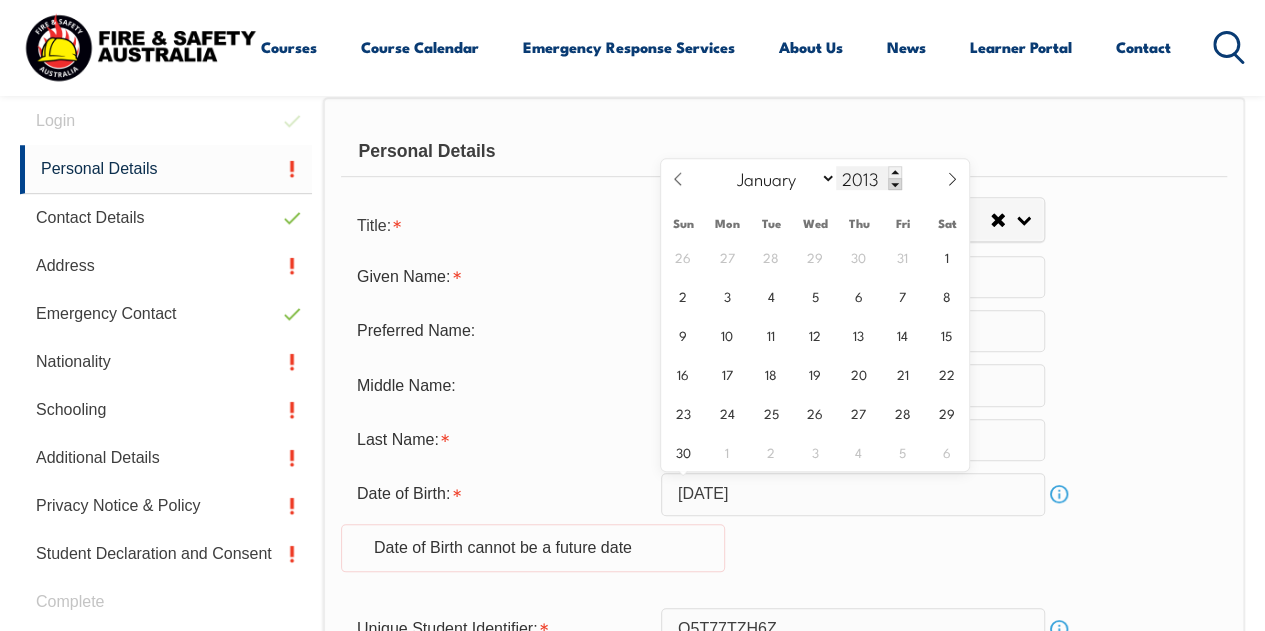 click at bounding box center [895, 184] 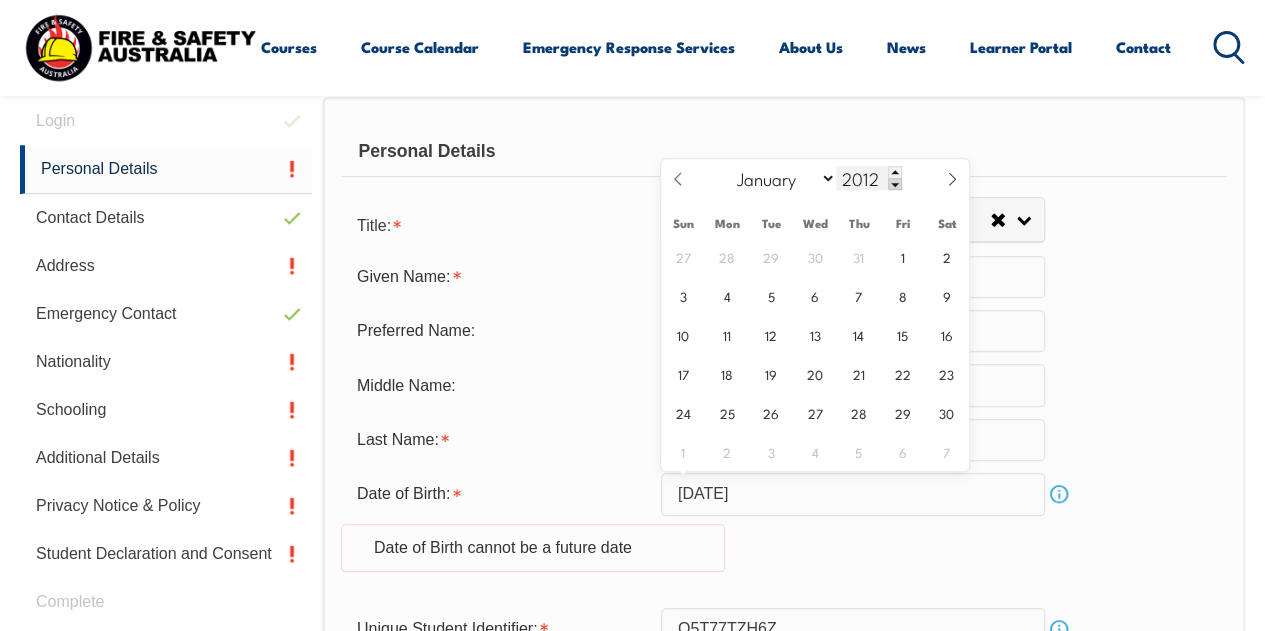 click at bounding box center (895, 184) 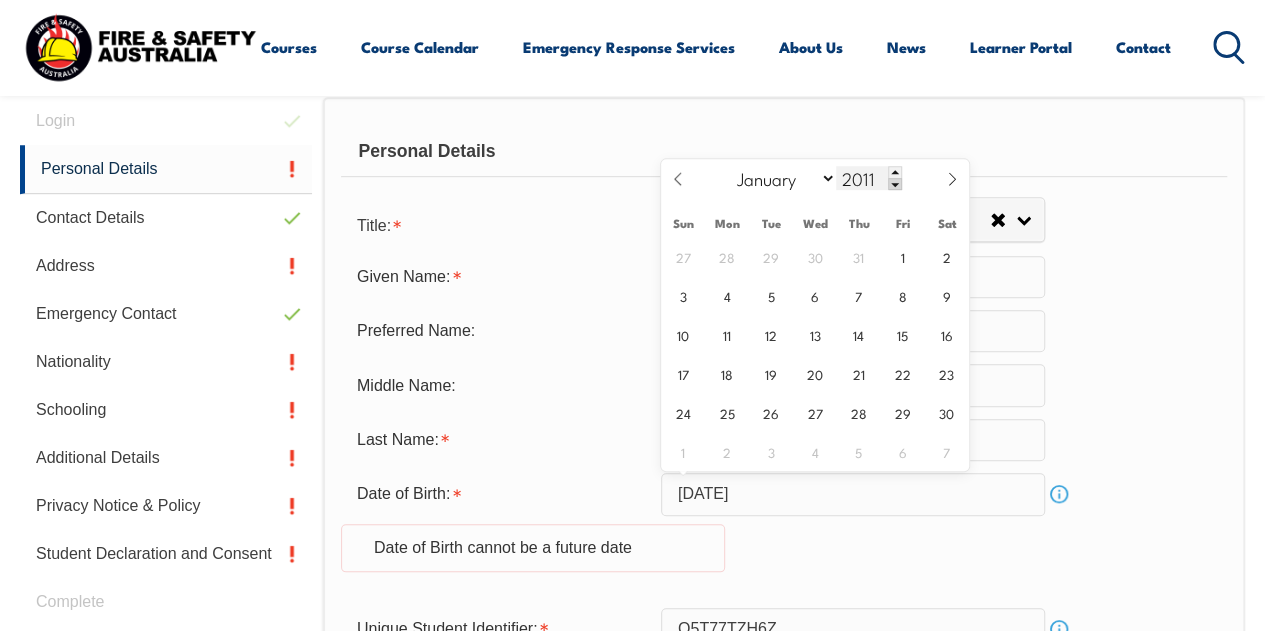 click at bounding box center [895, 184] 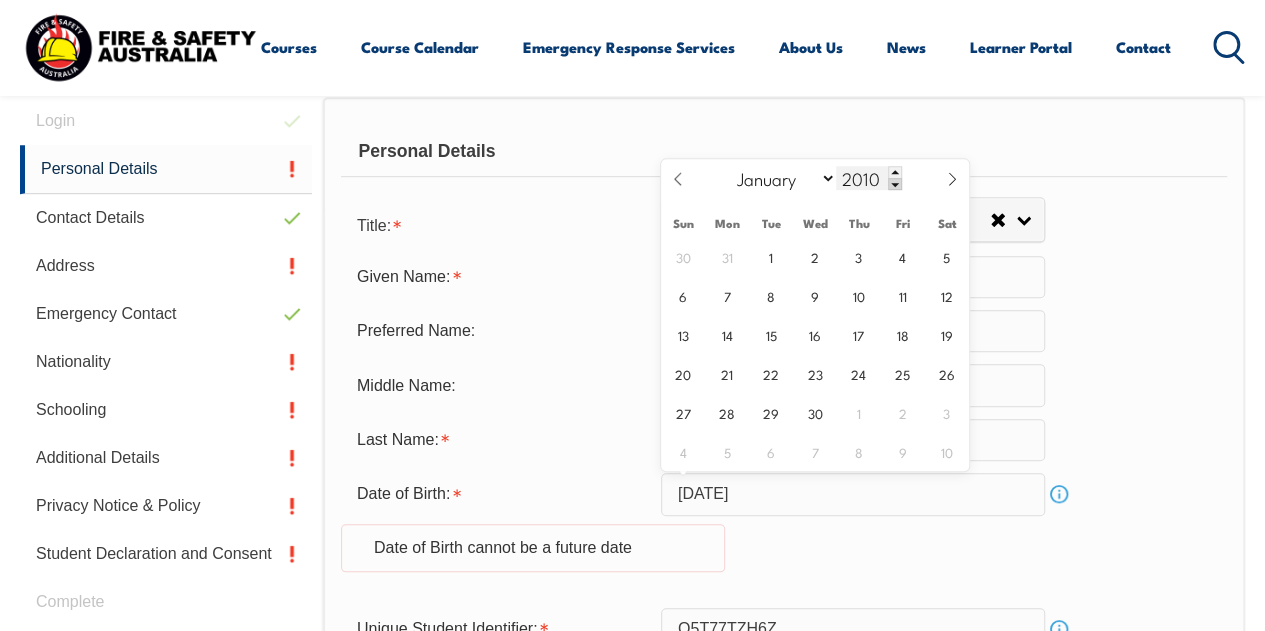 click at bounding box center [895, 184] 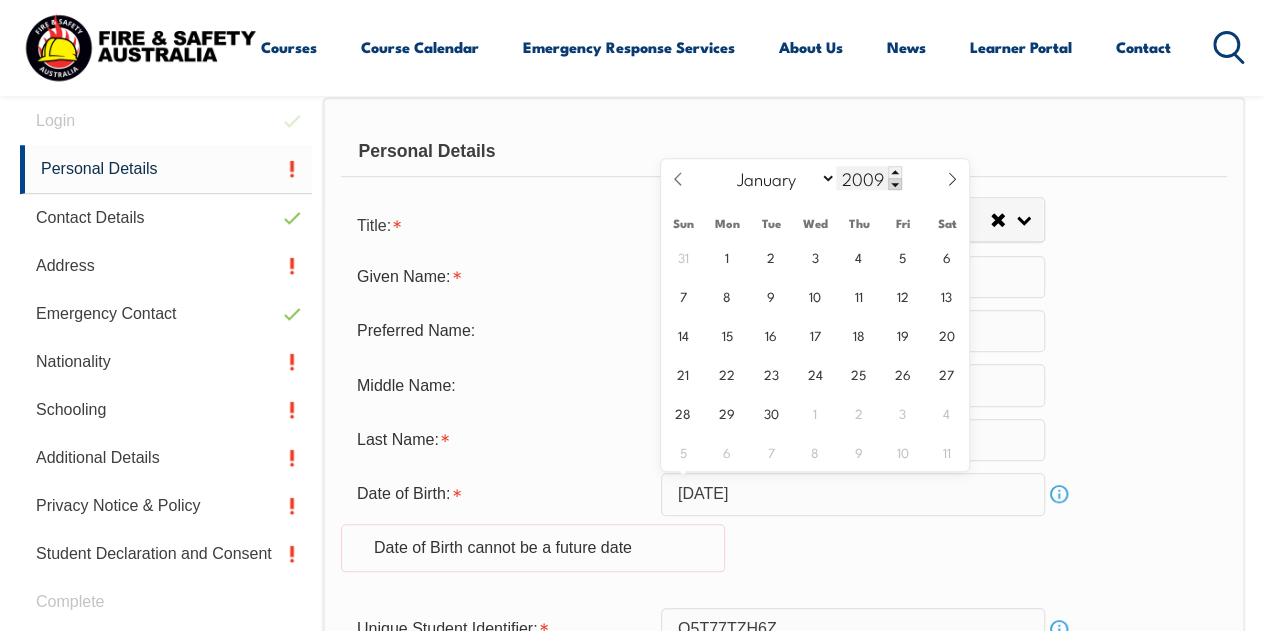click at bounding box center (895, 184) 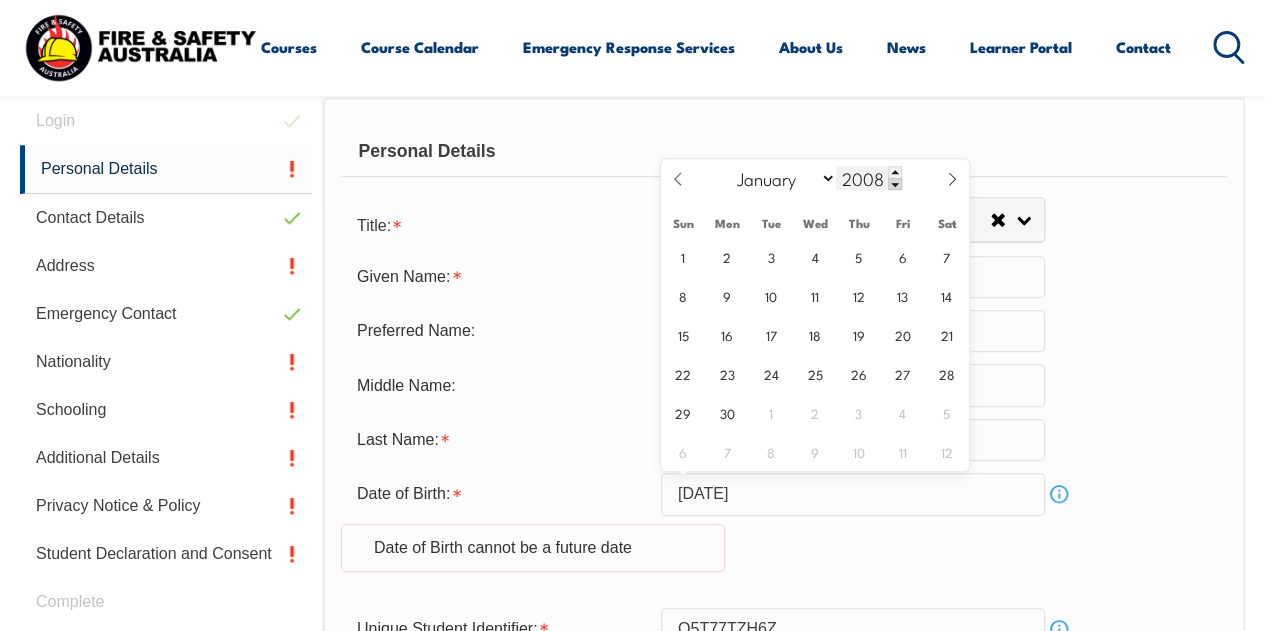 click at bounding box center [895, 184] 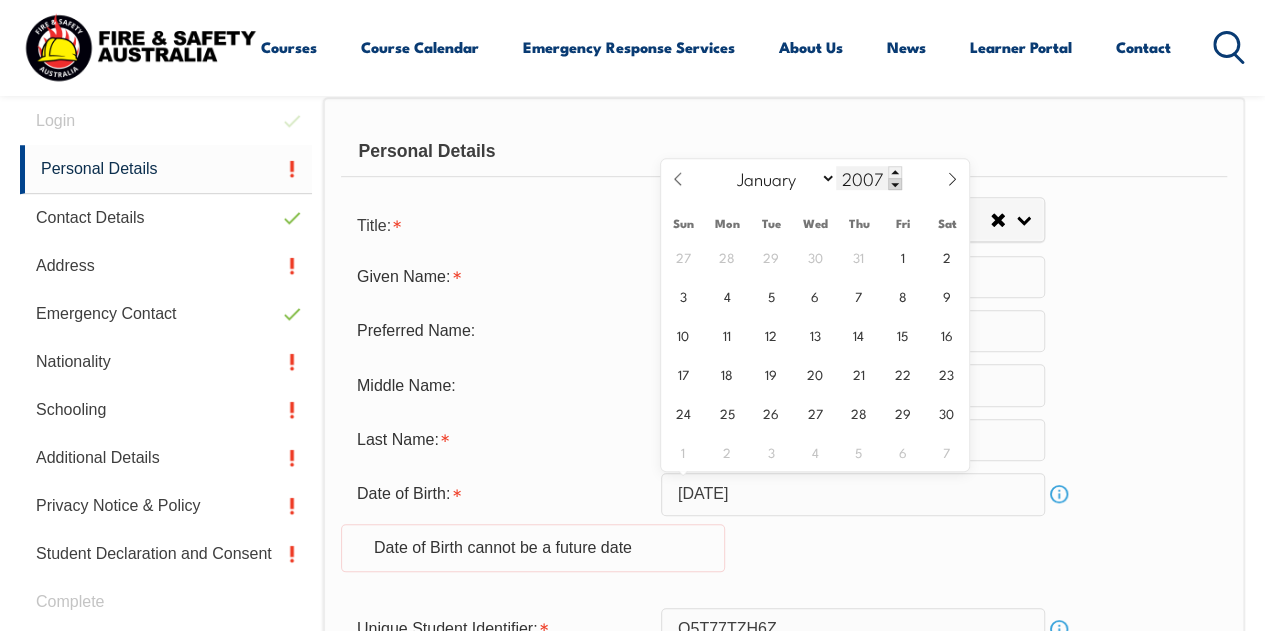 click at bounding box center (895, 184) 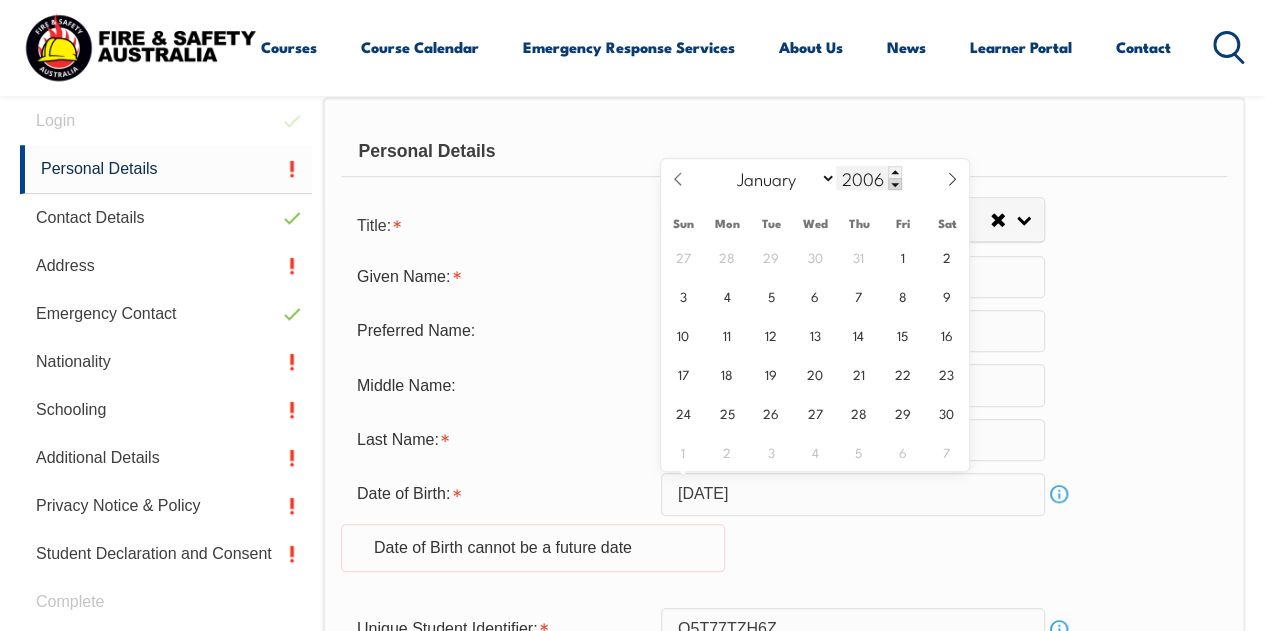click at bounding box center [895, 184] 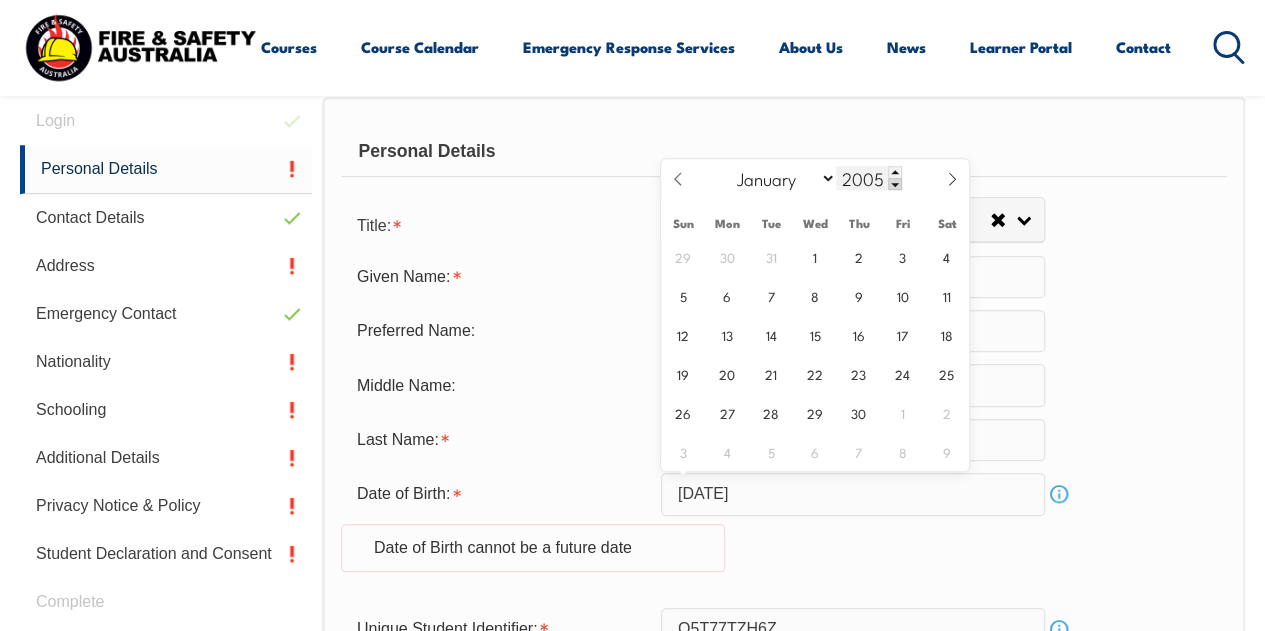 click at bounding box center [895, 184] 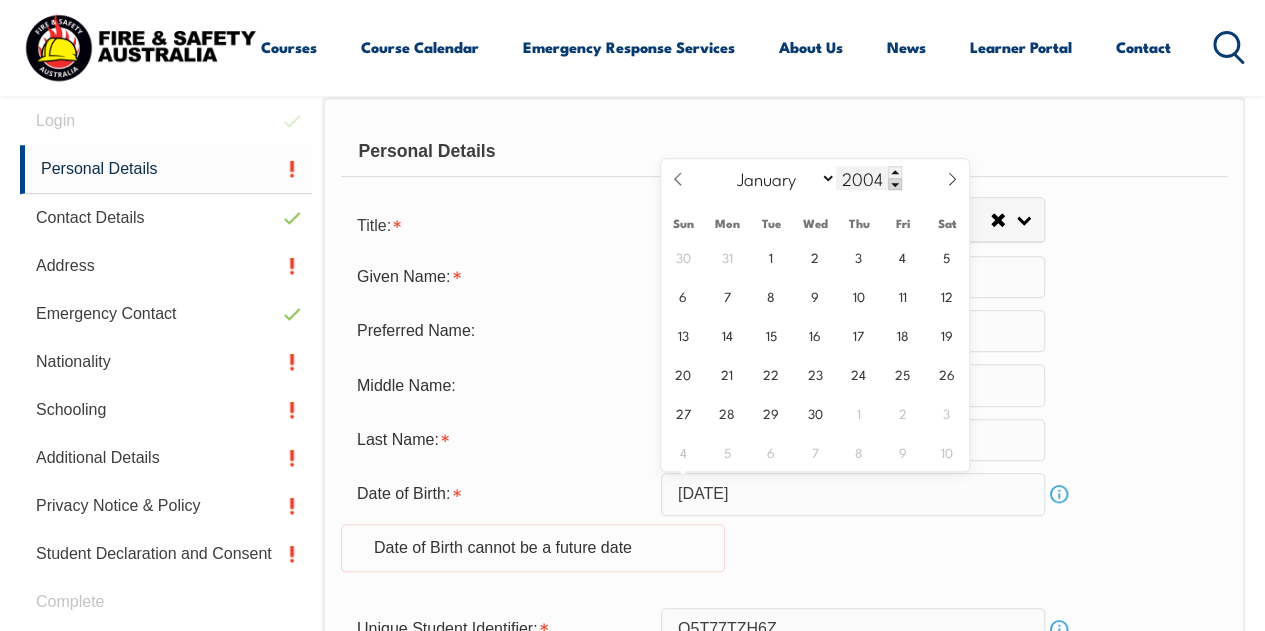 click at bounding box center (895, 184) 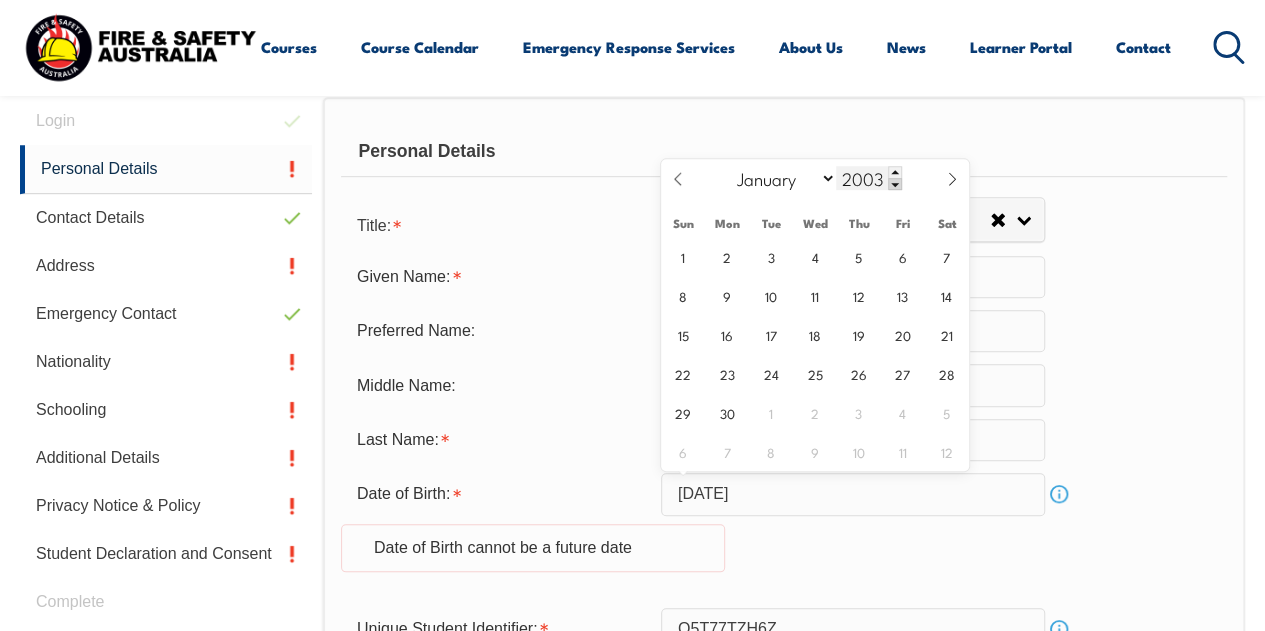 click at bounding box center [895, 184] 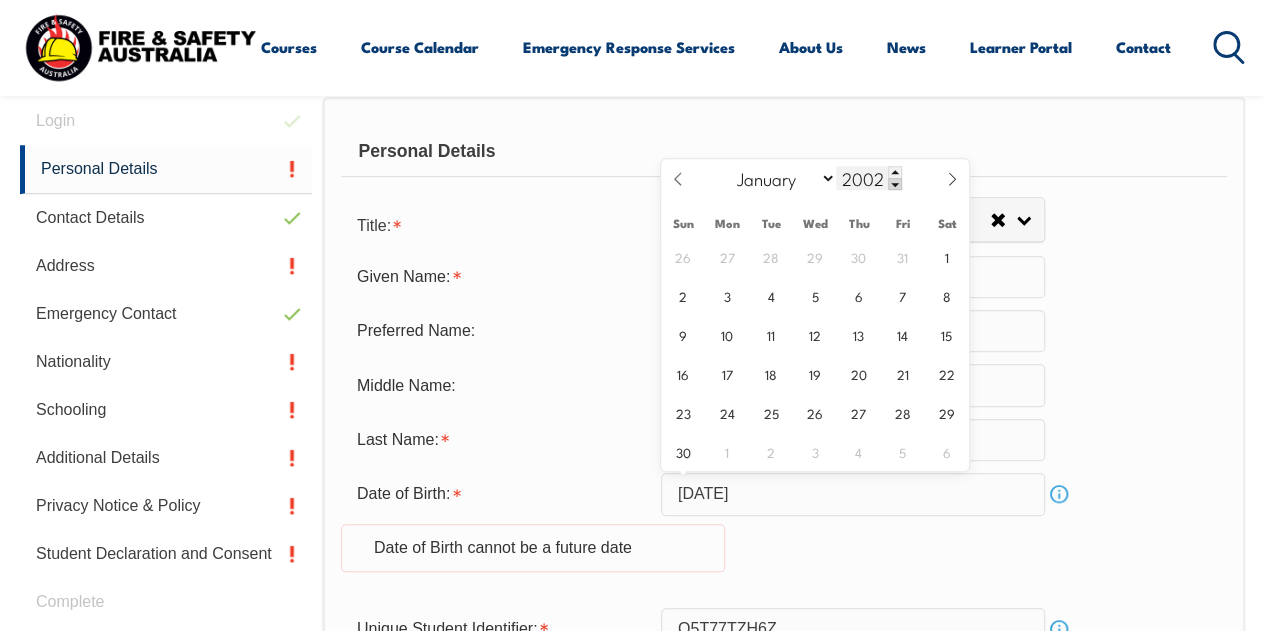 click at bounding box center (895, 184) 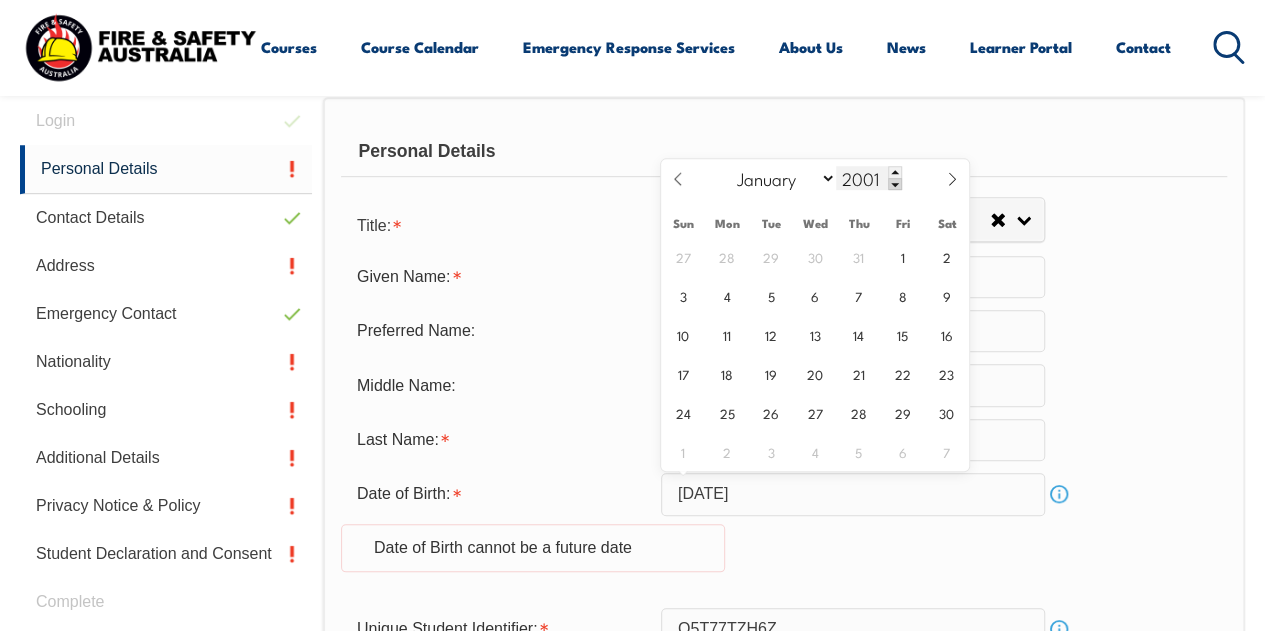 click at bounding box center (895, 184) 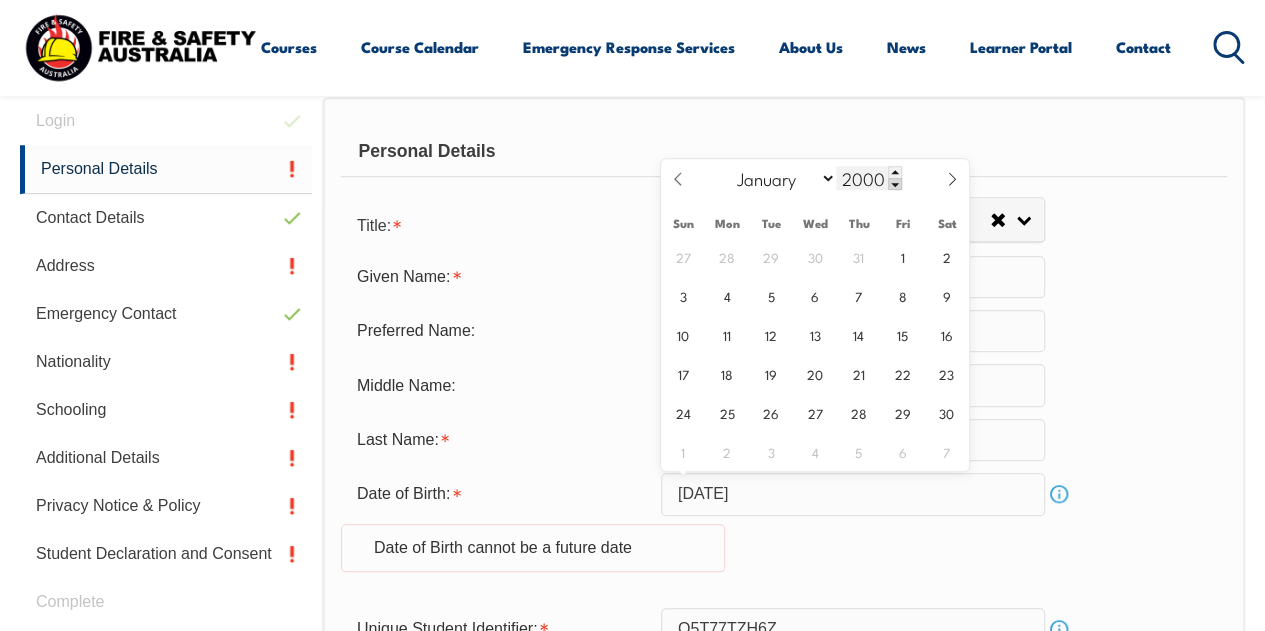 click at bounding box center [895, 184] 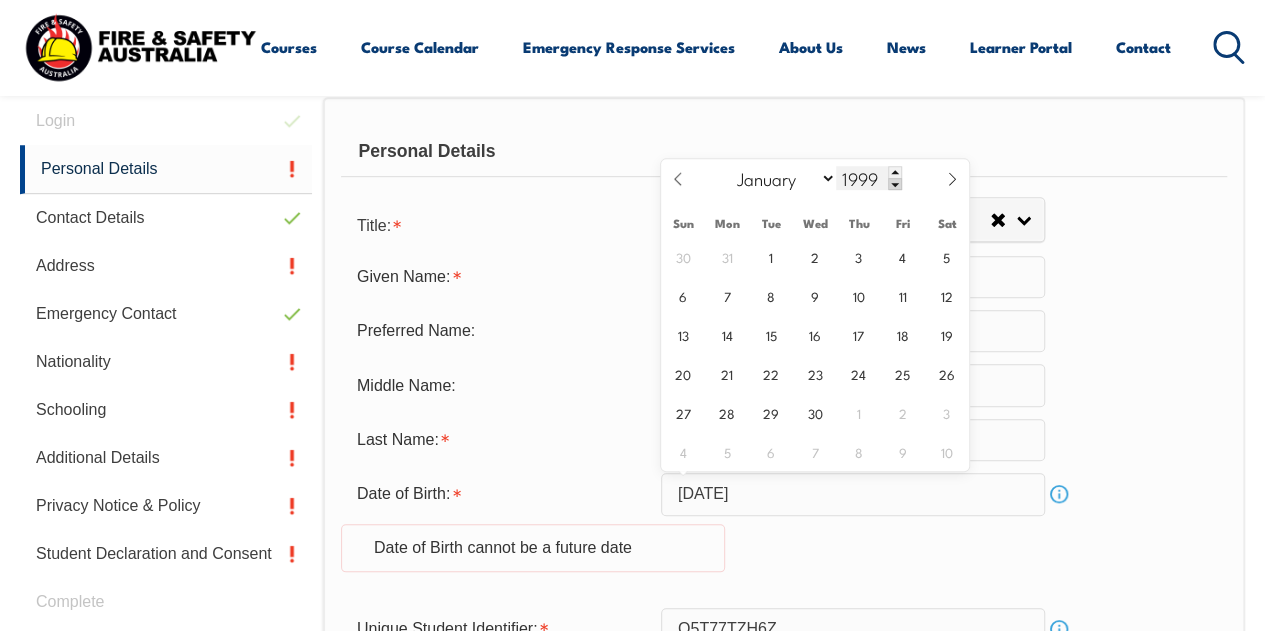 click at bounding box center [895, 184] 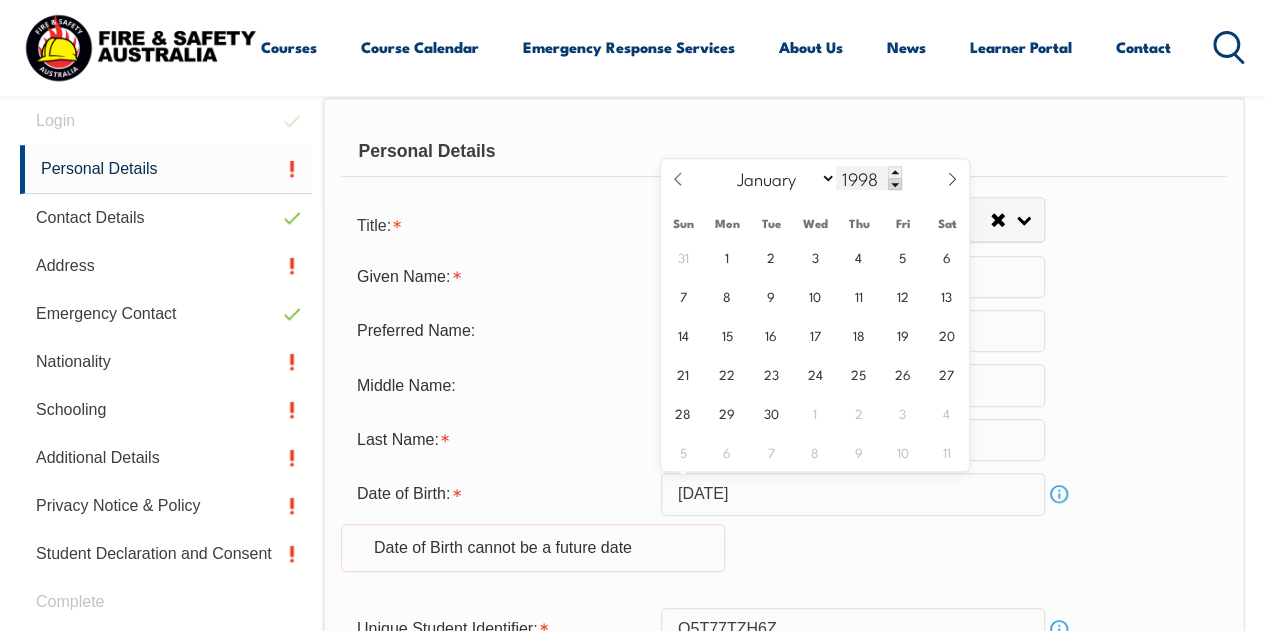 click at bounding box center (895, 184) 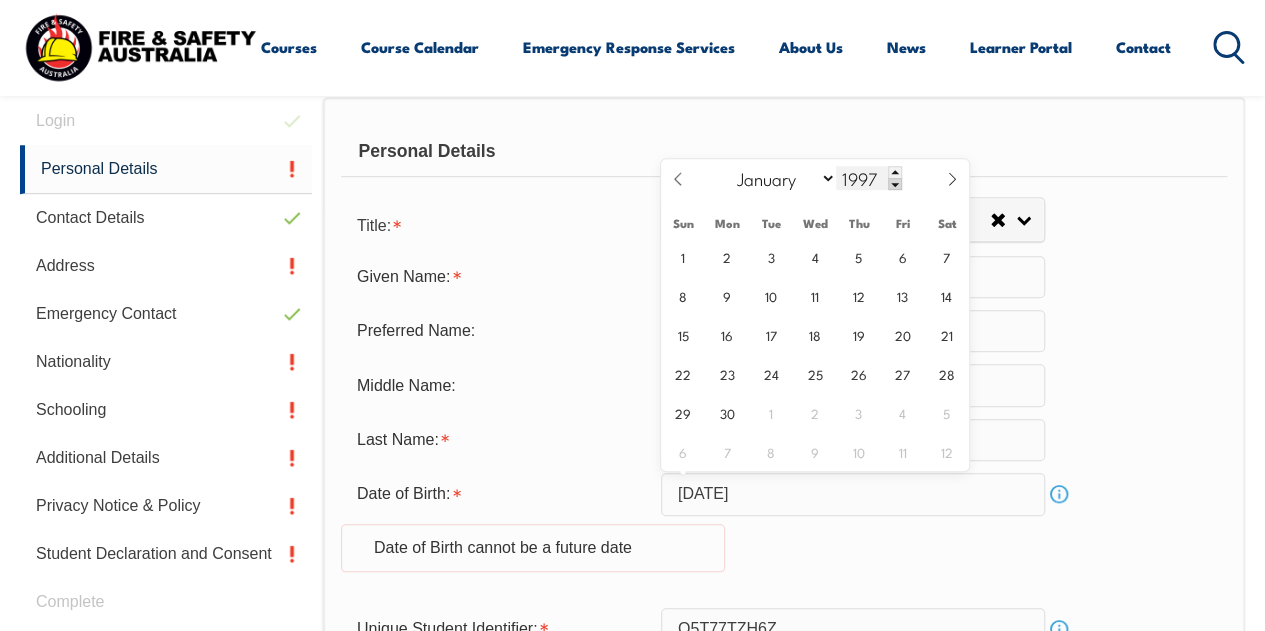 click at bounding box center [895, 184] 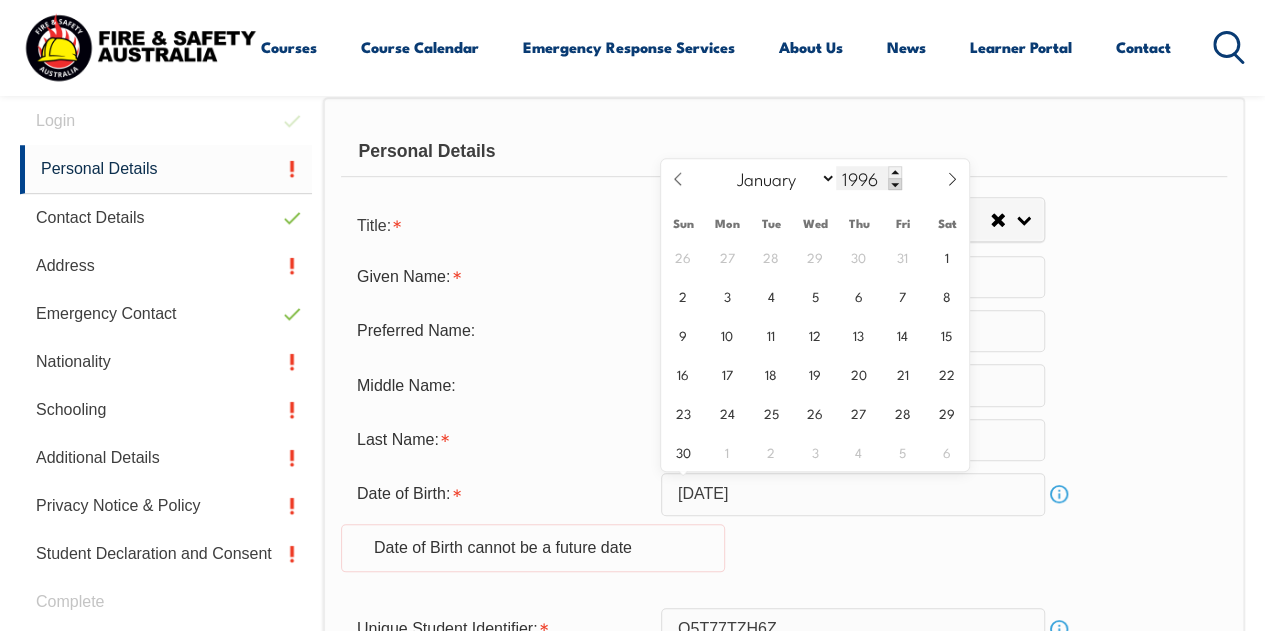 click at bounding box center [895, 184] 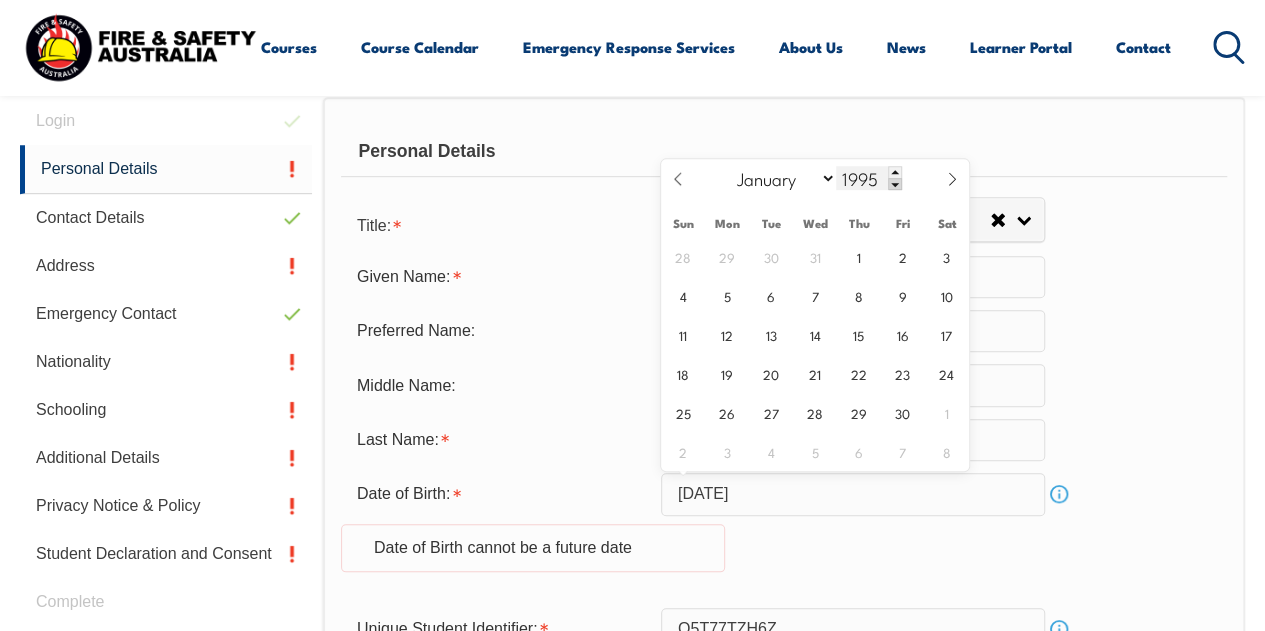 click at bounding box center (895, 184) 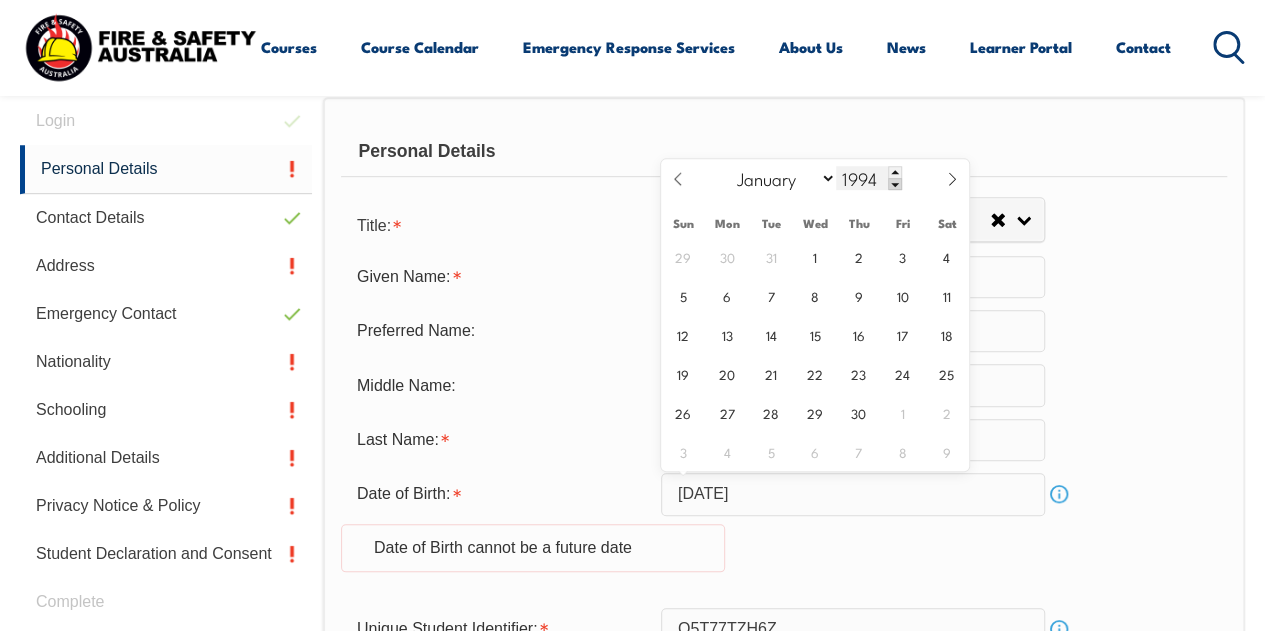 click at bounding box center (895, 184) 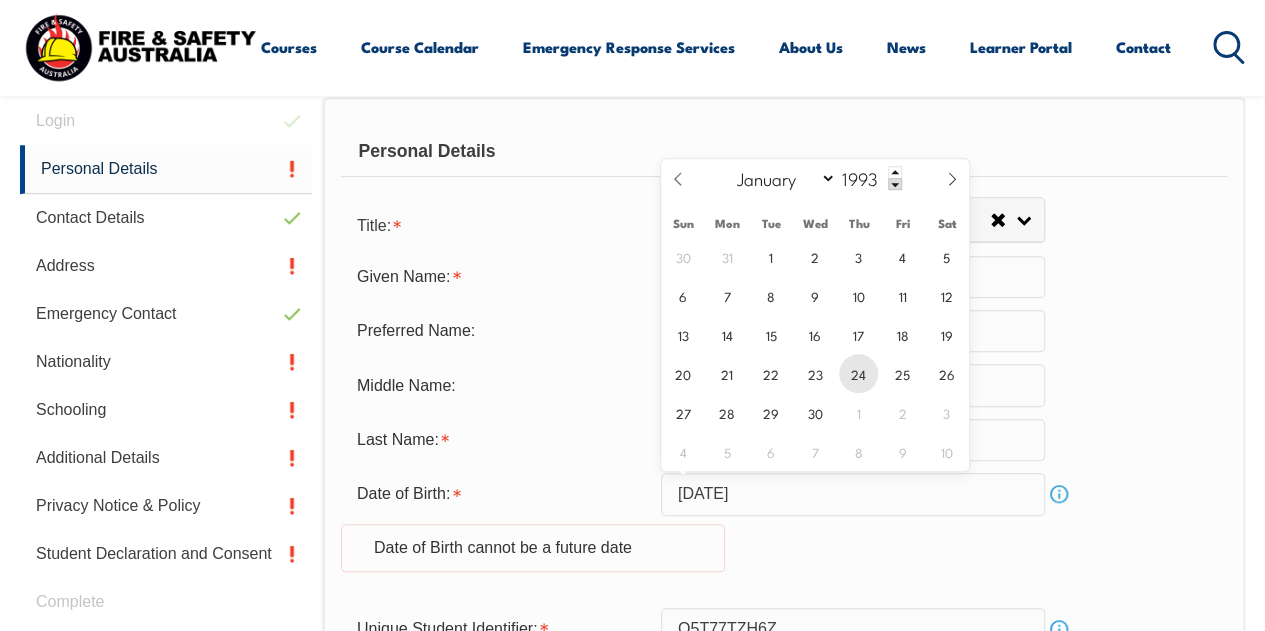 click on "24" at bounding box center (858, 373) 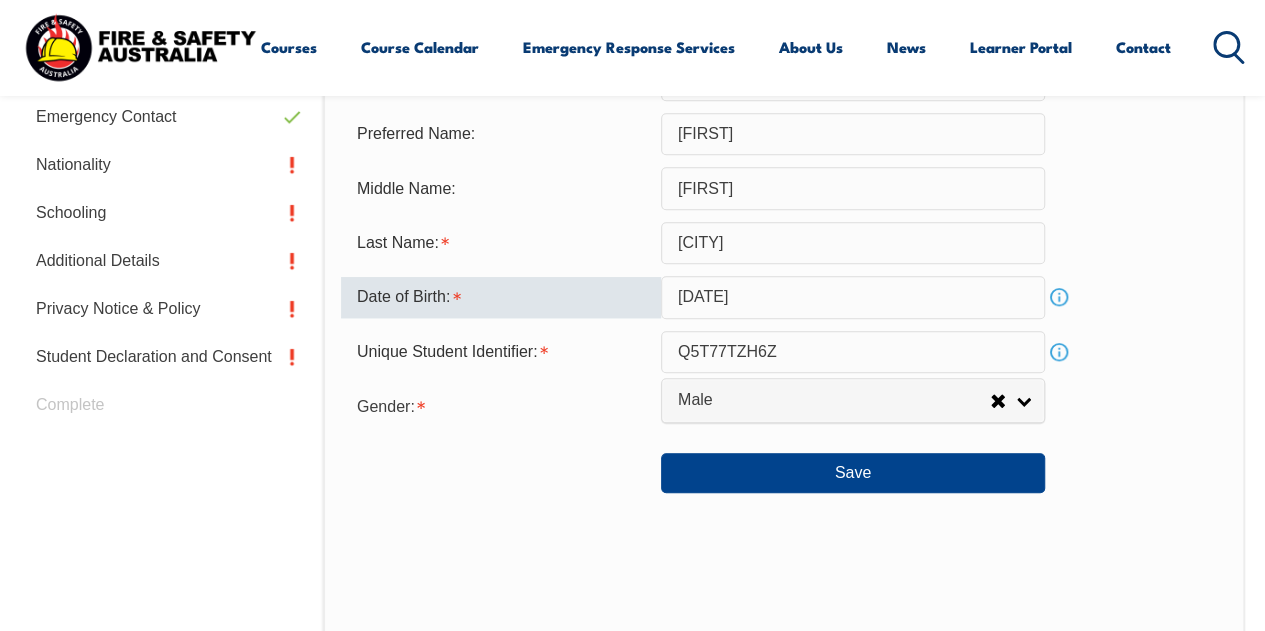 scroll, scrollTop: 754, scrollLeft: 0, axis: vertical 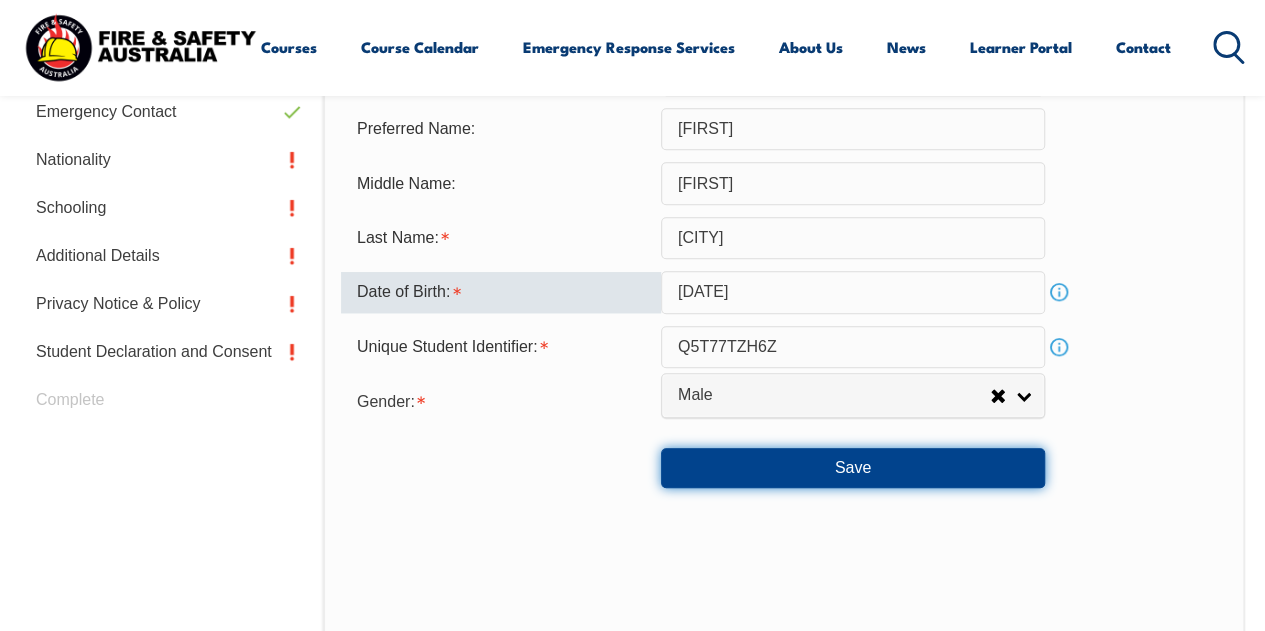 click on "Save" at bounding box center (853, 468) 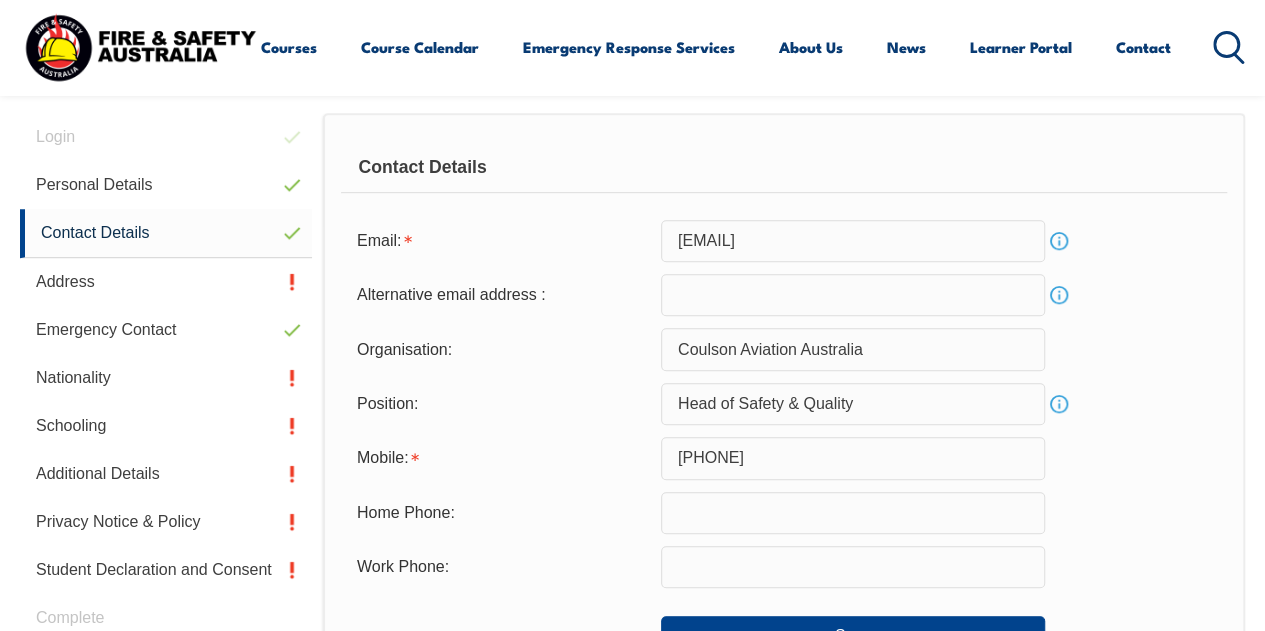 scroll, scrollTop: 485, scrollLeft: 0, axis: vertical 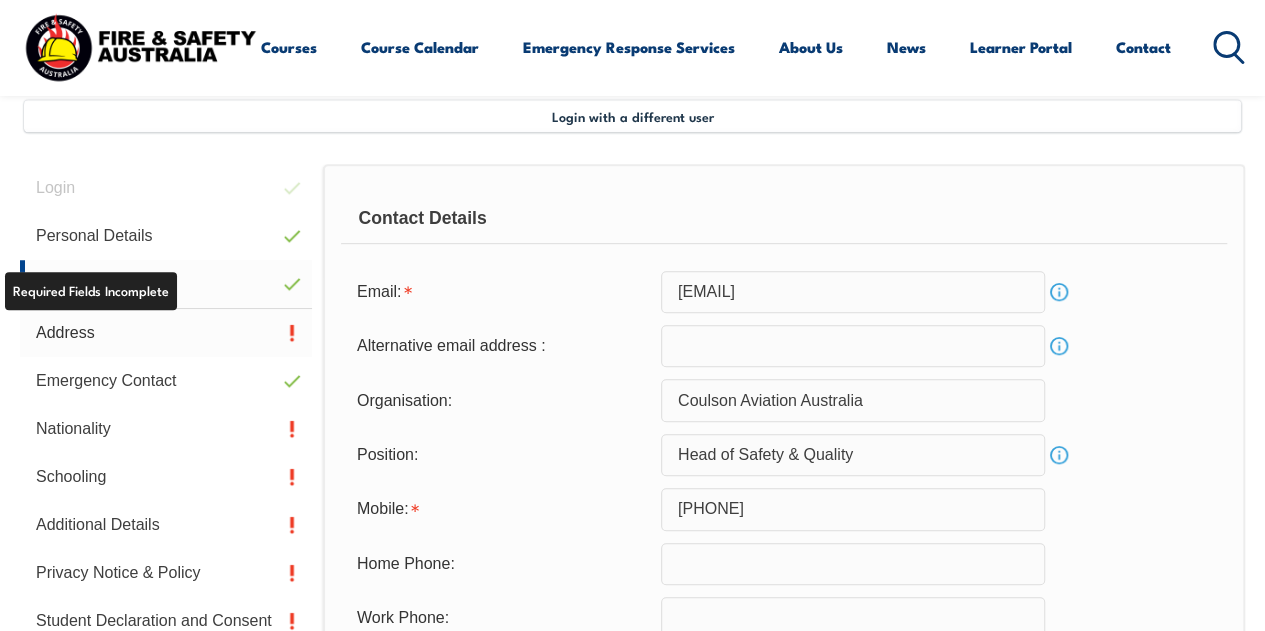 click on "Address" at bounding box center (166, 333) 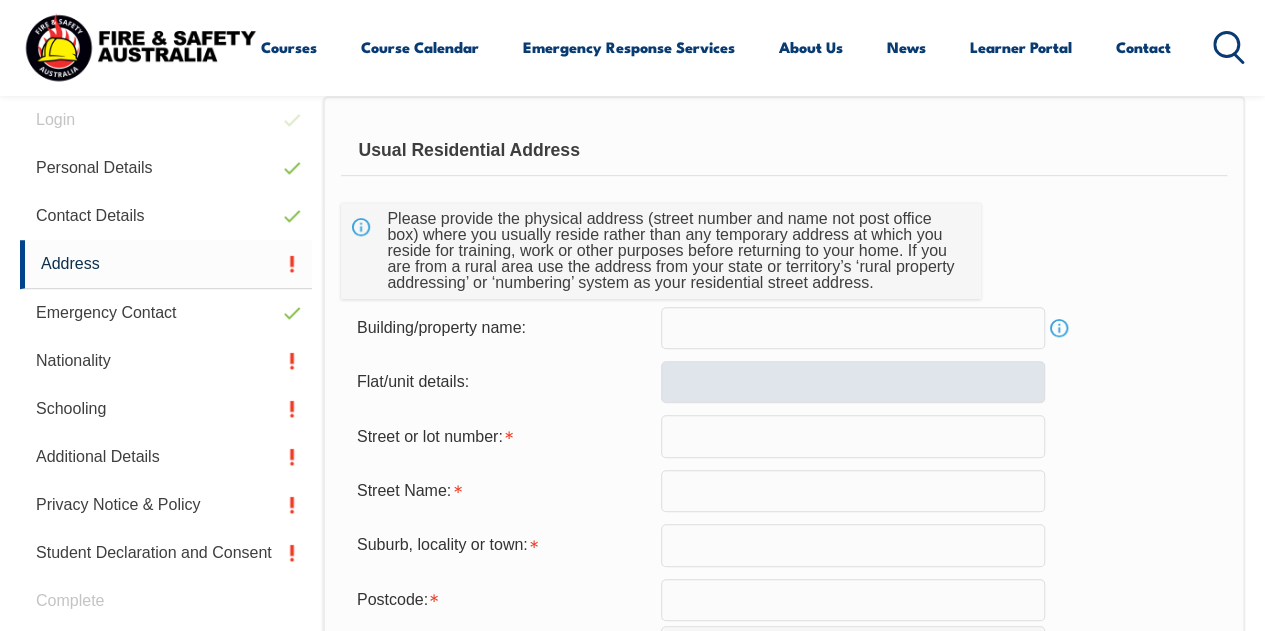 scroll, scrollTop: 571, scrollLeft: 0, axis: vertical 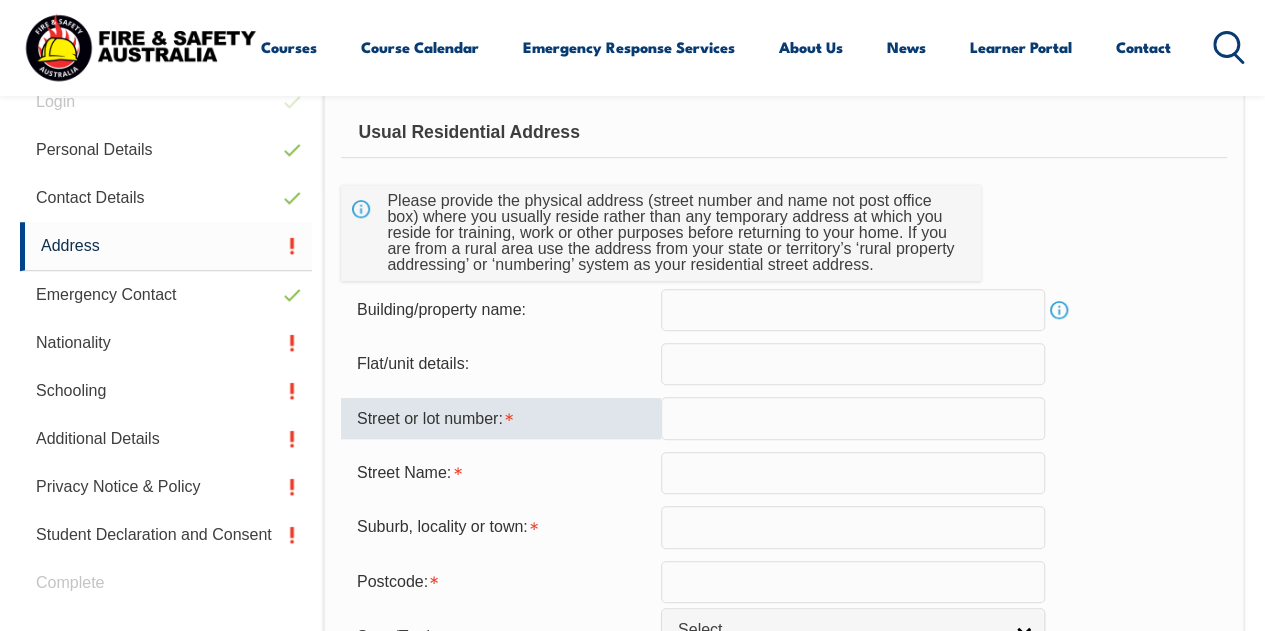 click at bounding box center [853, 418] 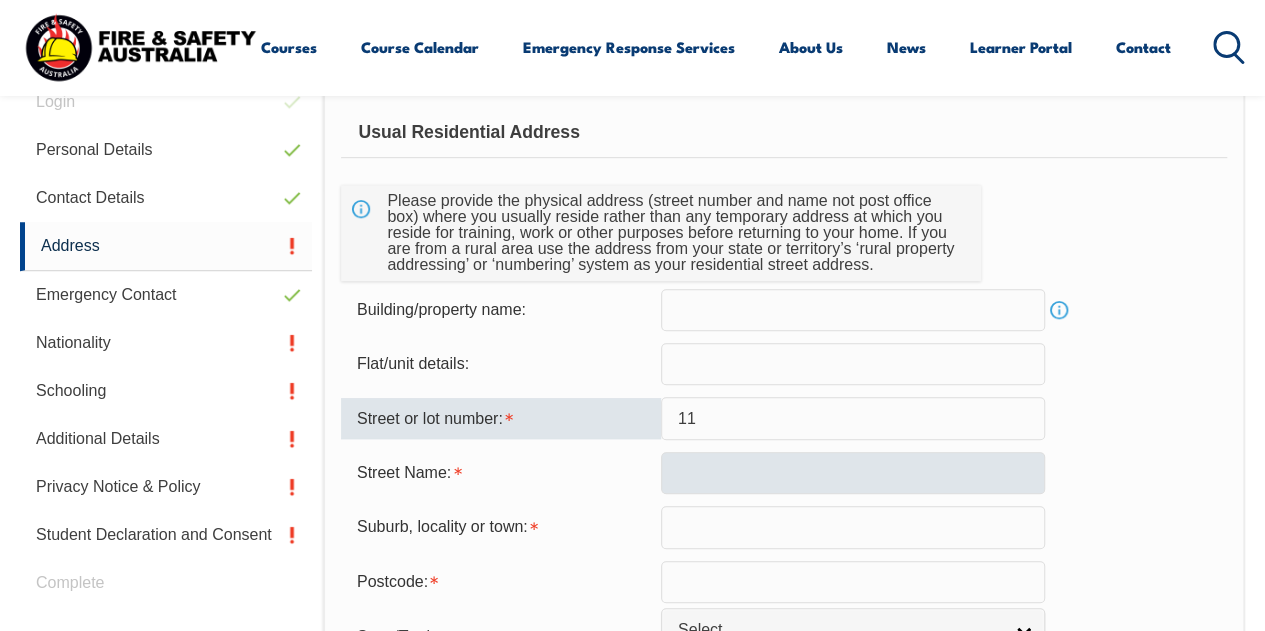 type on "11" 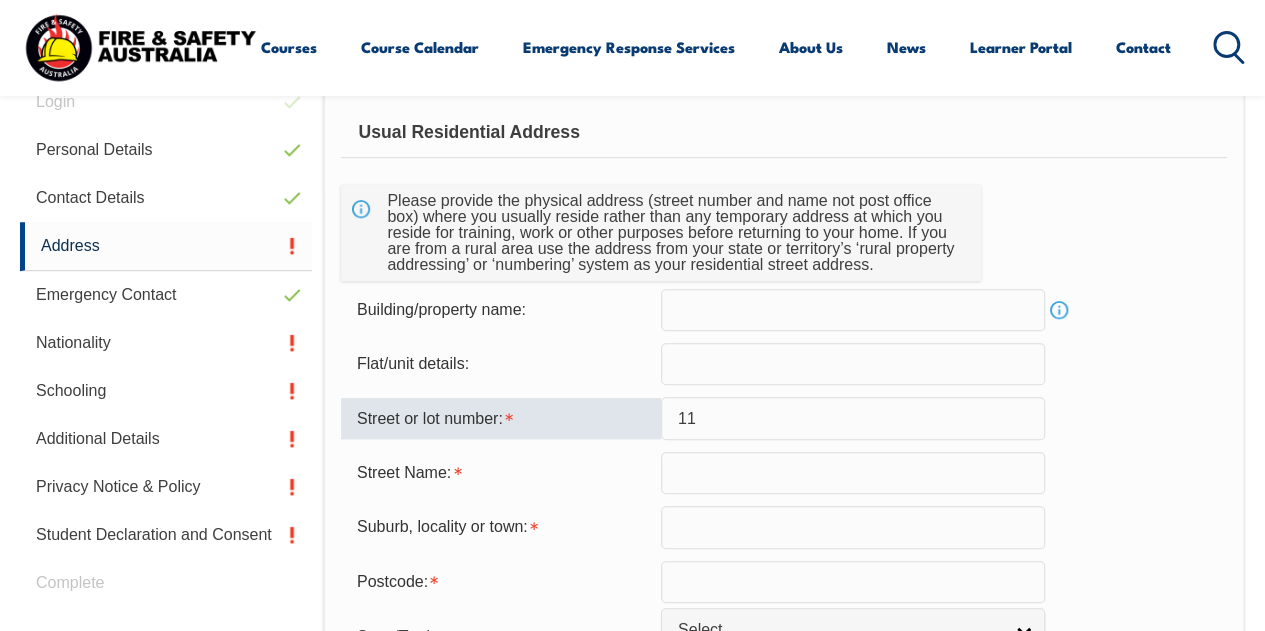 click at bounding box center (853, 473) 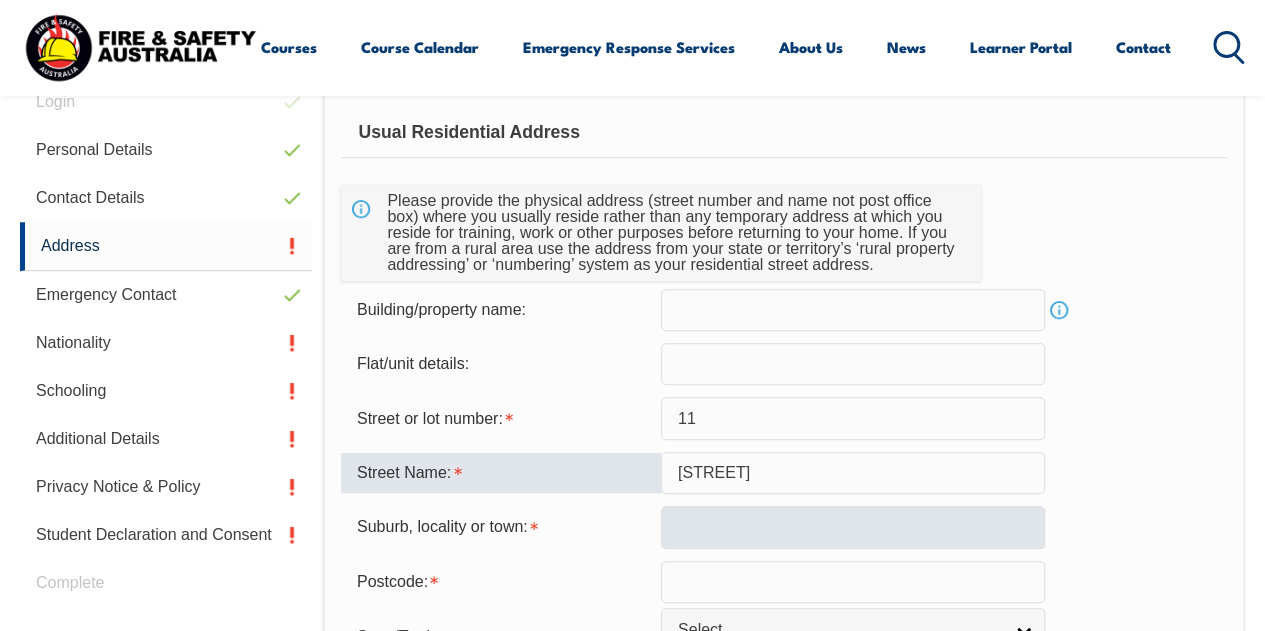 type on "Wignell Place" 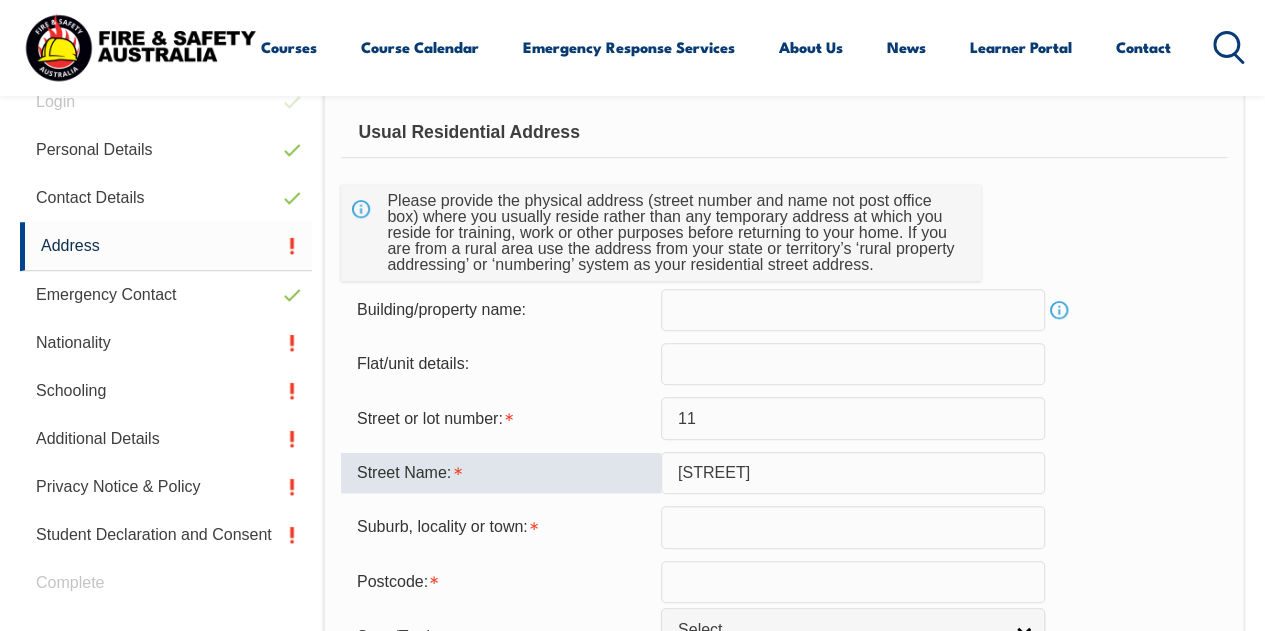 click at bounding box center (853, 527) 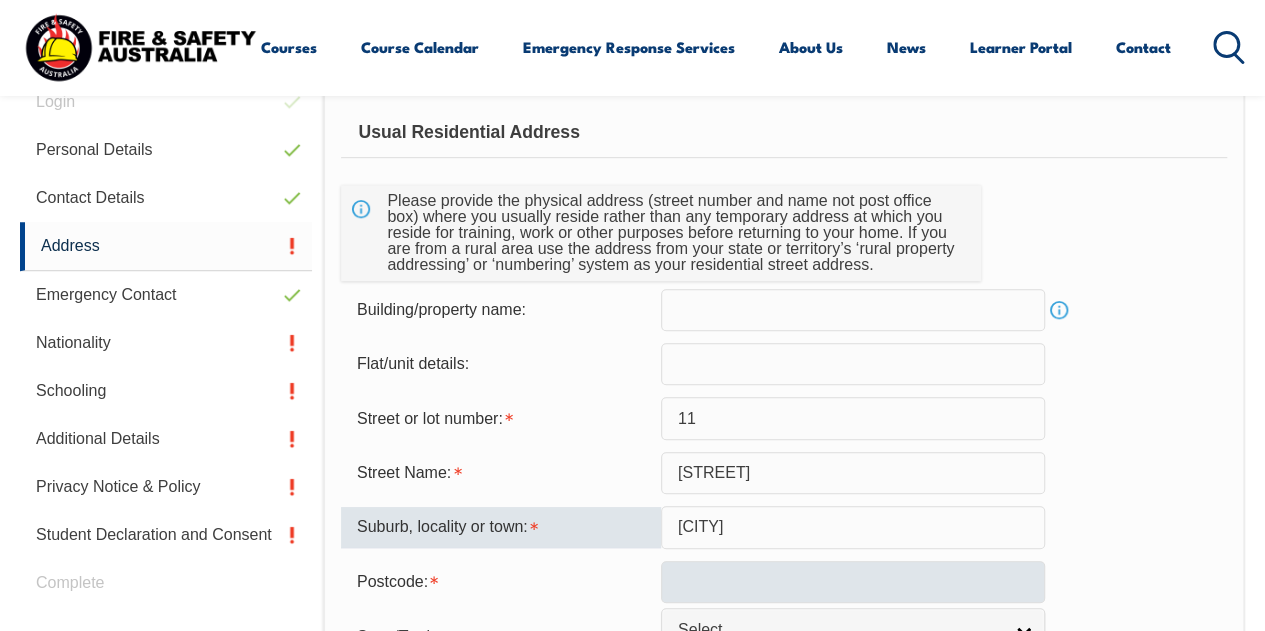 type on "Mount Annan" 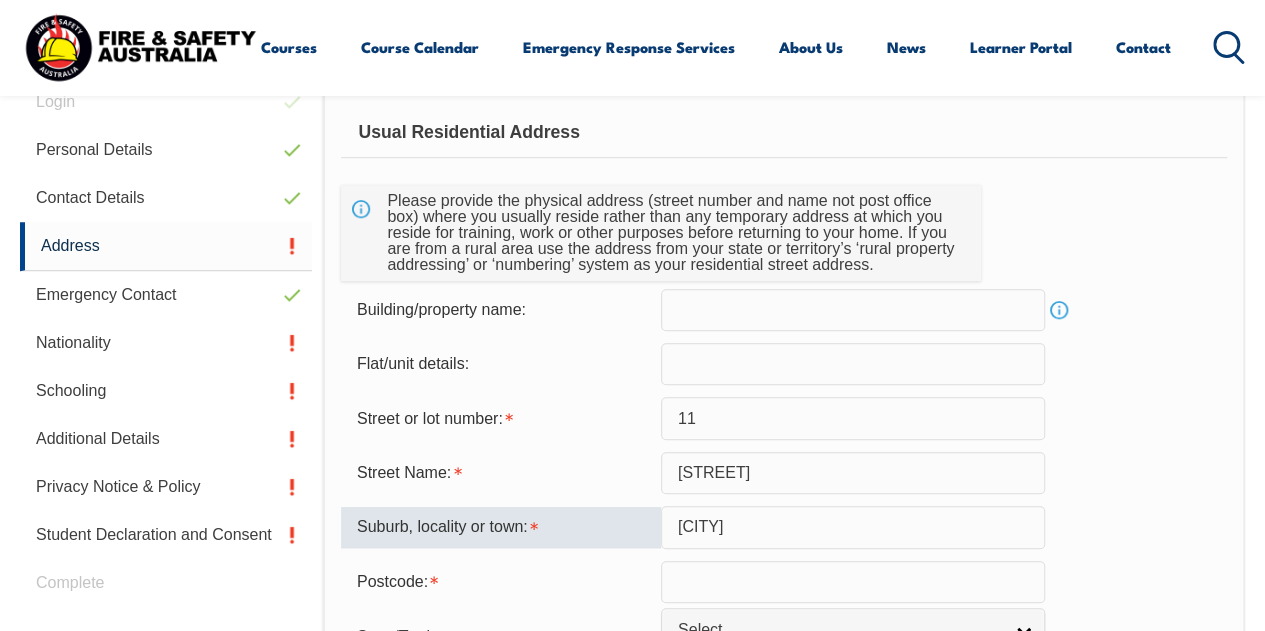 click at bounding box center [853, 582] 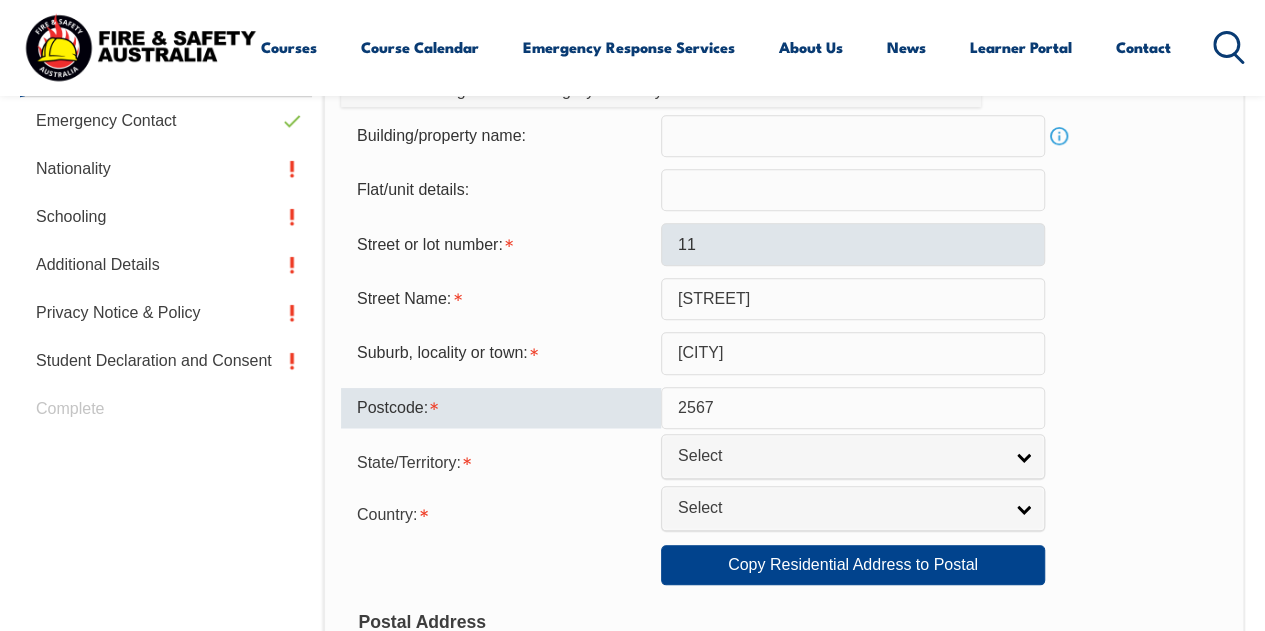 scroll, scrollTop: 746, scrollLeft: 0, axis: vertical 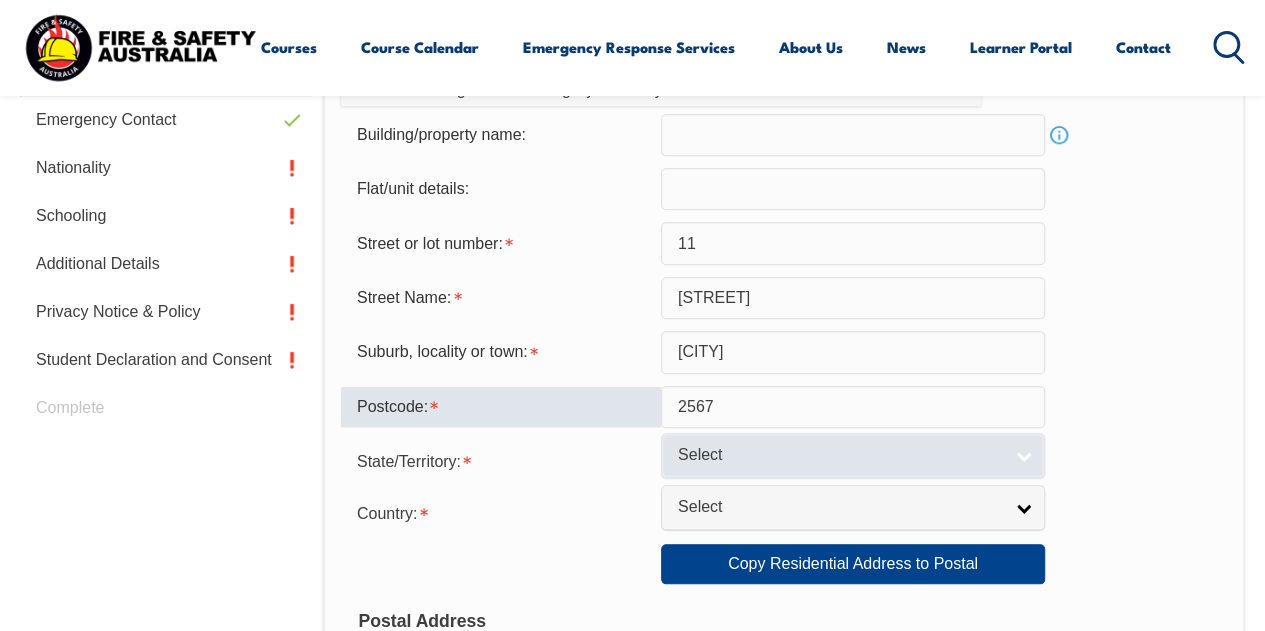 type on "2567" 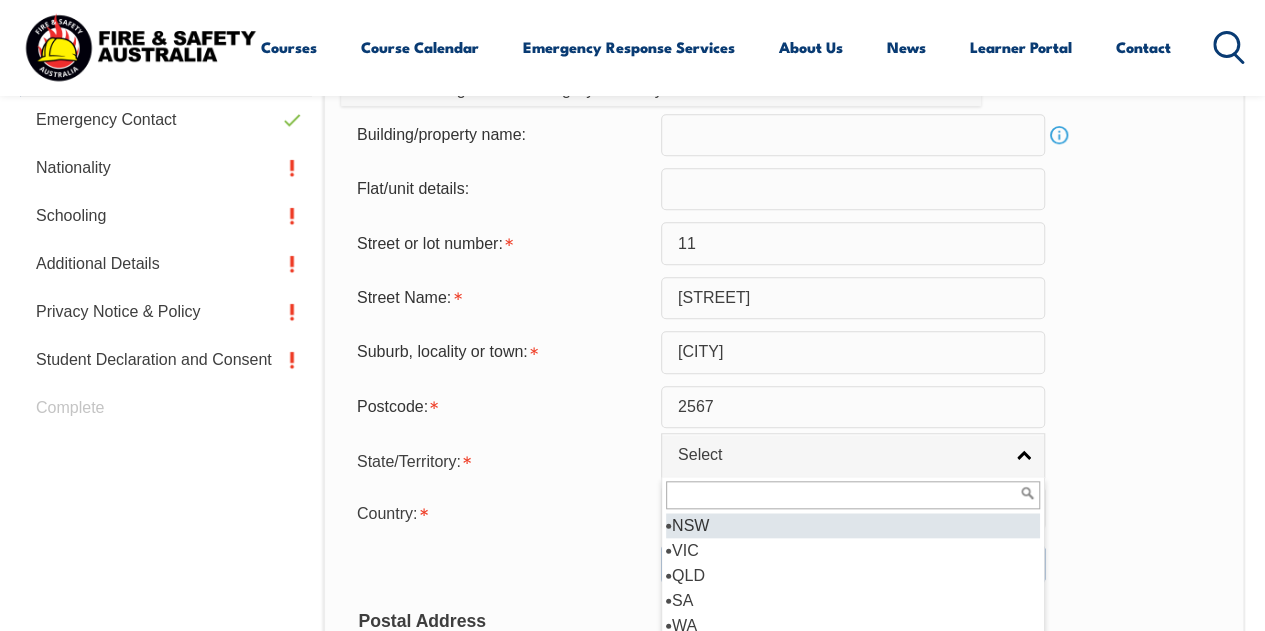 click on "NSW" at bounding box center [853, 525] 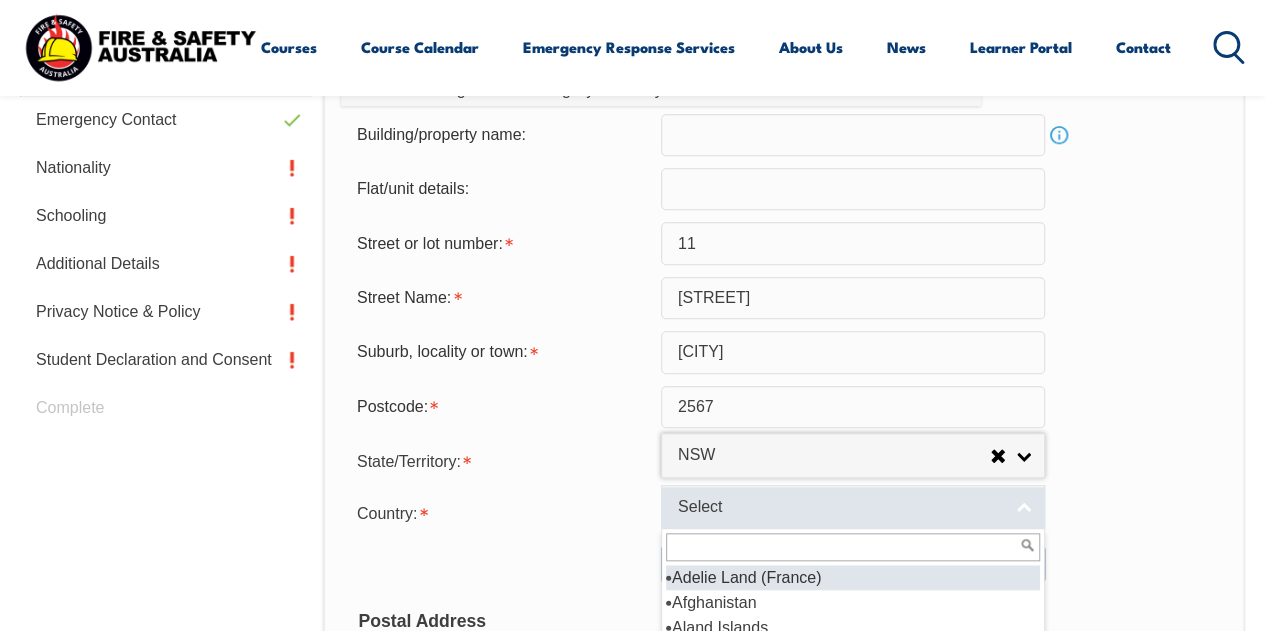 click on "Select" at bounding box center (840, 507) 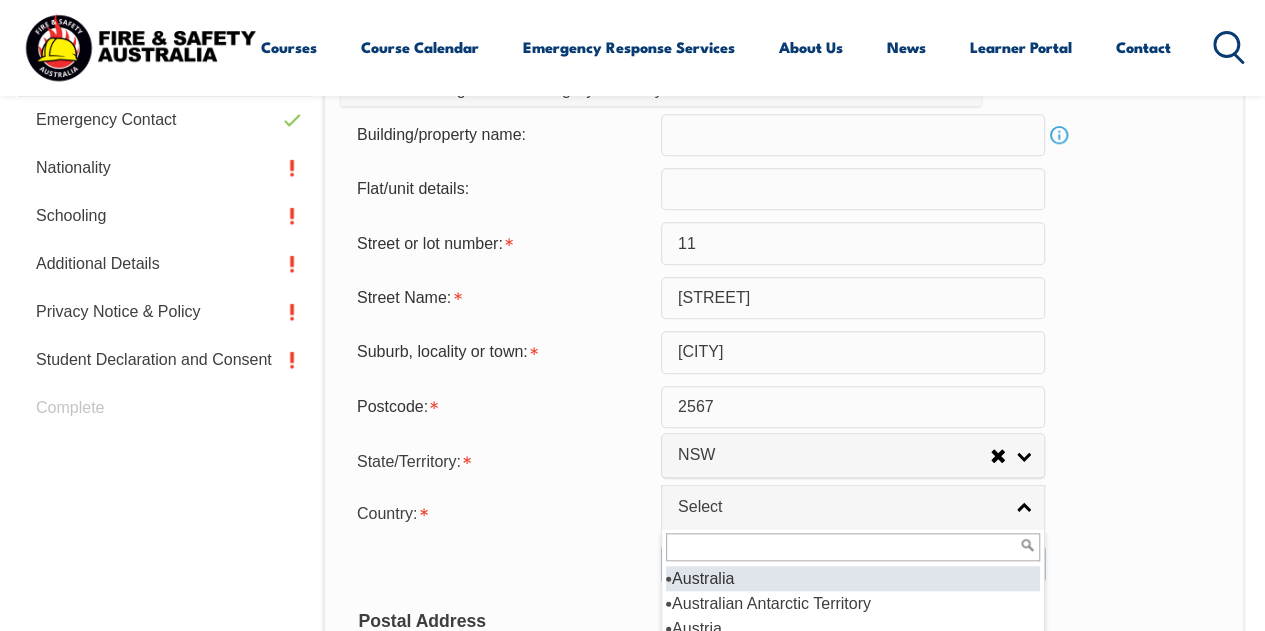 scroll, scrollTop: 319, scrollLeft: 0, axis: vertical 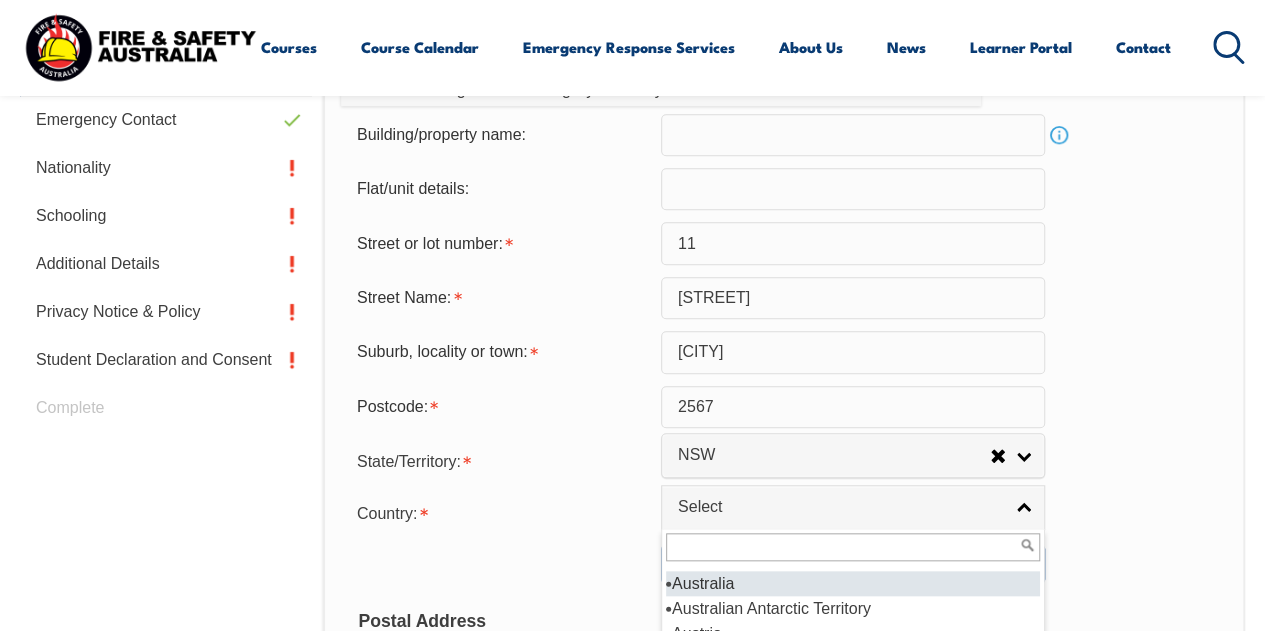 click on "Australia" at bounding box center [853, 583] 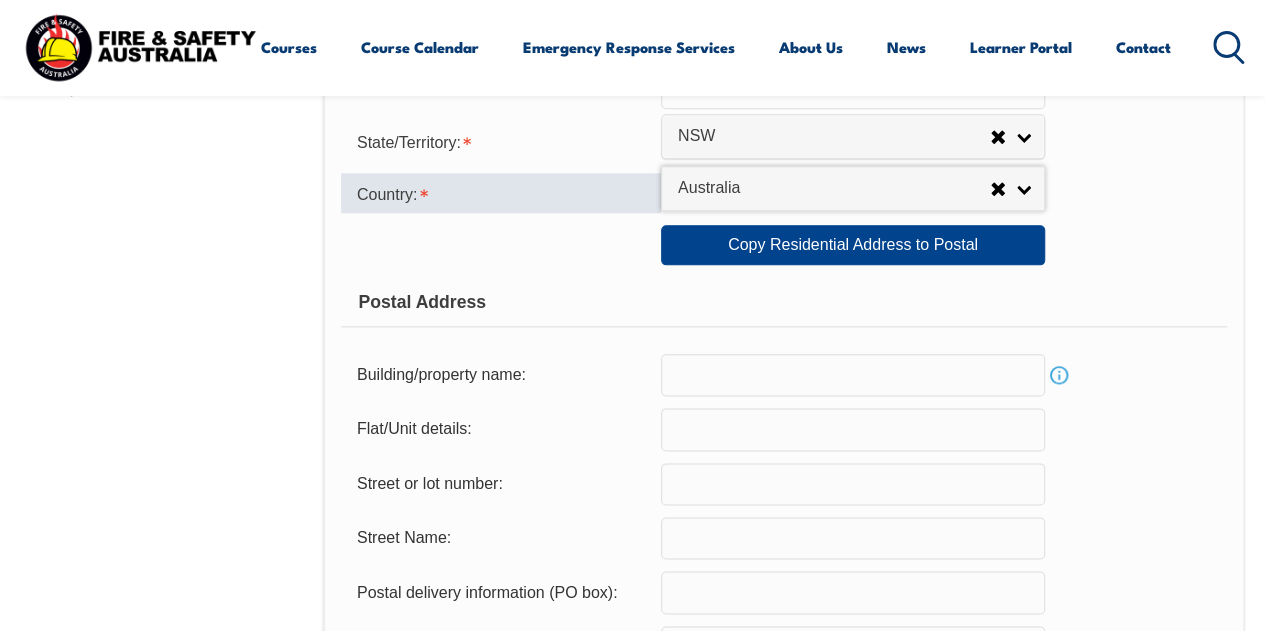 scroll, scrollTop: 1081, scrollLeft: 0, axis: vertical 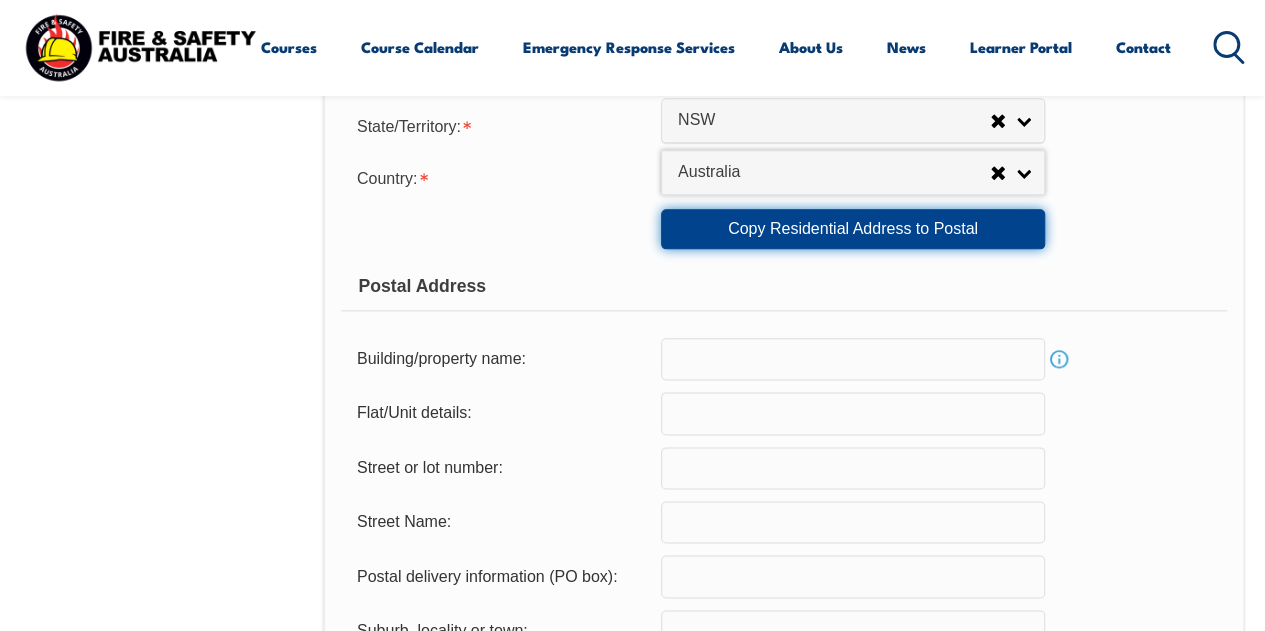 click on "Copy Residential Address to Postal" at bounding box center [853, 229] 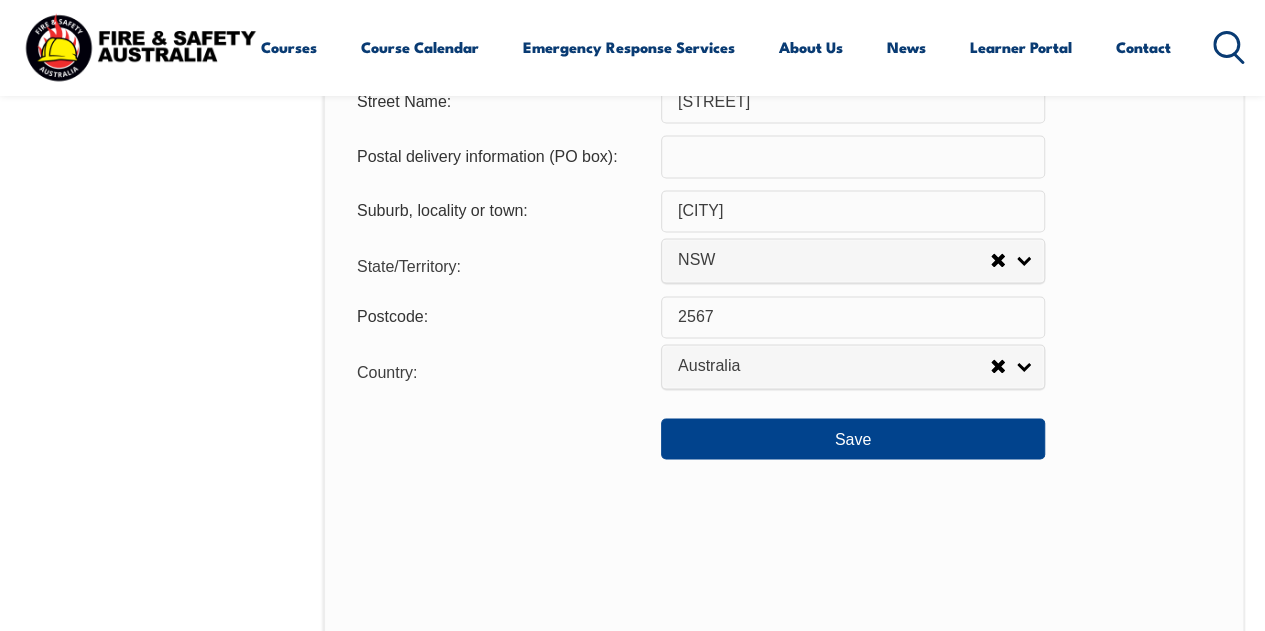 scroll, scrollTop: 1505, scrollLeft: 0, axis: vertical 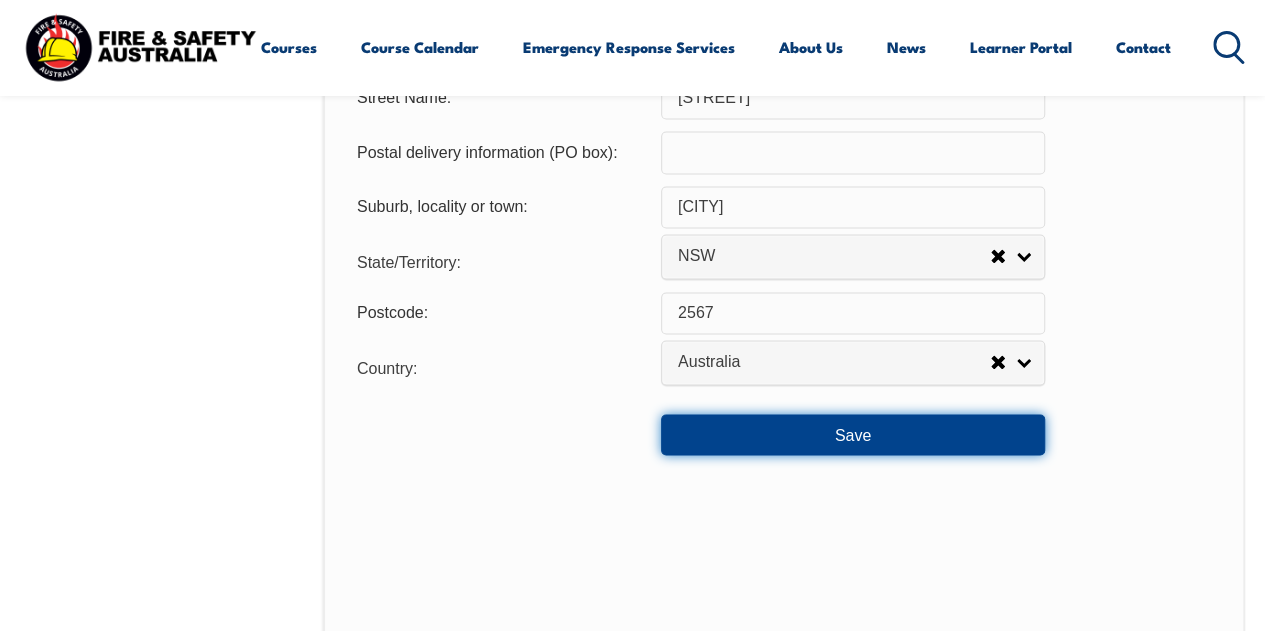 click on "Save" at bounding box center [853, 434] 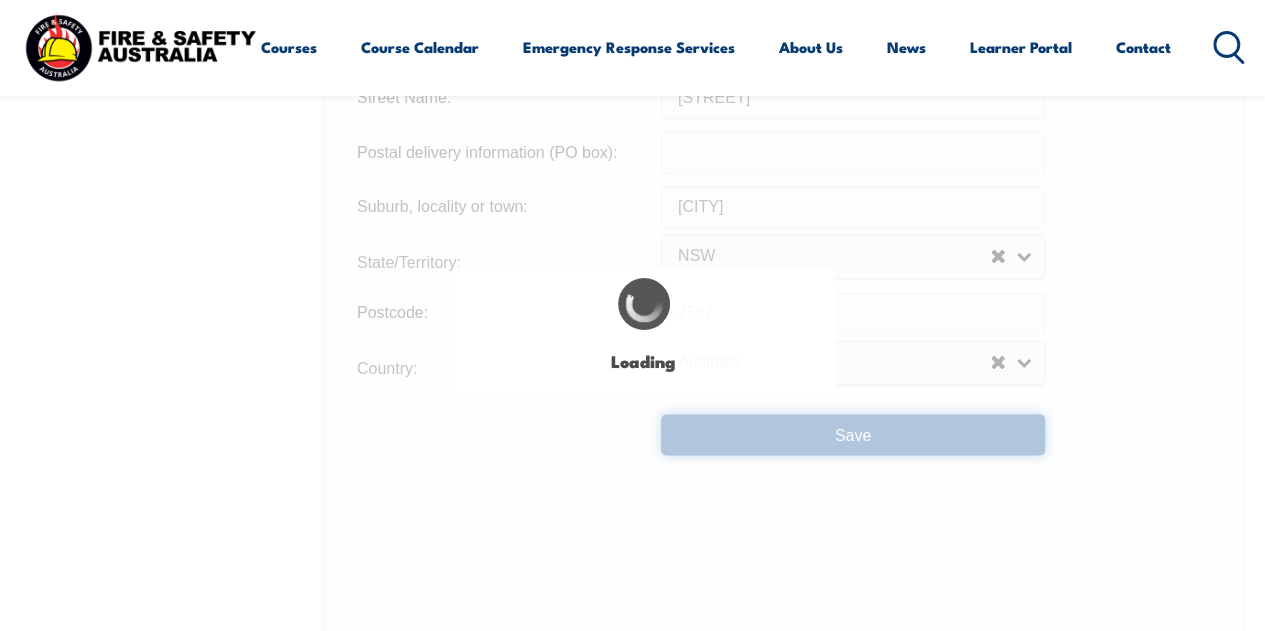 type on "Wignell Place" 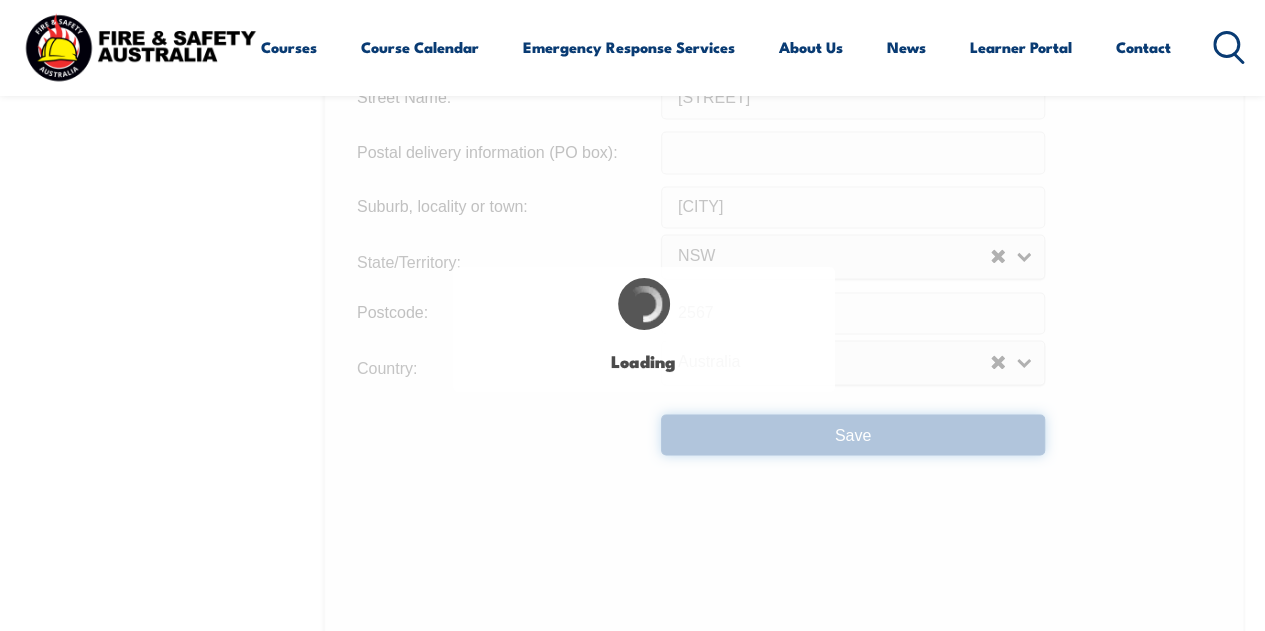 type on "Wignell Place" 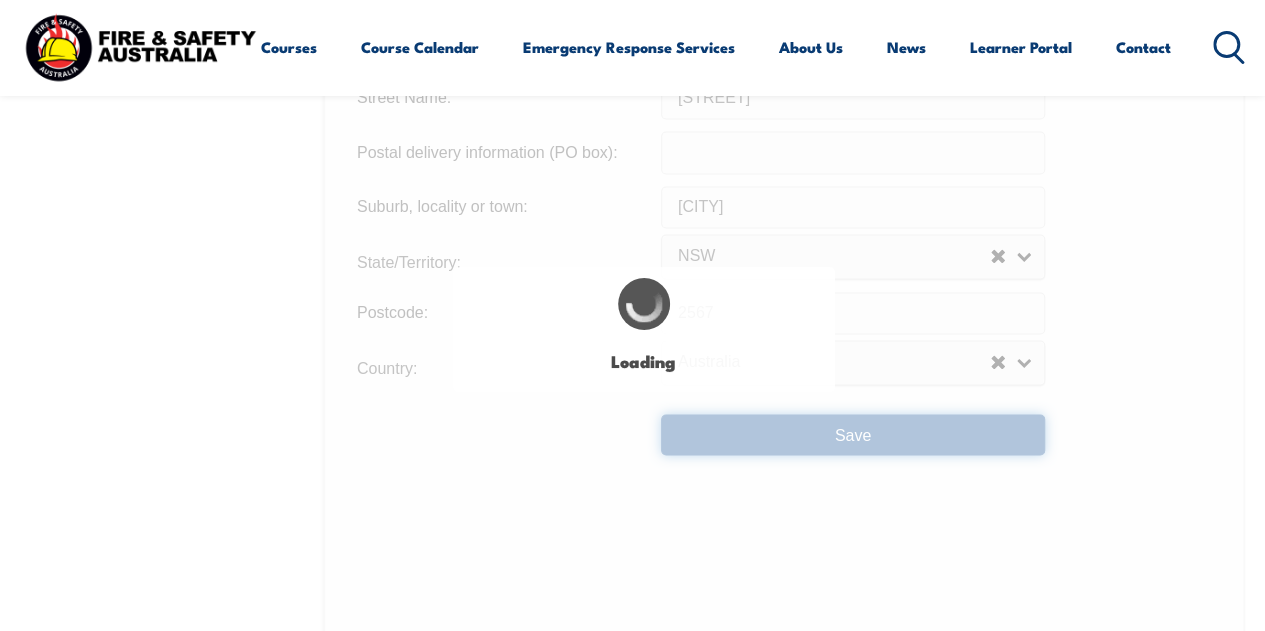 scroll, scrollTop: 0, scrollLeft: 0, axis: both 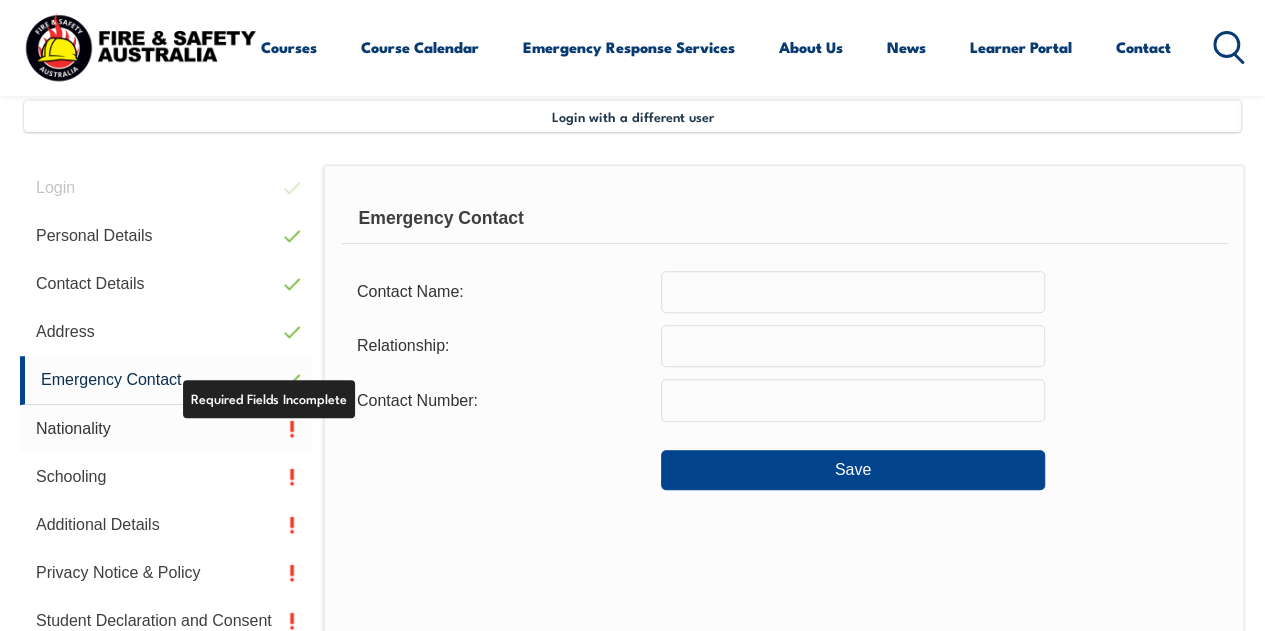 click on "Nationality" at bounding box center (166, 429) 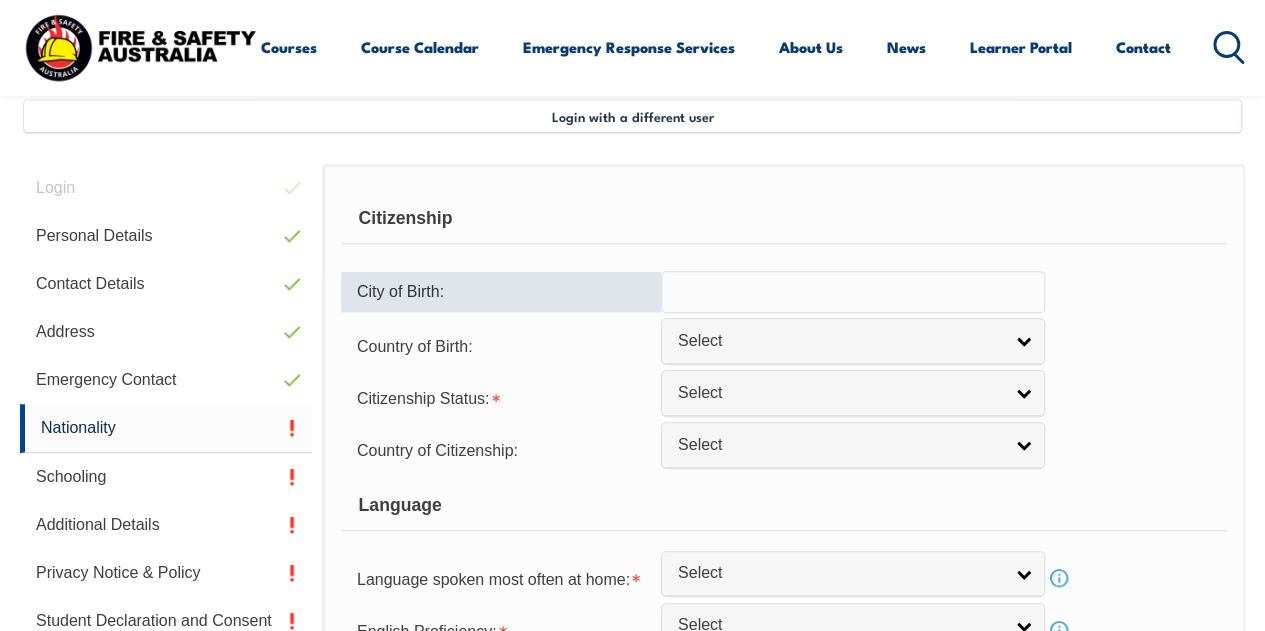 click at bounding box center (853, 292) 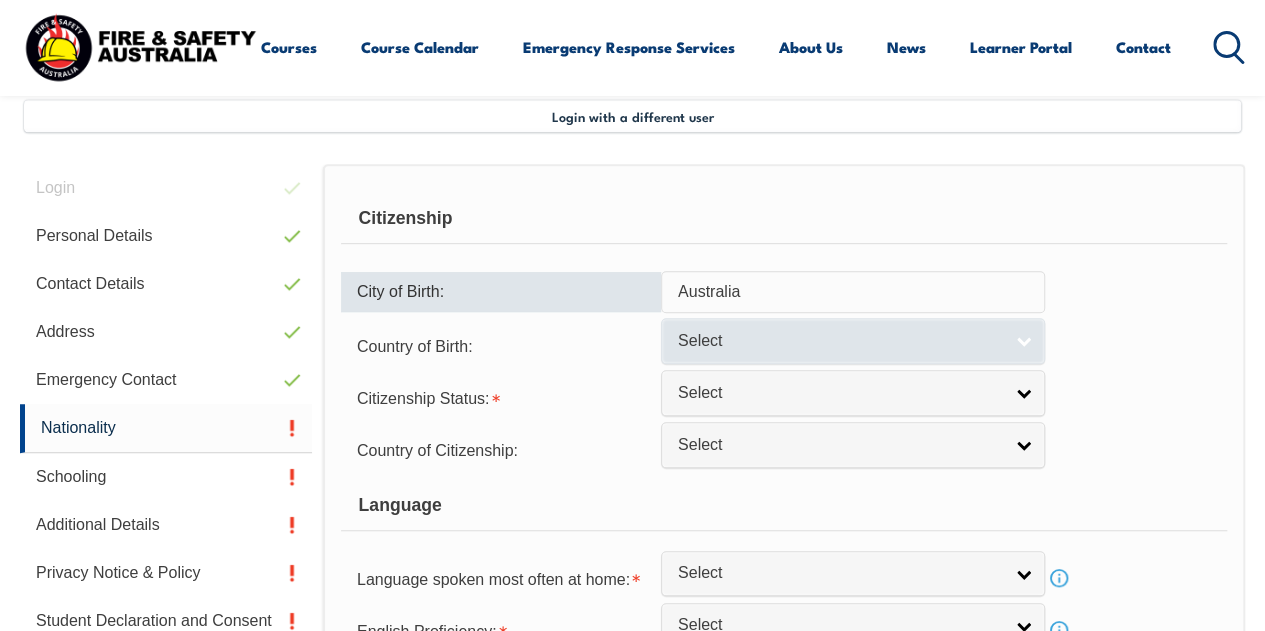 type on "Australia" 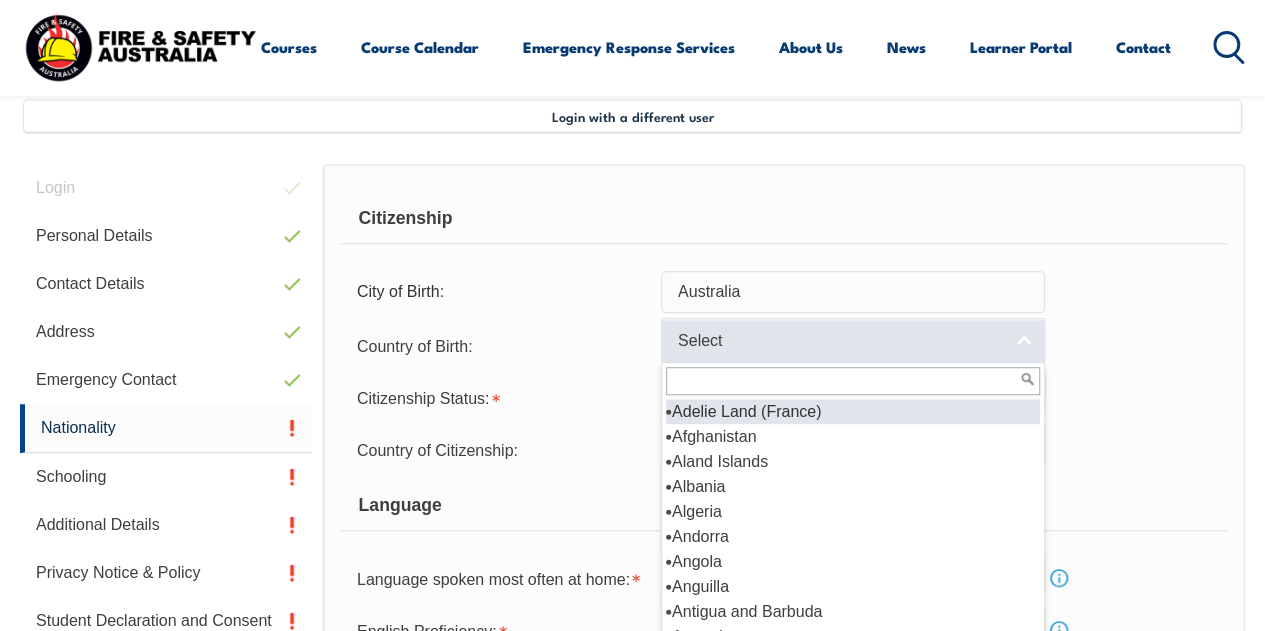 click on "Select" at bounding box center (840, 341) 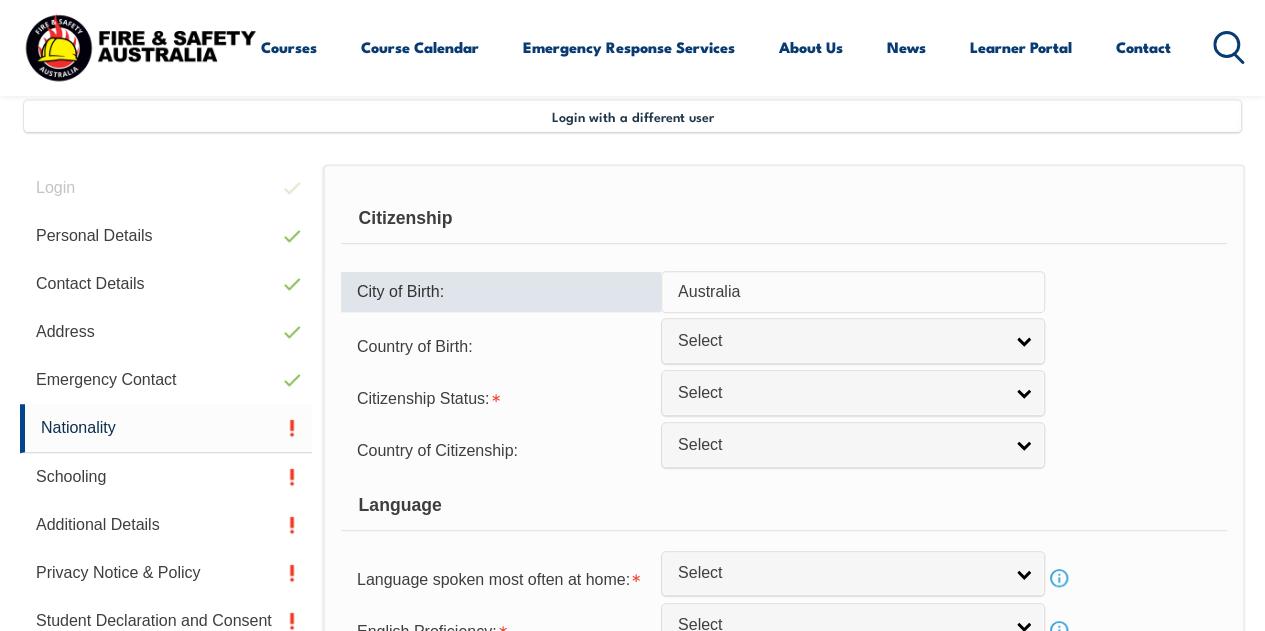 drag, startPoint x: 755, startPoint y: 293, endPoint x: 610, endPoint y: 301, distance: 145.22052 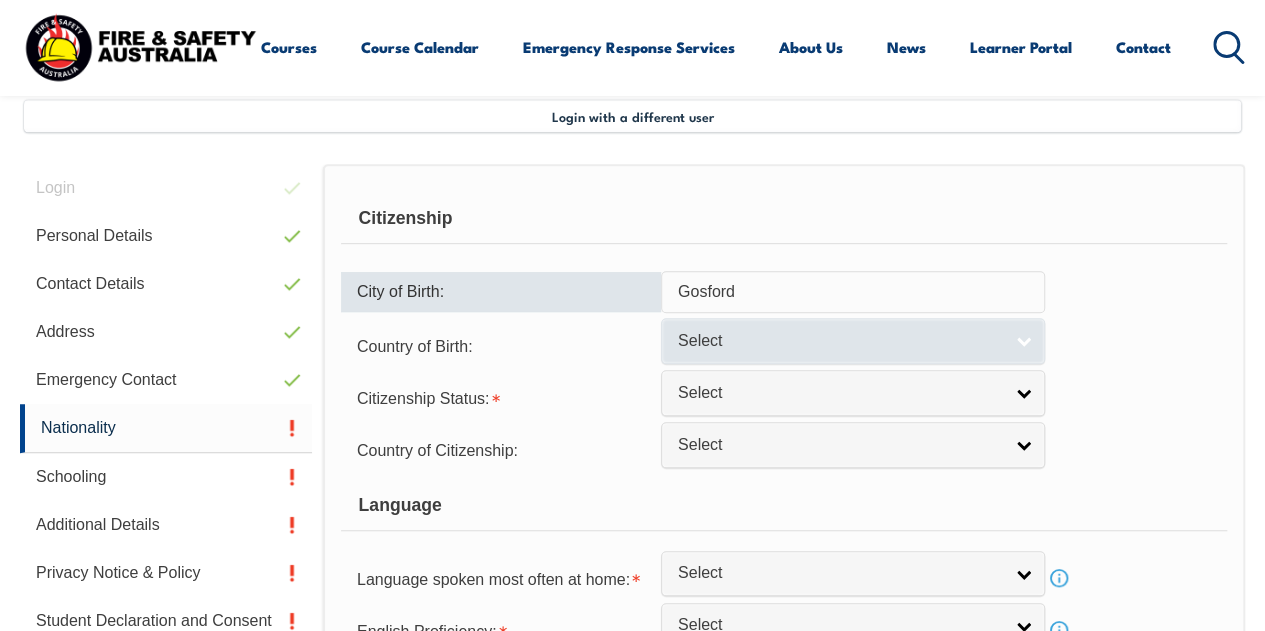 type on "Gosford" 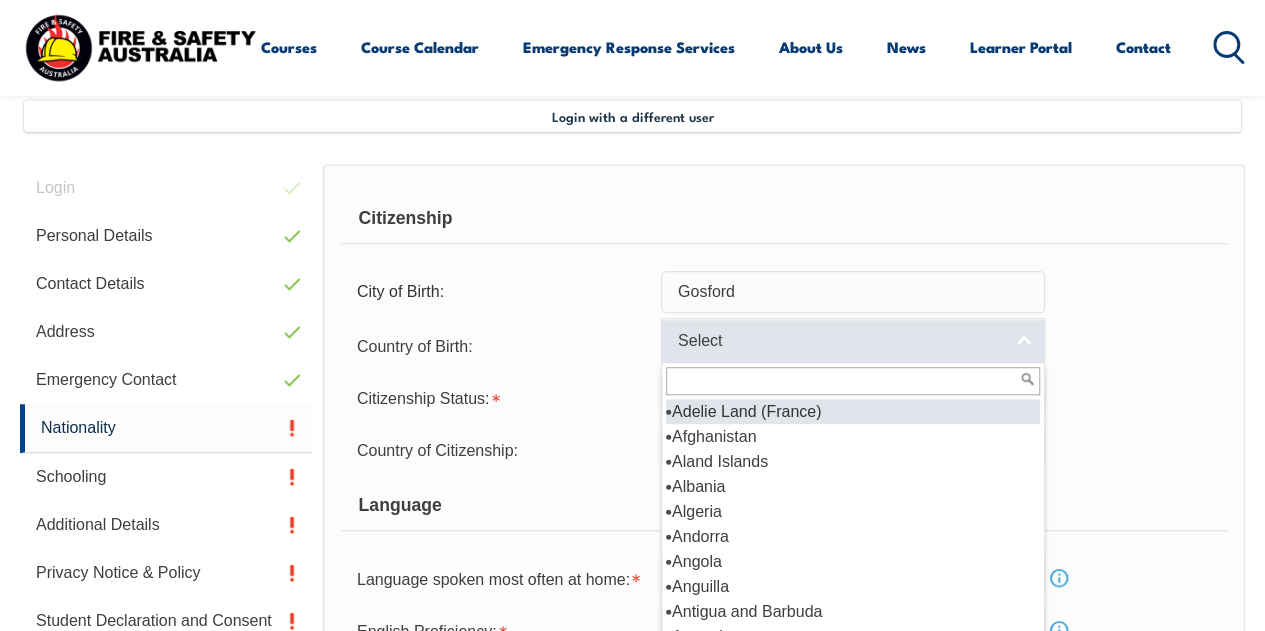 click on "Select" at bounding box center (840, 341) 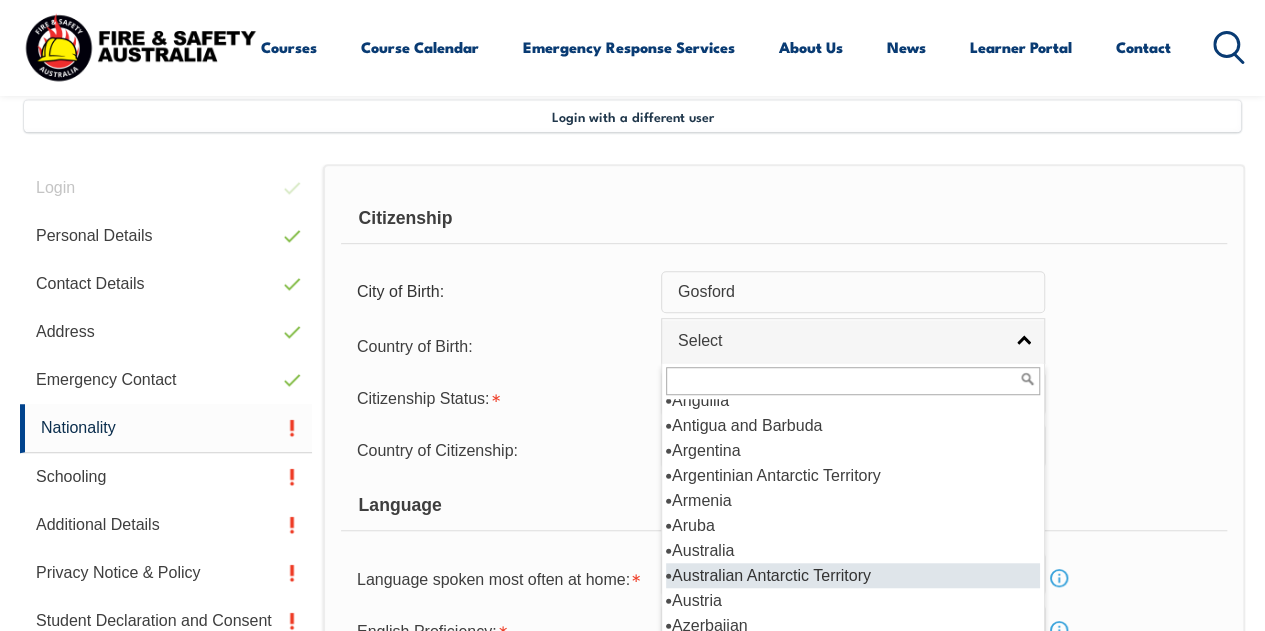 scroll, scrollTop: 195, scrollLeft: 0, axis: vertical 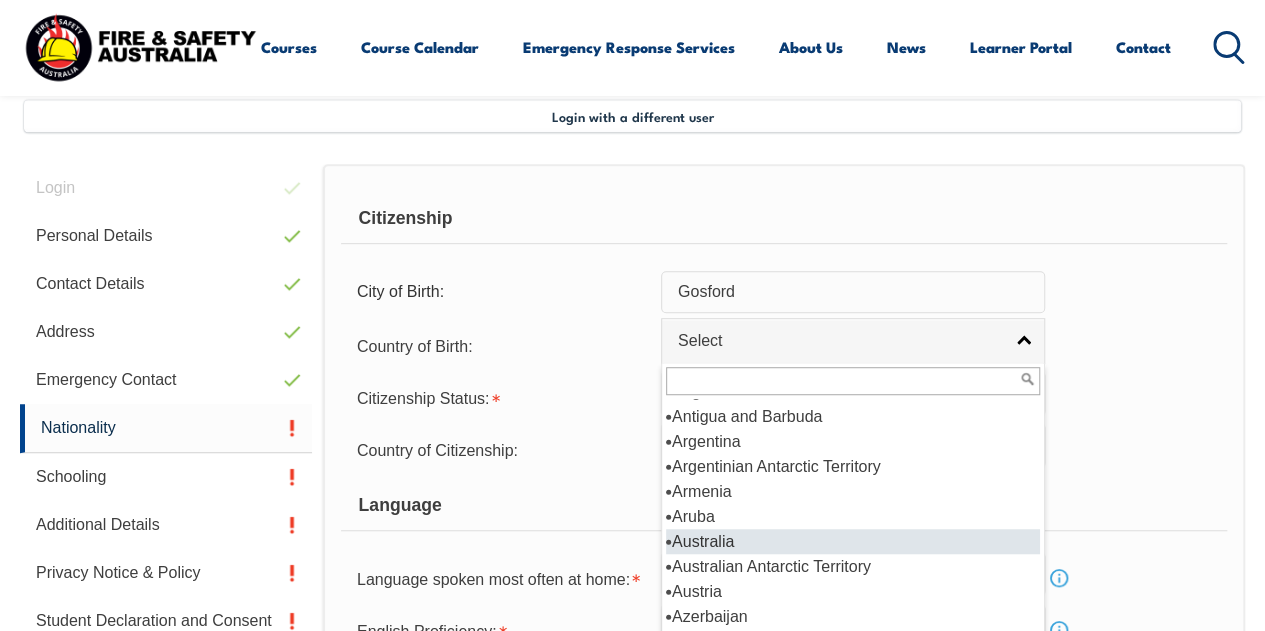 click on "Australia" at bounding box center (853, 541) 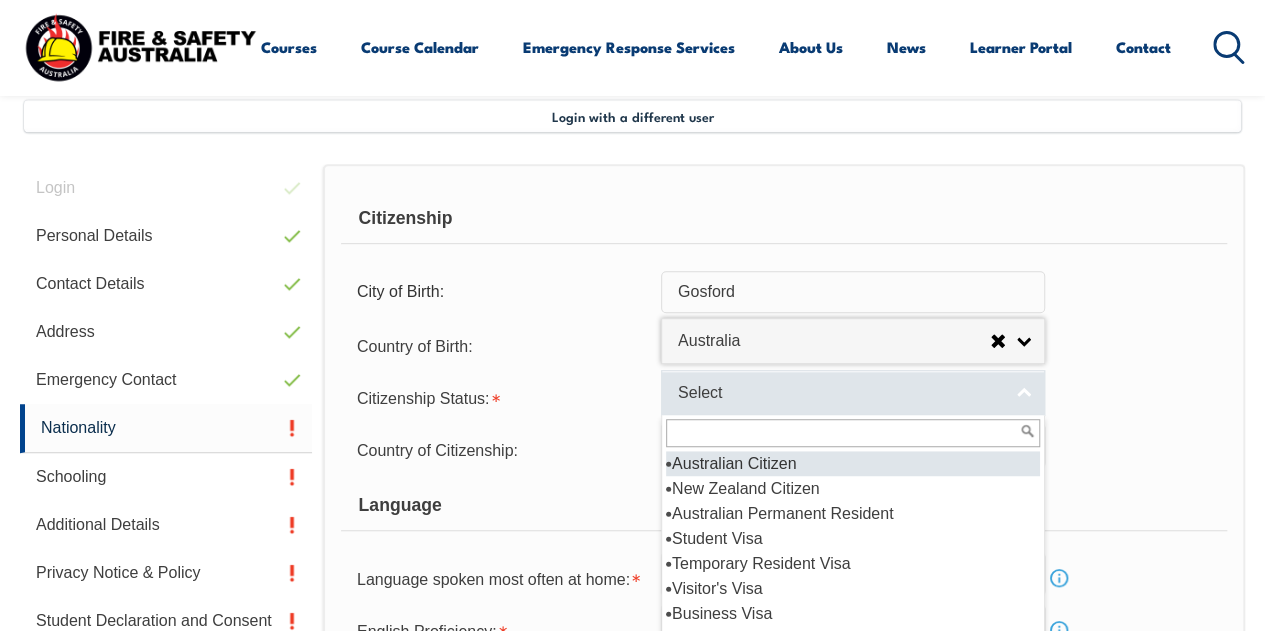 click on "Select" at bounding box center (840, 393) 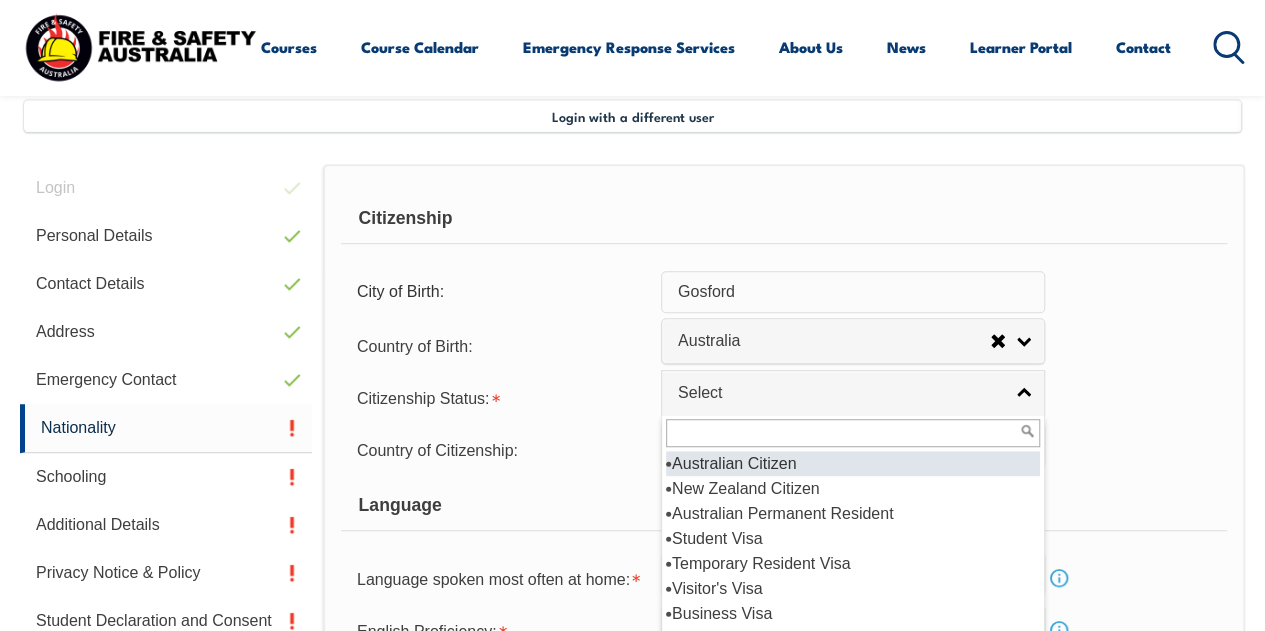 click on "Australian Citizen" at bounding box center [853, 463] 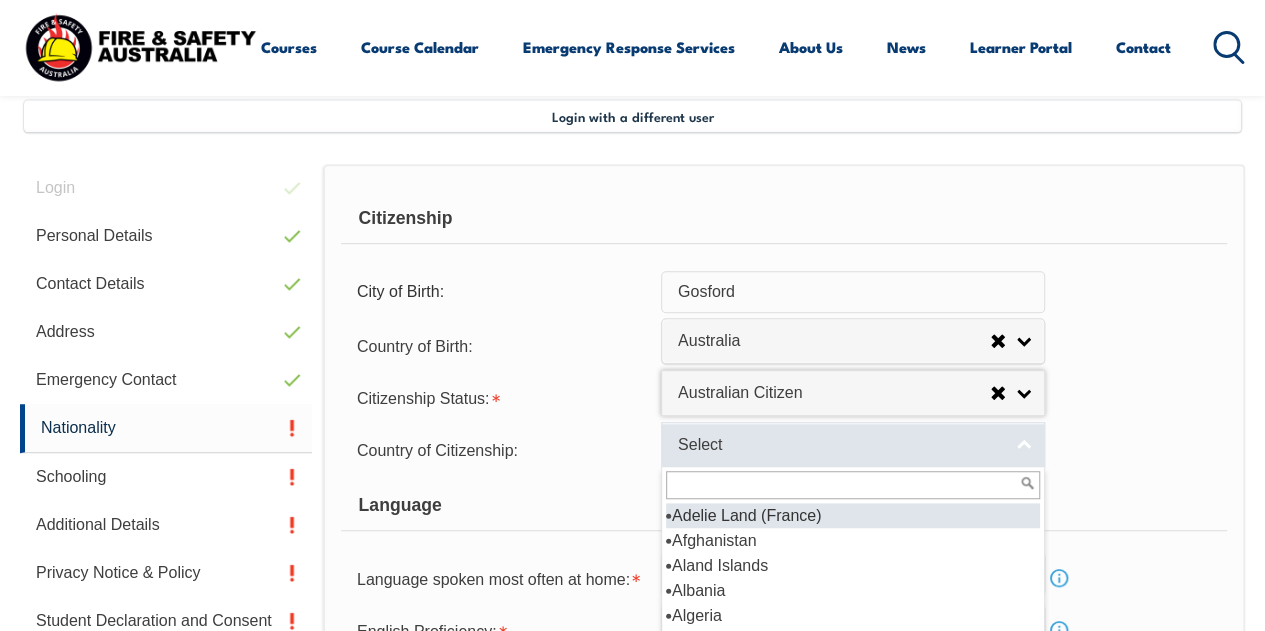 click on "Select" at bounding box center [840, 445] 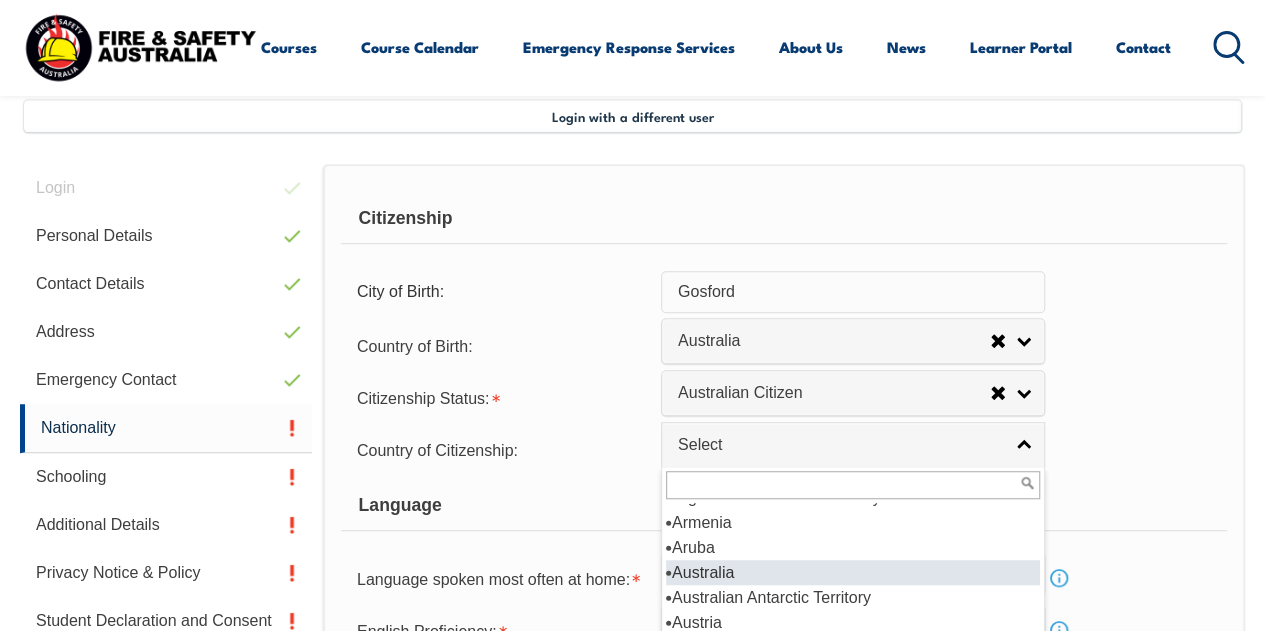 scroll, scrollTop: 269, scrollLeft: 0, axis: vertical 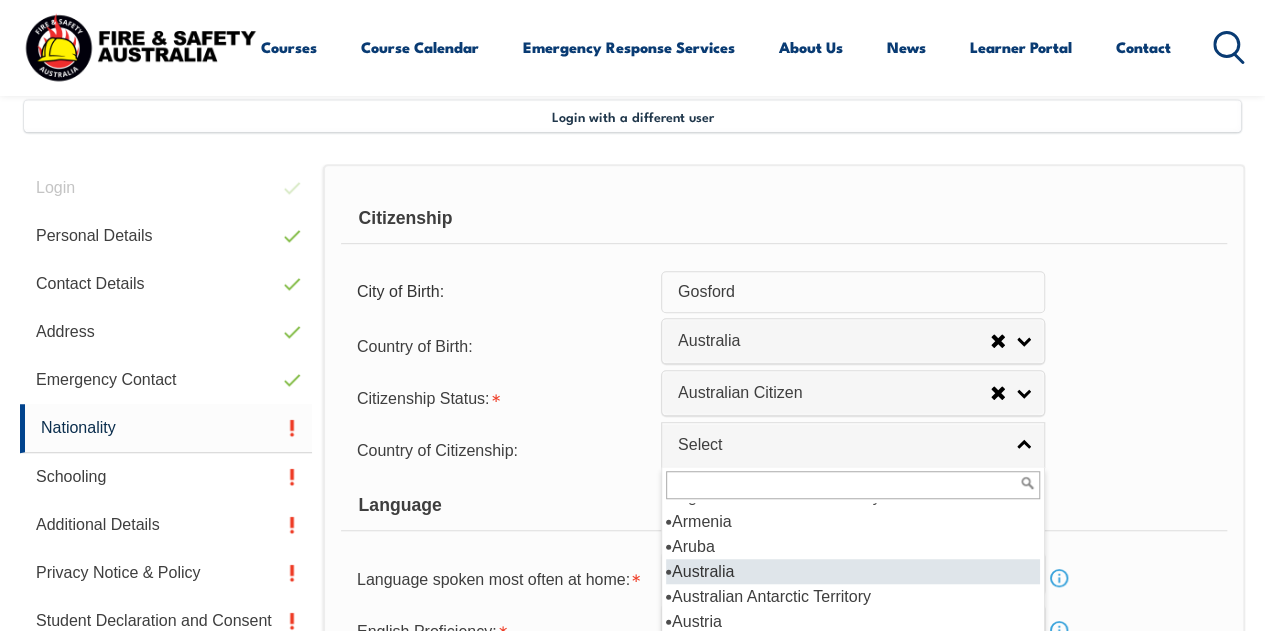 click on "Australia" at bounding box center [853, 571] 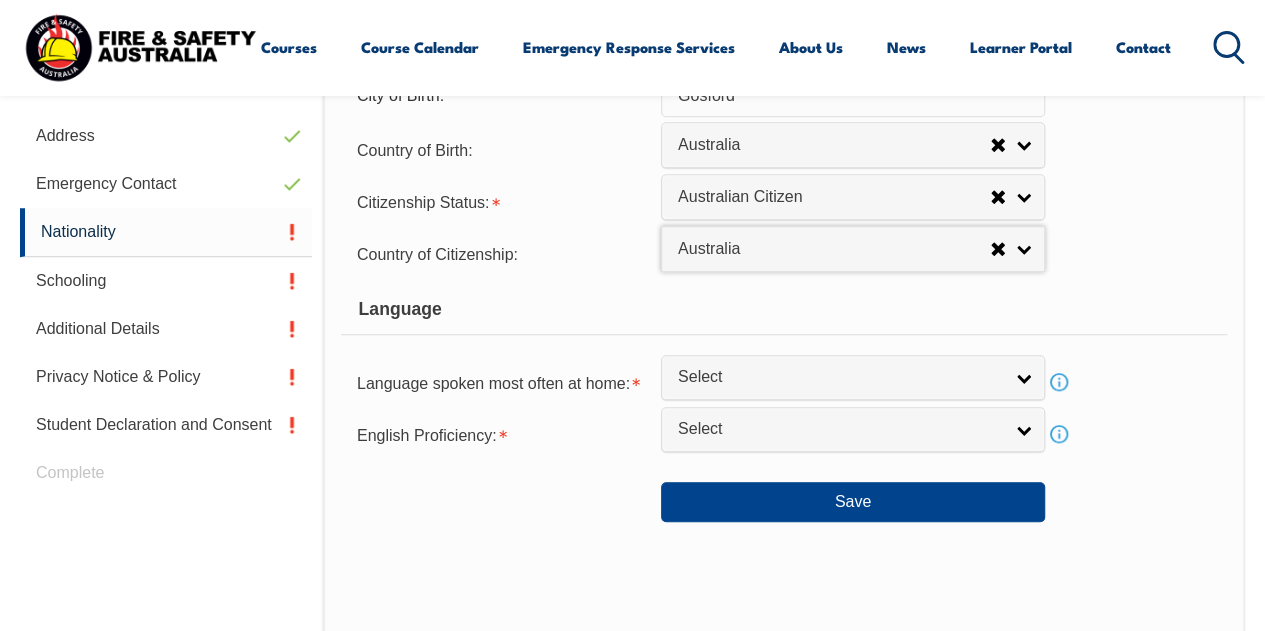 scroll, scrollTop: 710, scrollLeft: 0, axis: vertical 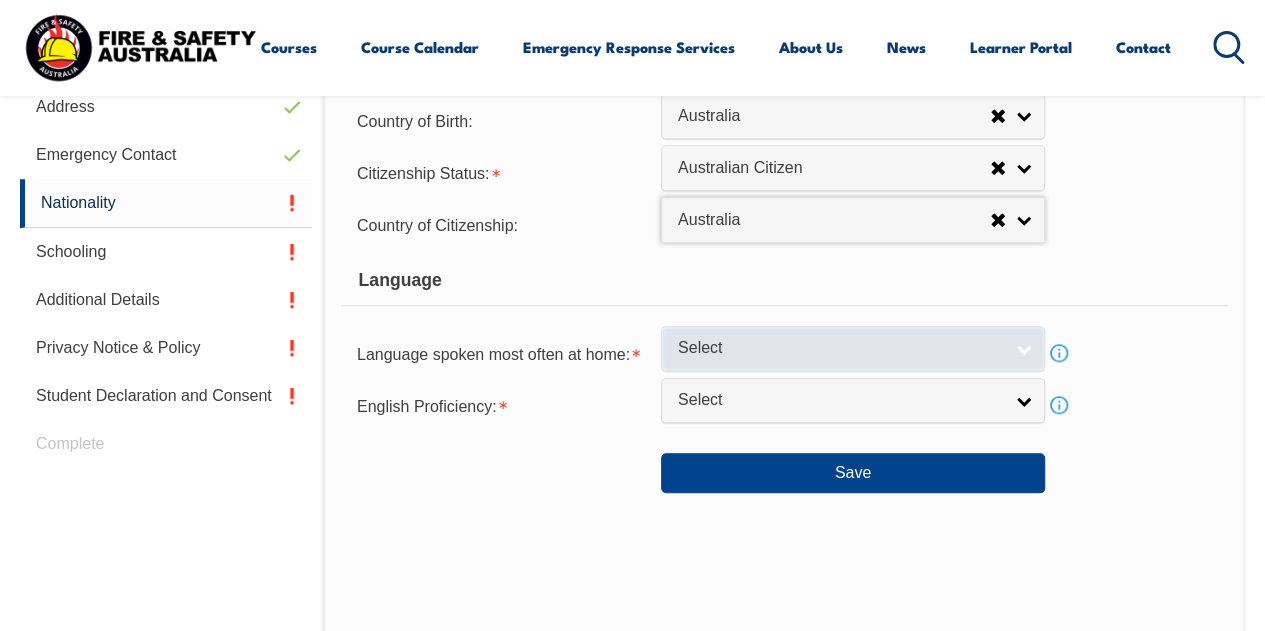click on "Select" at bounding box center [853, 348] 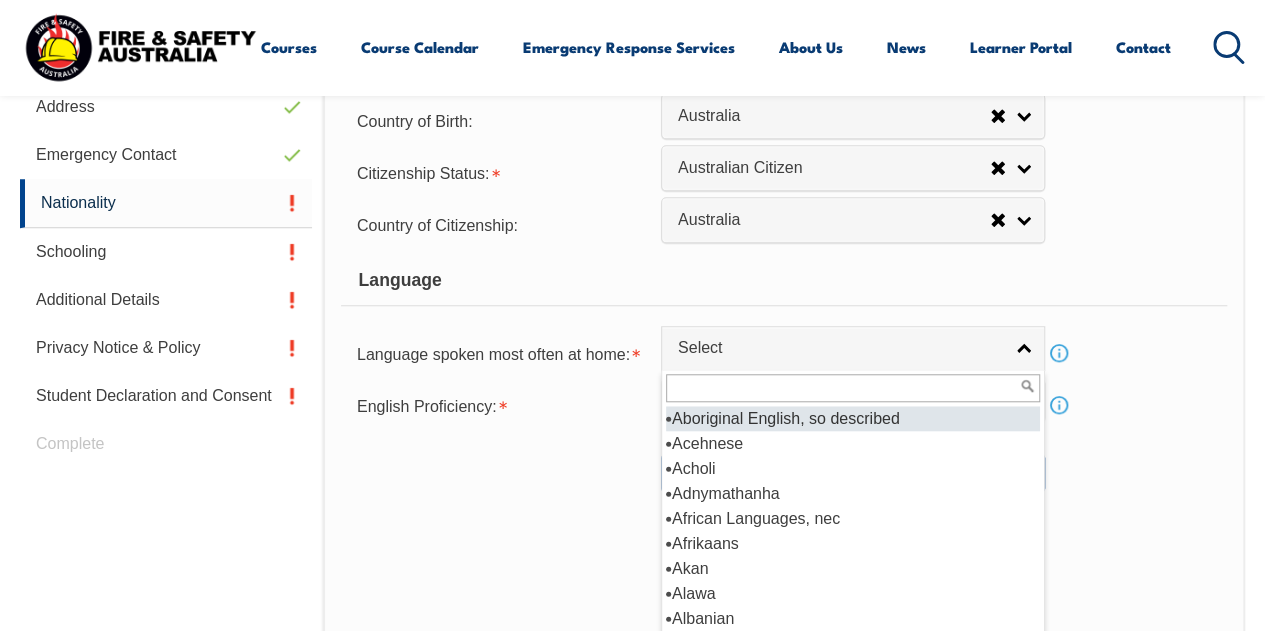 click at bounding box center [853, 388] 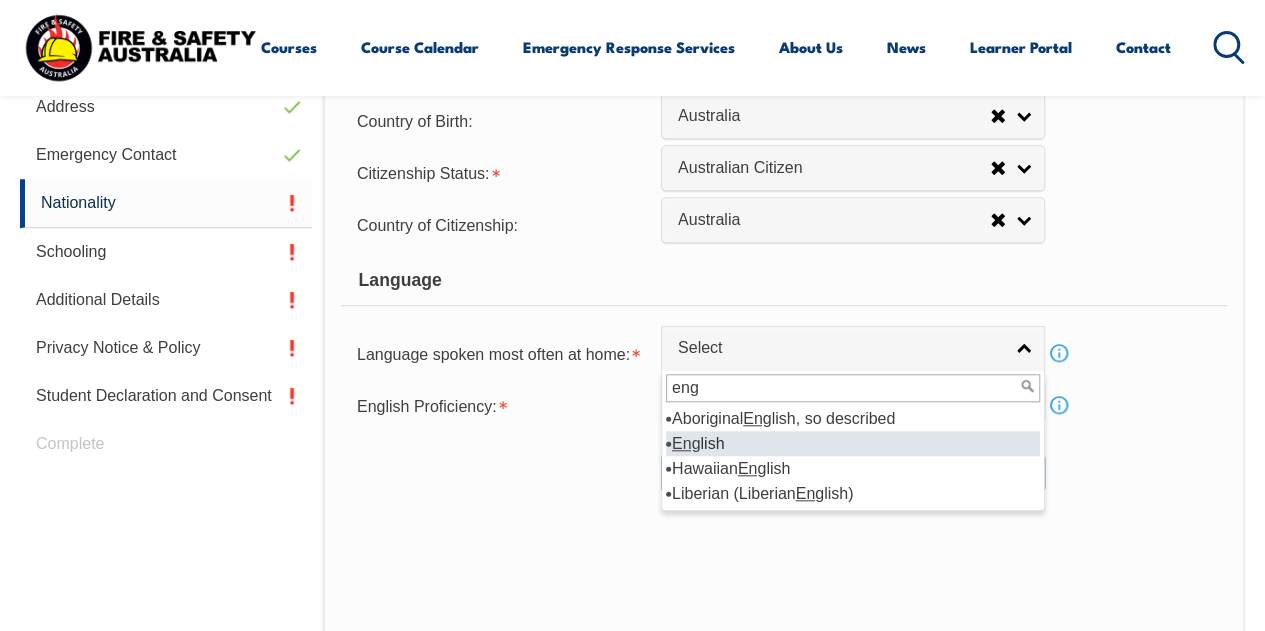 type on "eng" 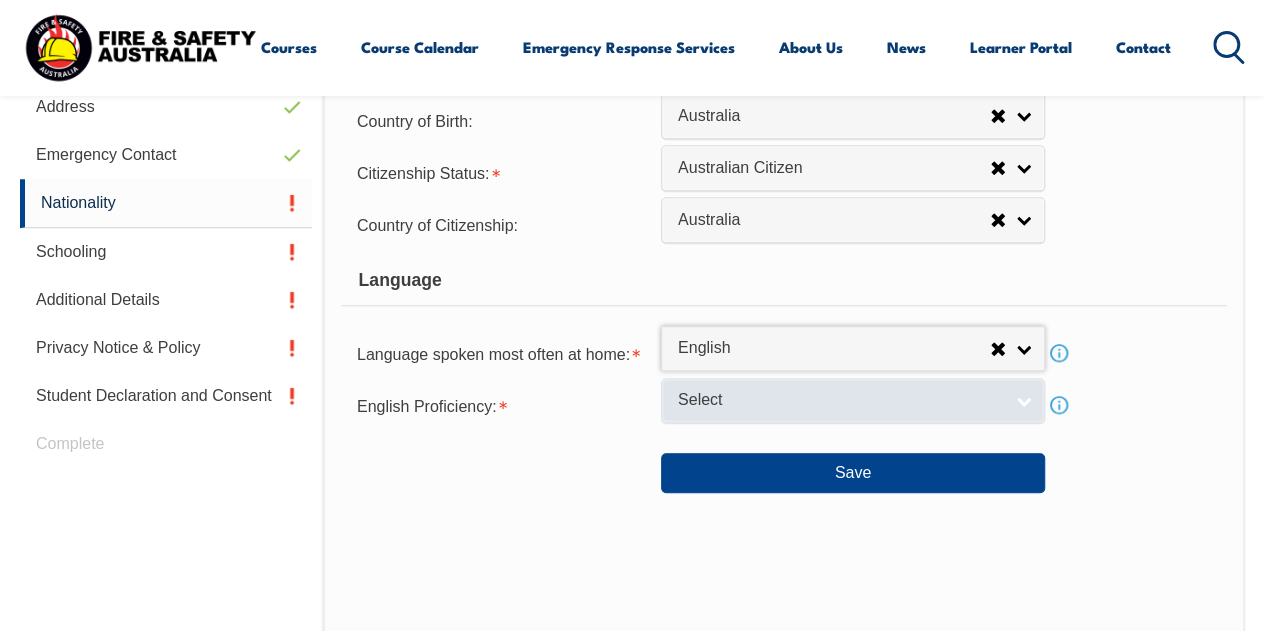 click on "Select" at bounding box center [840, 400] 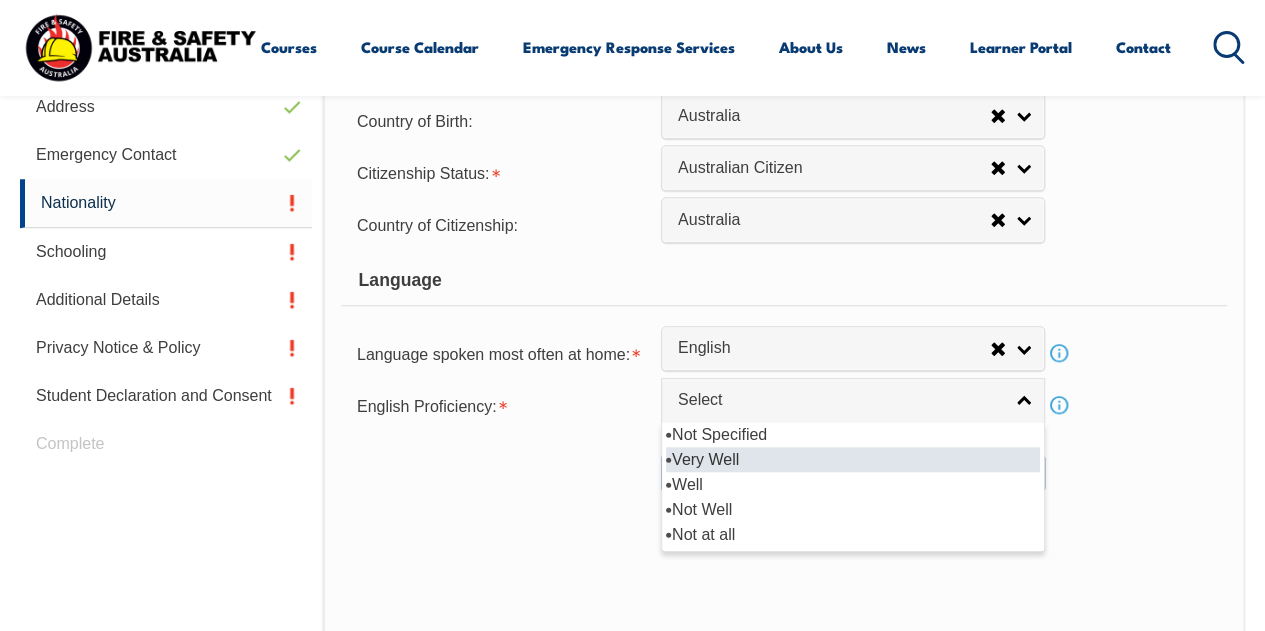 click on "Very Well" at bounding box center [853, 459] 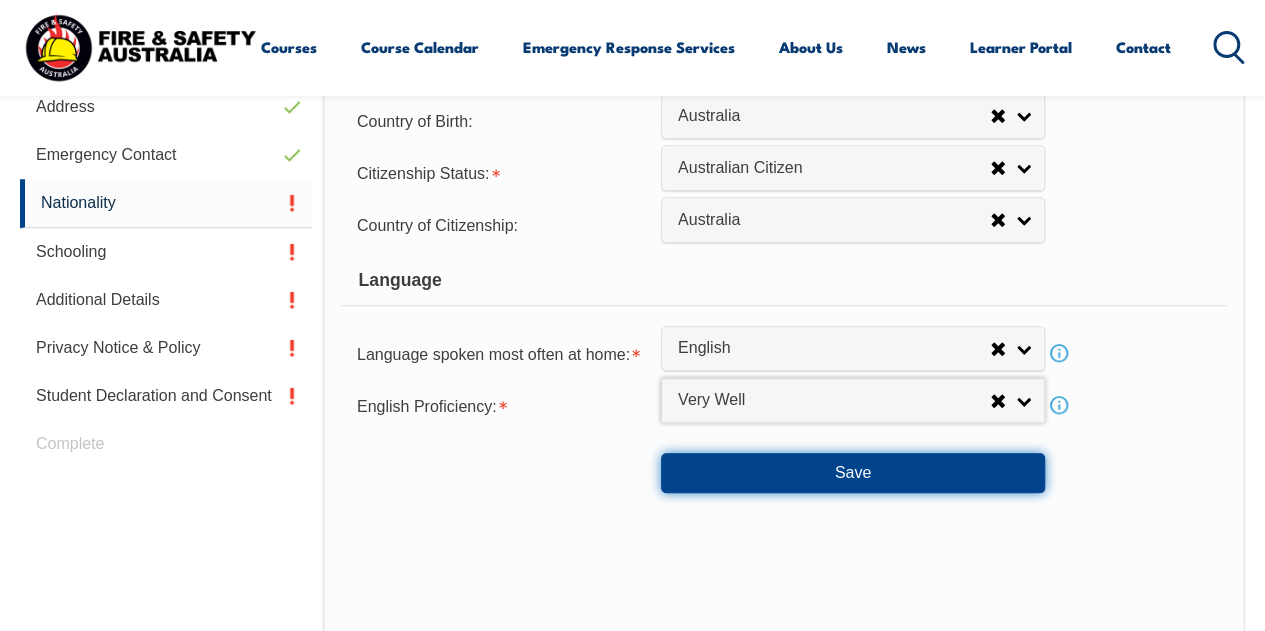 click on "Save" at bounding box center [853, 473] 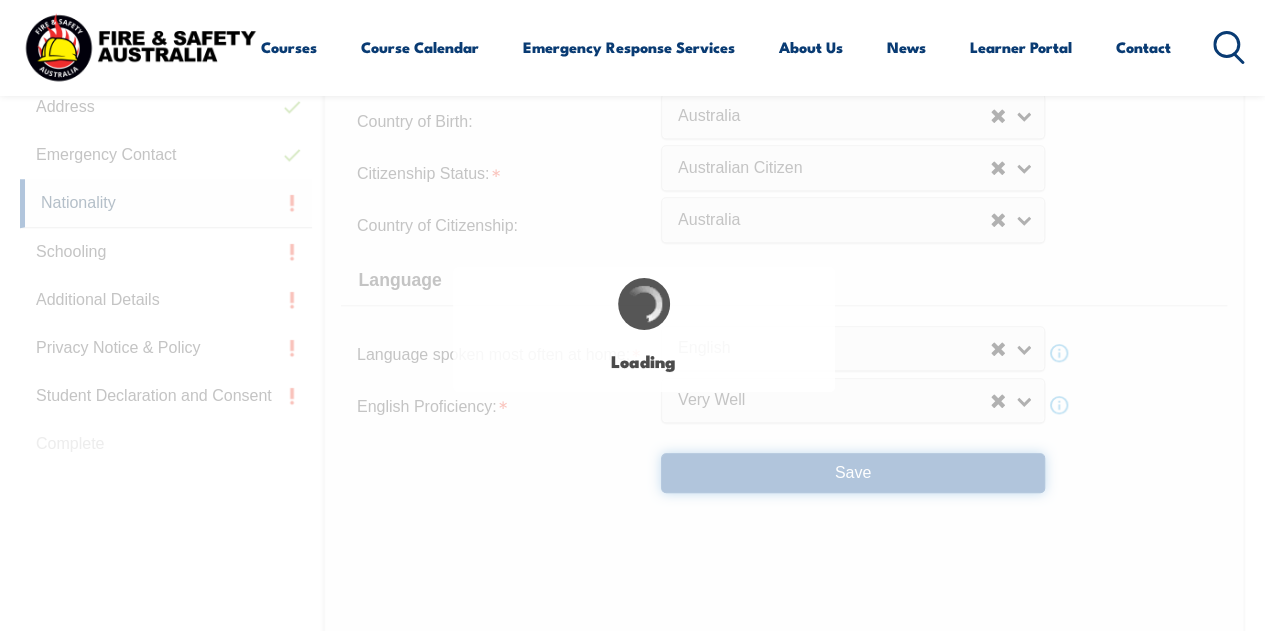 type on "Gosford" 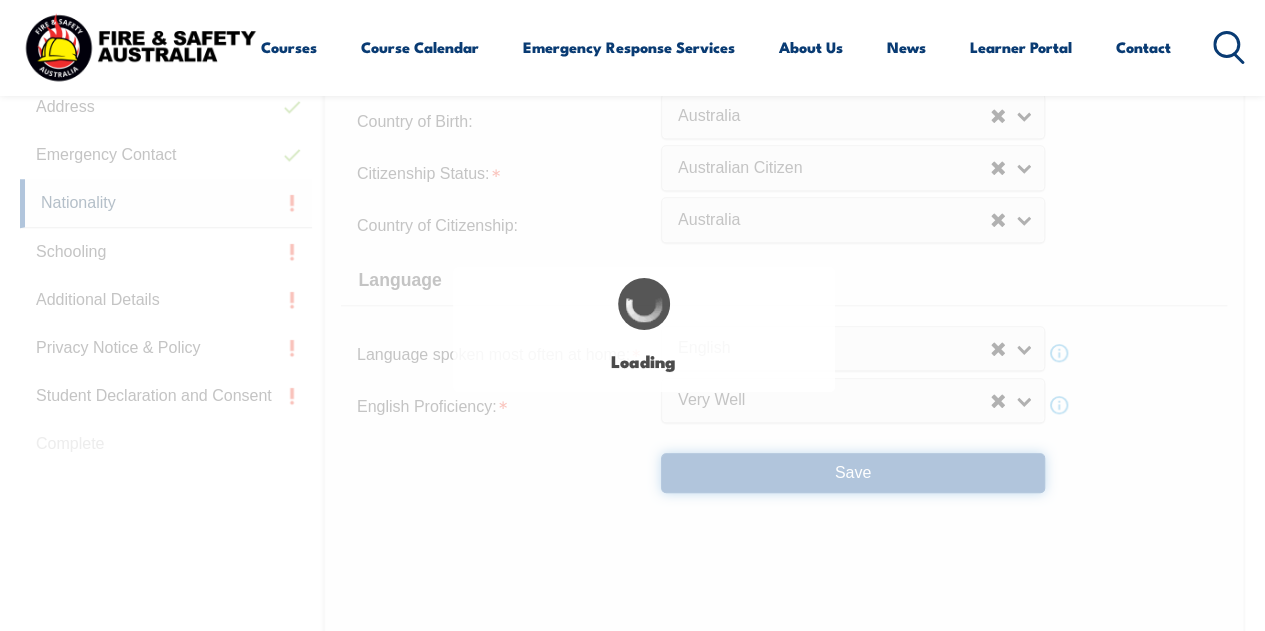 scroll, scrollTop: 0, scrollLeft: 0, axis: both 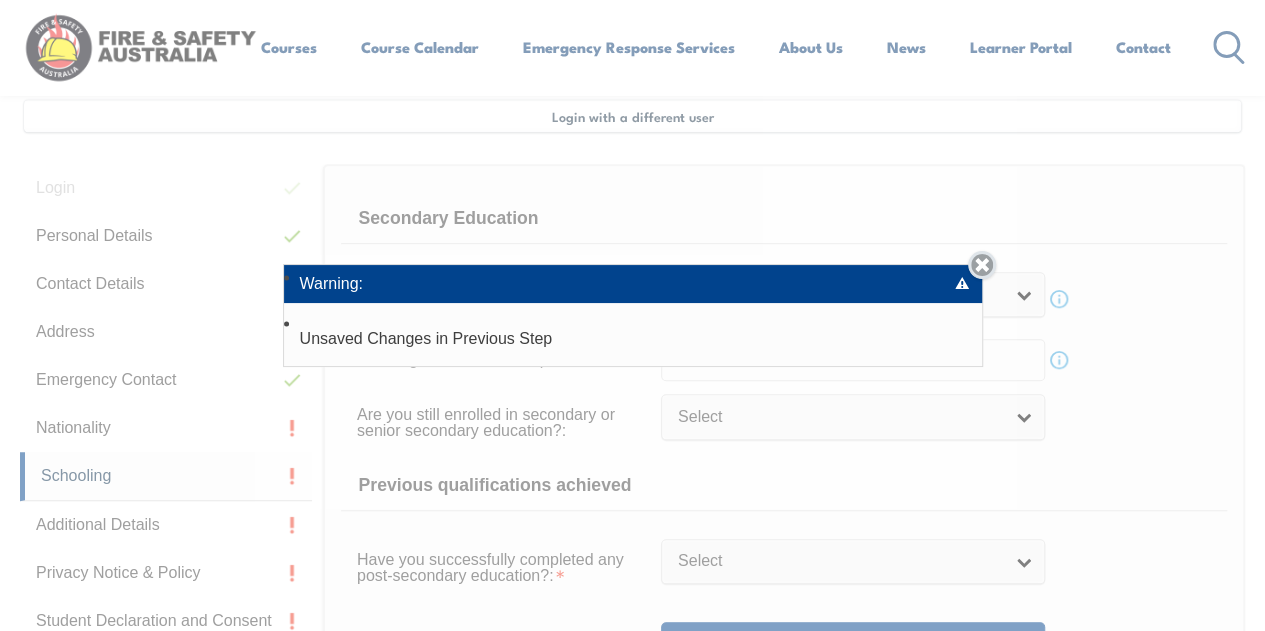 click on "Close" at bounding box center (982, 265) 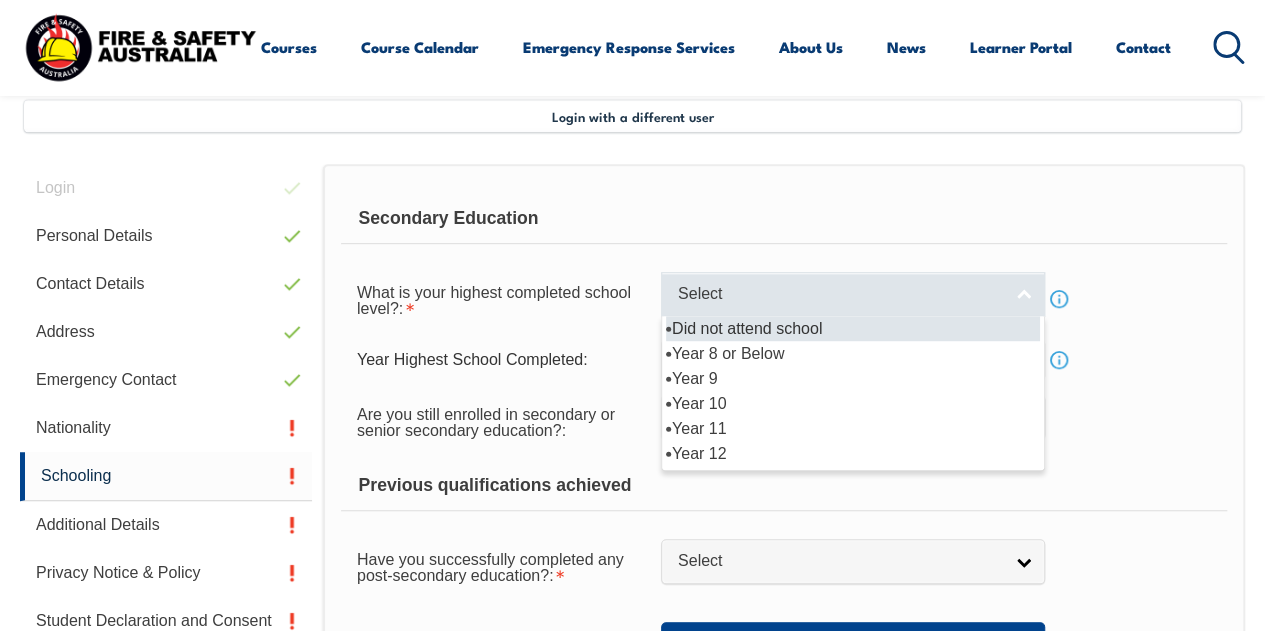 click on "Select" at bounding box center [853, 294] 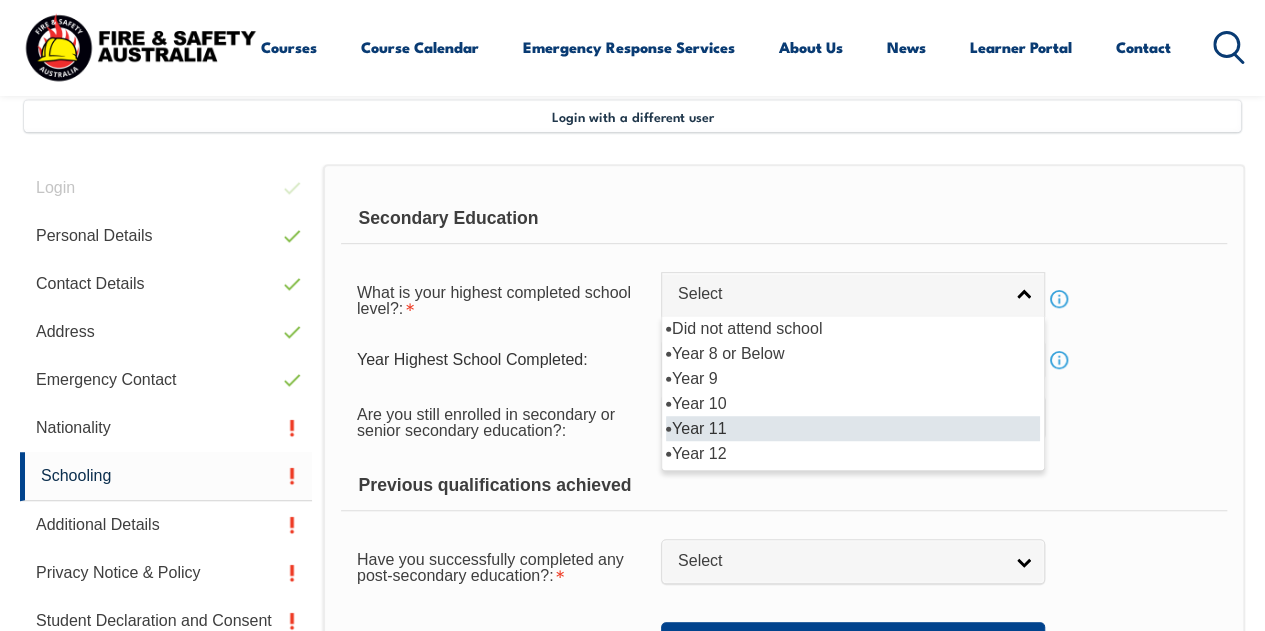 click on "Year 11" at bounding box center (853, 428) 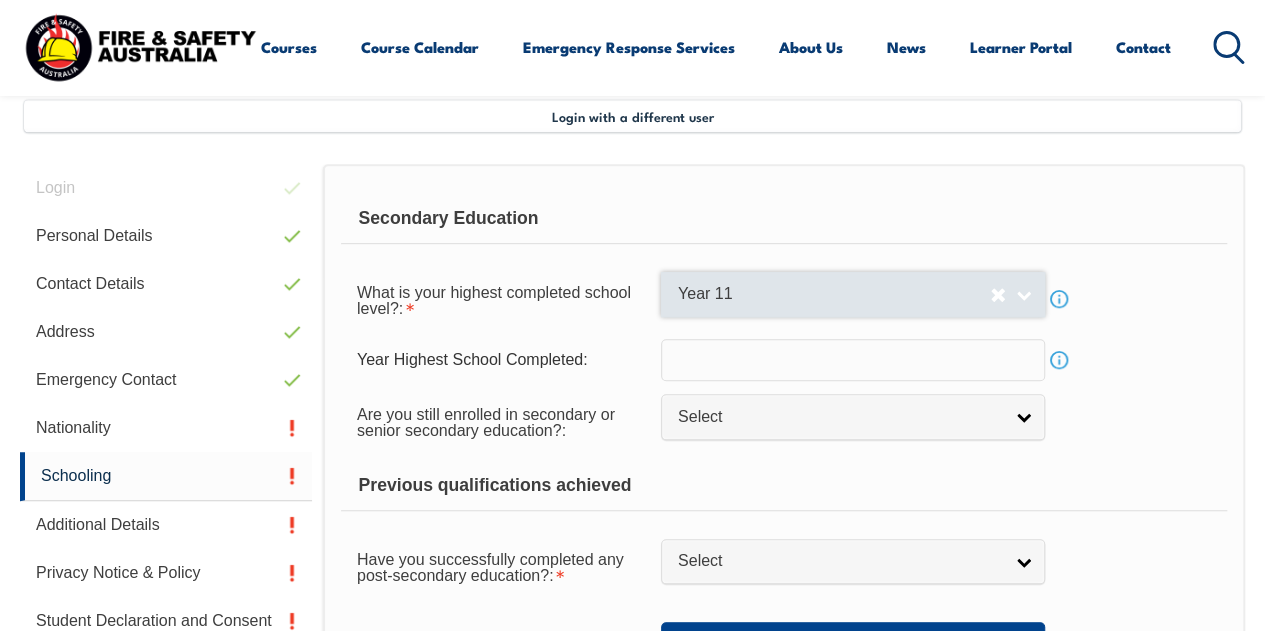 click on "Year 11" at bounding box center [853, 294] 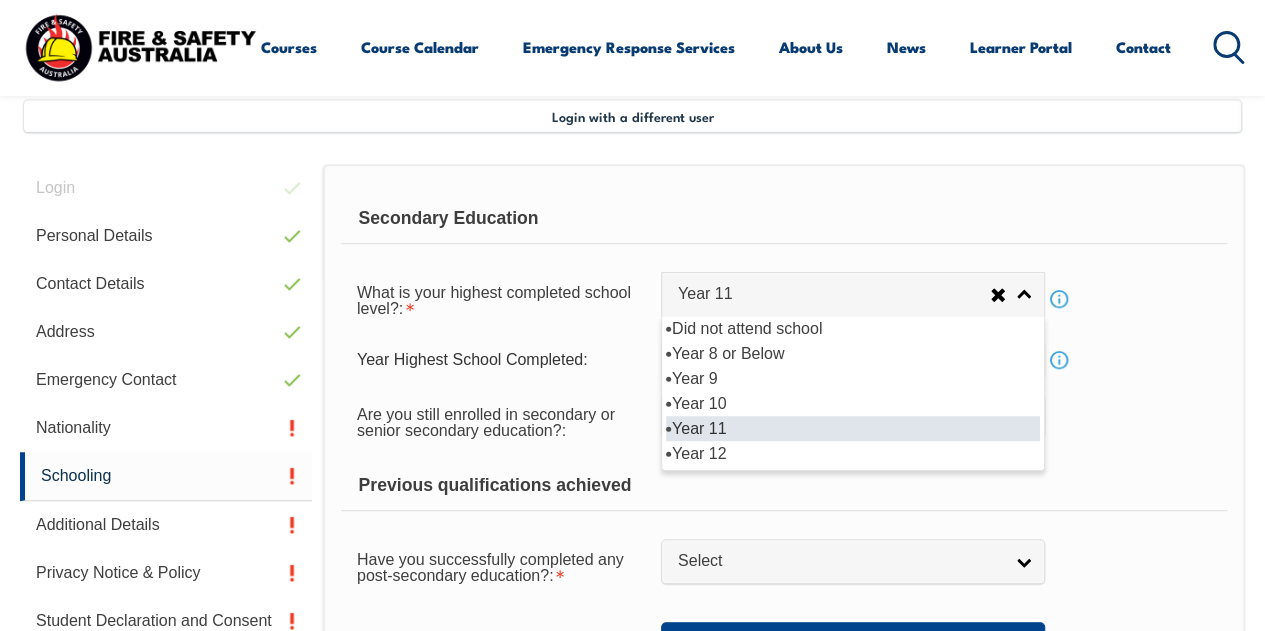 click on "Year 11" at bounding box center (853, 428) 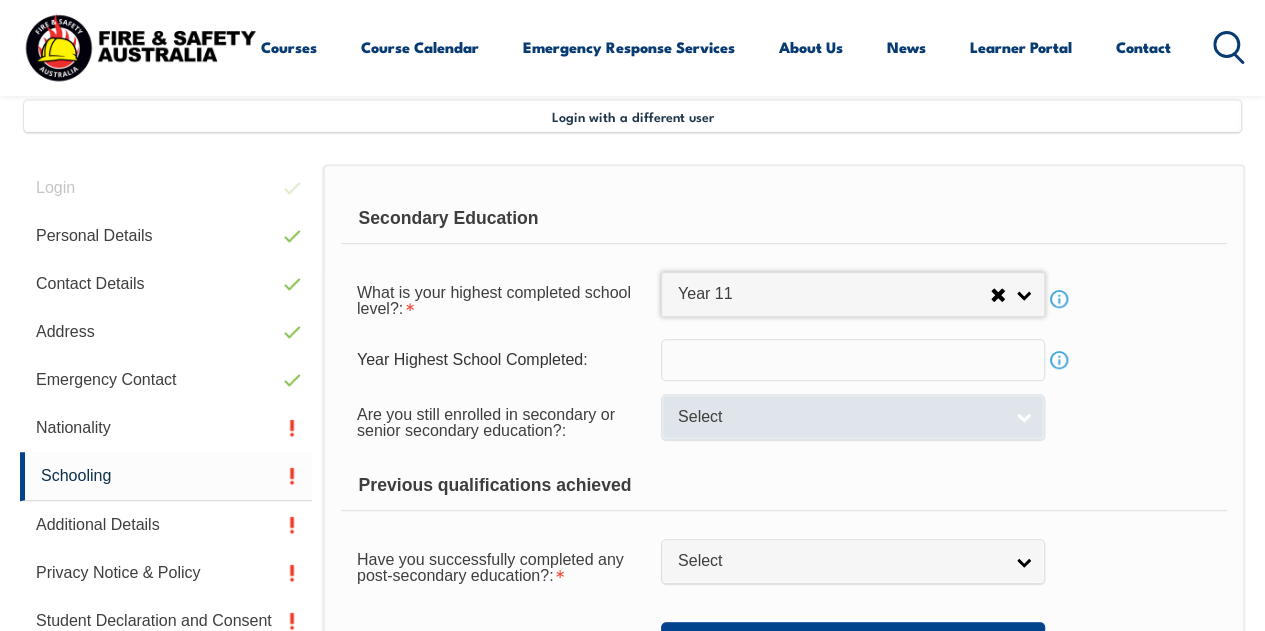 click on "Select" at bounding box center (853, 416) 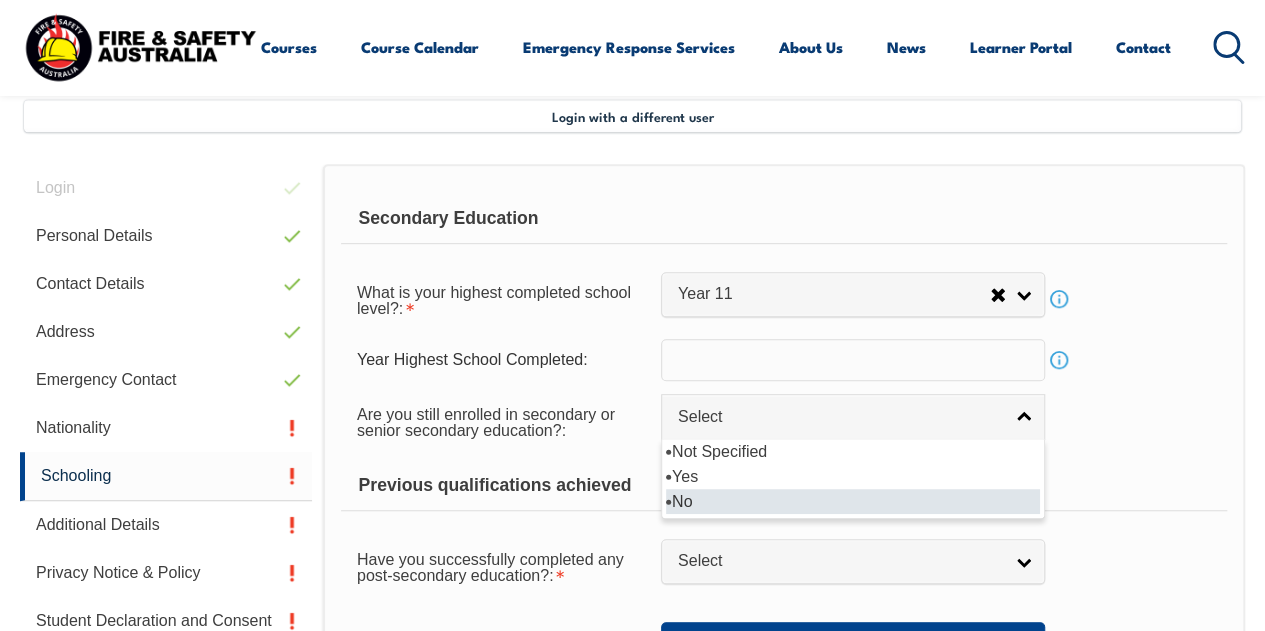 click on "No" at bounding box center [853, 501] 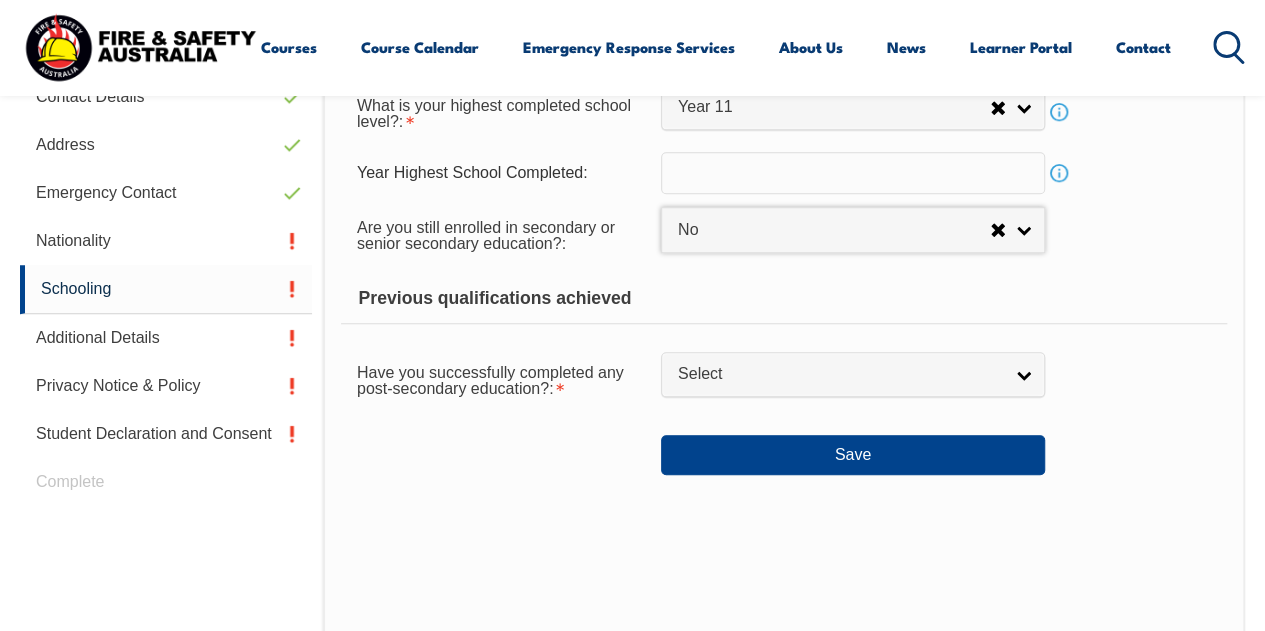 scroll, scrollTop: 673, scrollLeft: 0, axis: vertical 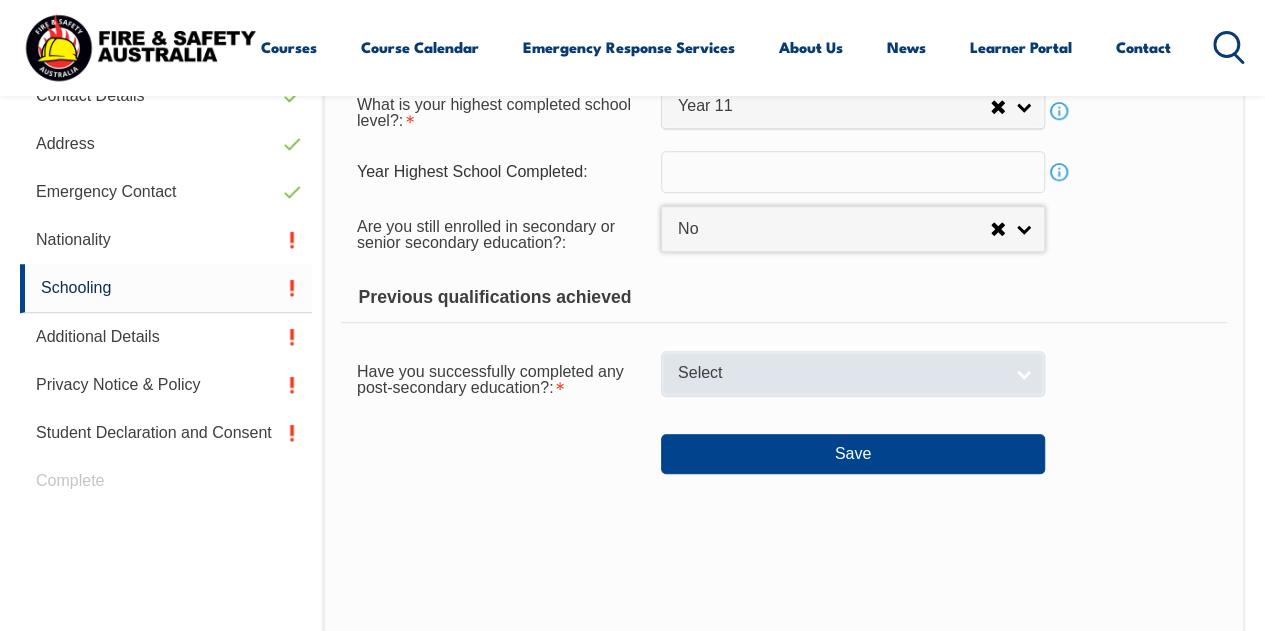 click on "Select" at bounding box center (853, 373) 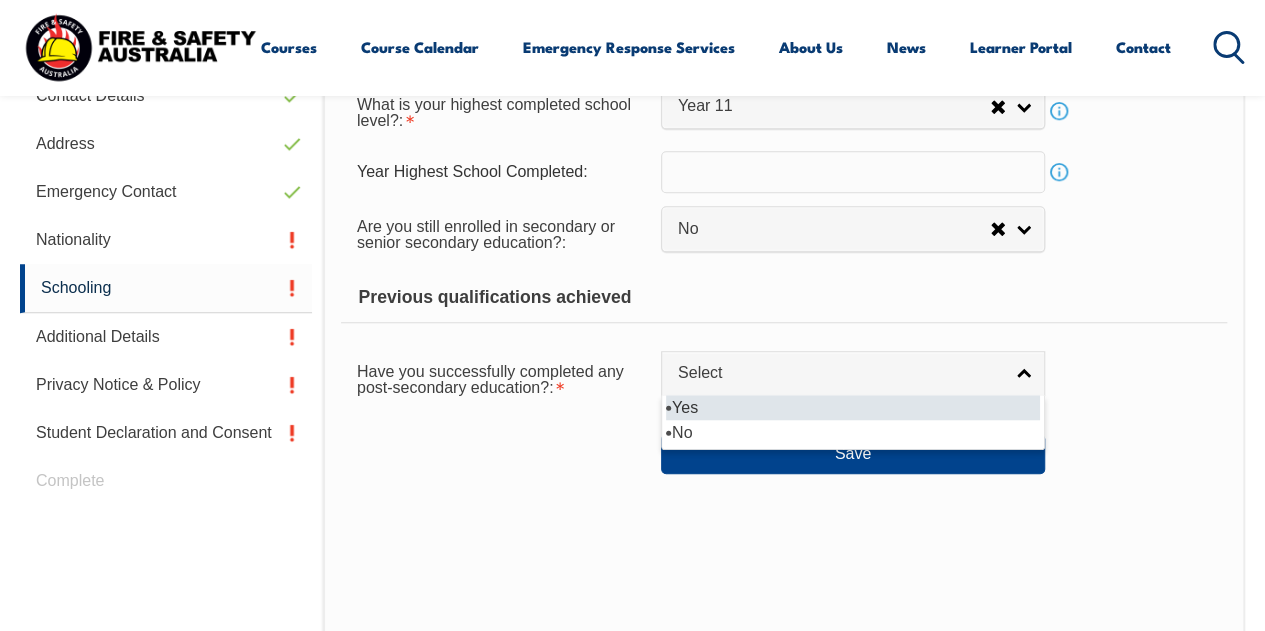 click on "Yes" at bounding box center (853, 407) 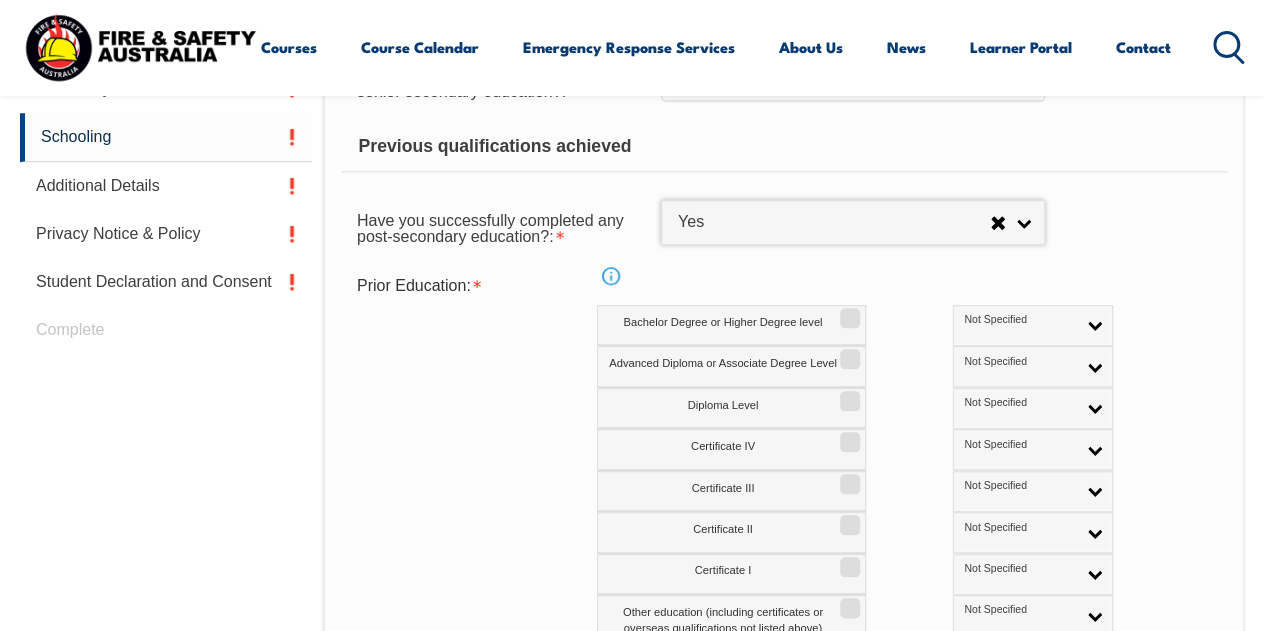 scroll, scrollTop: 823, scrollLeft: 0, axis: vertical 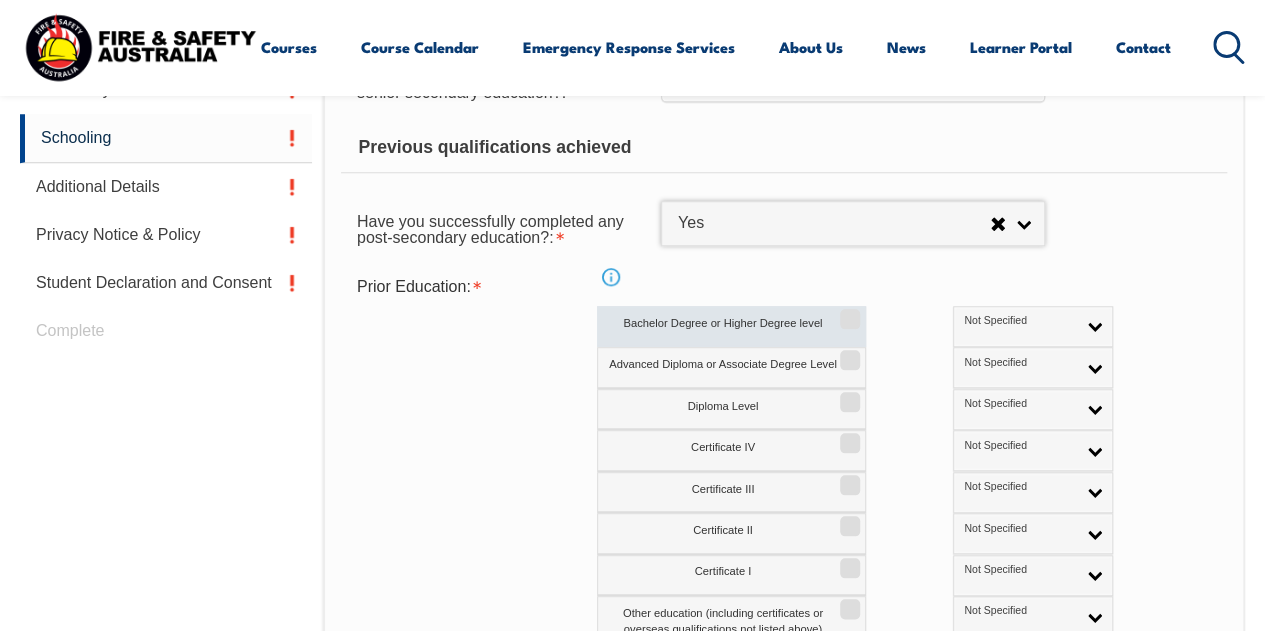 click on "Bachelor Degree or Higher Degree level" at bounding box center (847, 312) 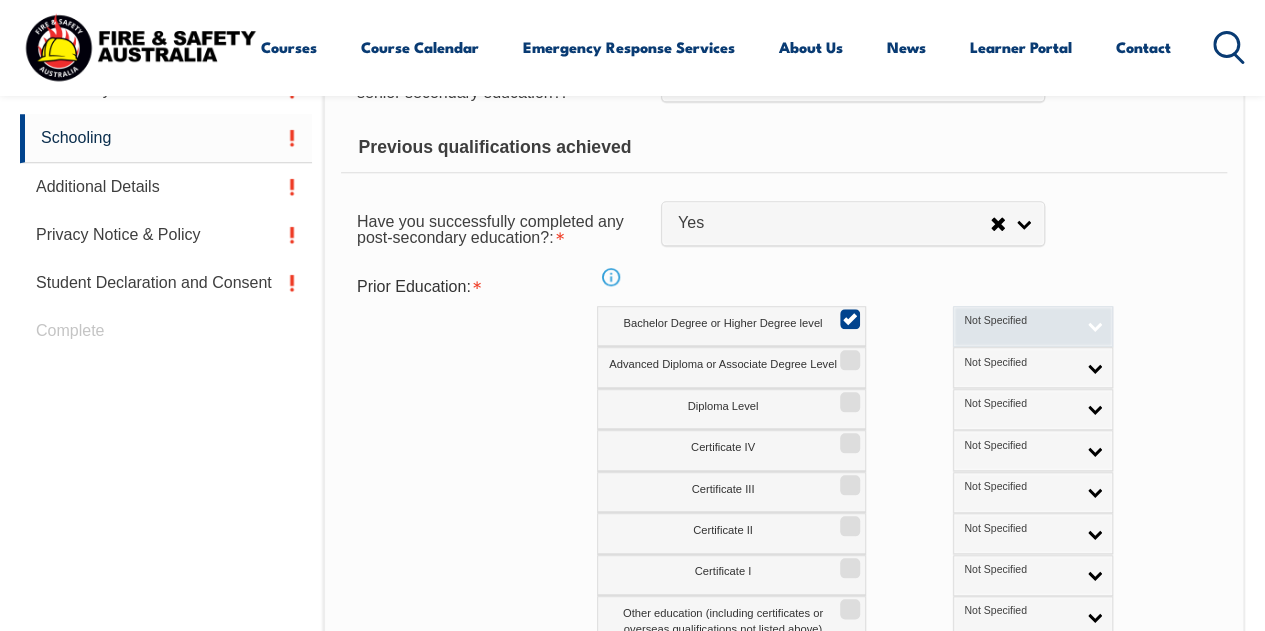click on "Not Specified" at bounding box center (1033, 326) 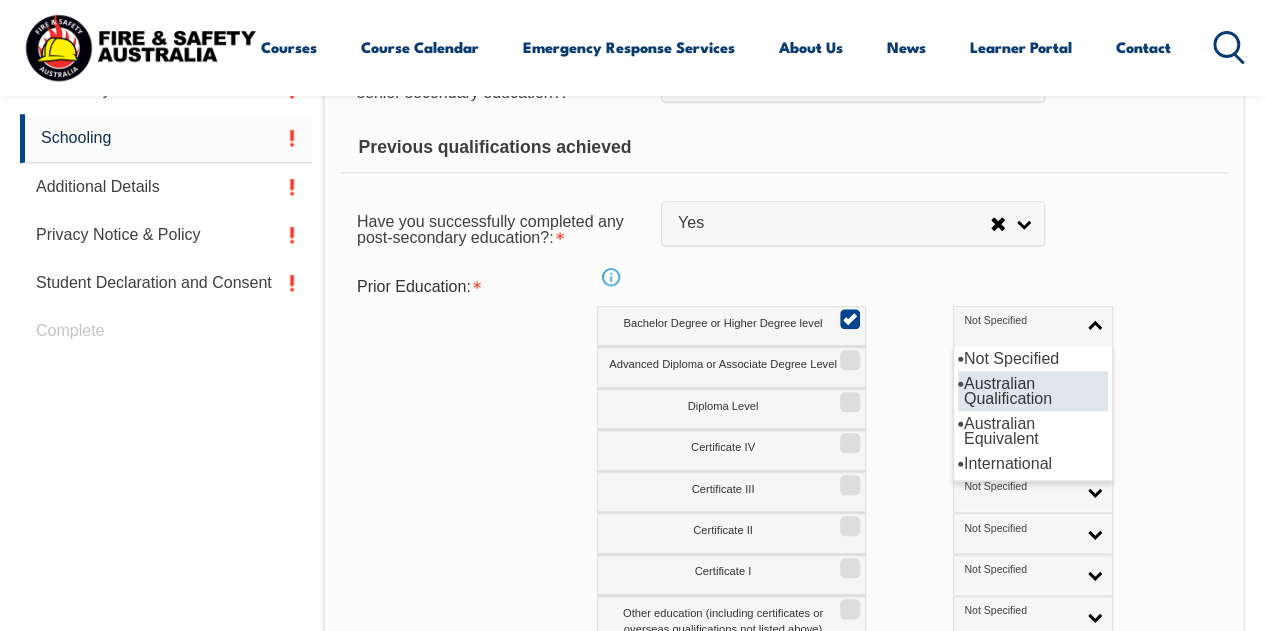click on "Australian Qualification" at bounding box center [1033, 391] 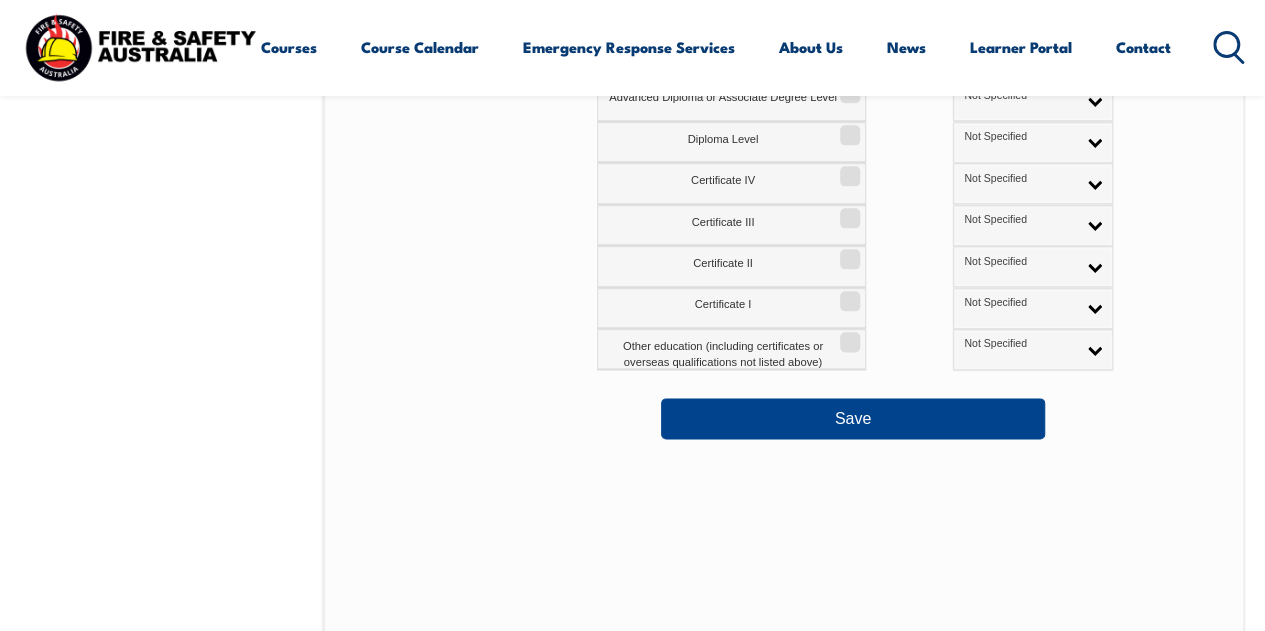 scroll, scrollTop: 1091, scrollLeft: 0, axis: vertical 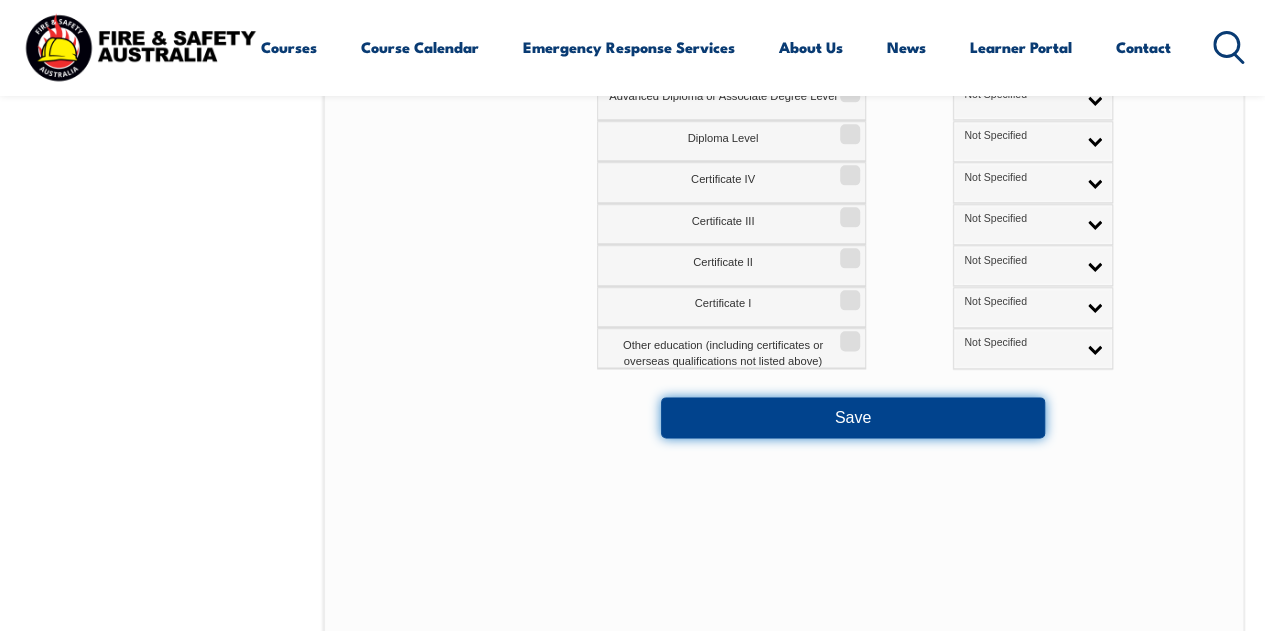 click on "Save" at bounding box center (853, 417) 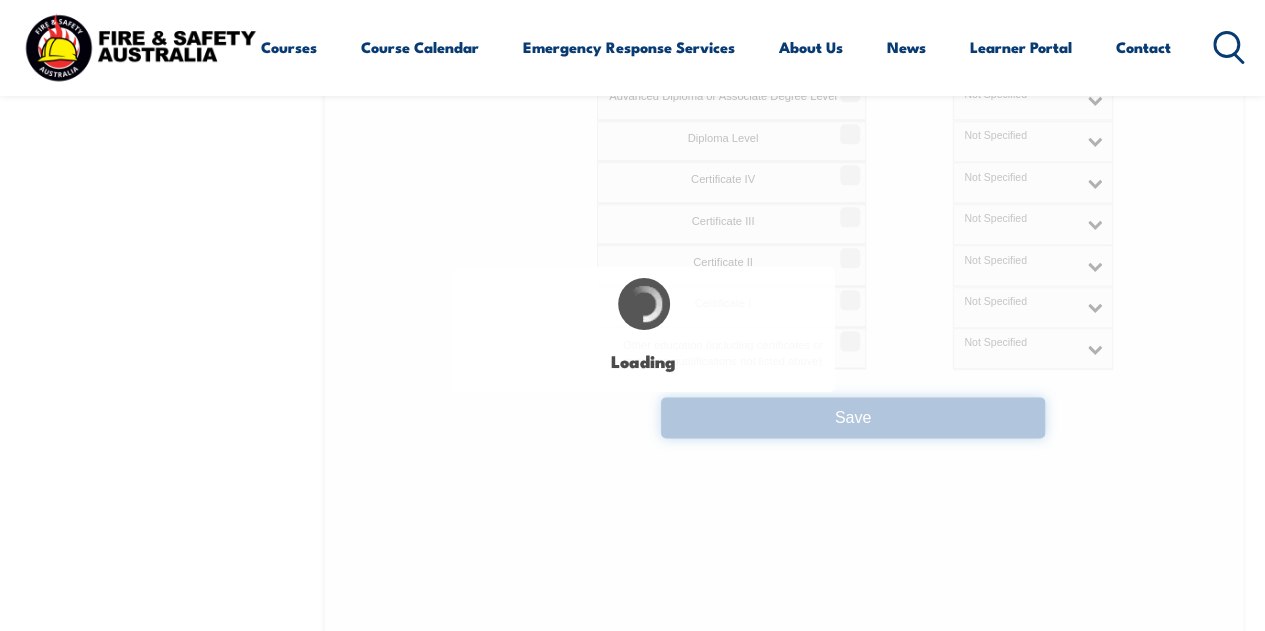 select 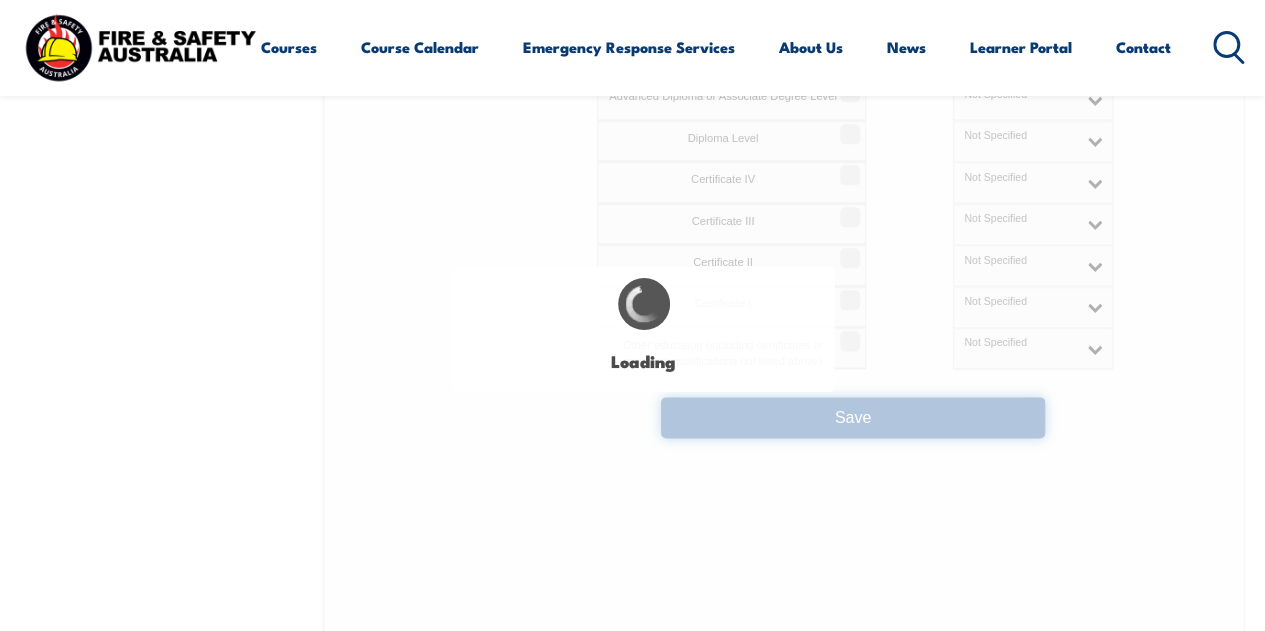 select on "false" 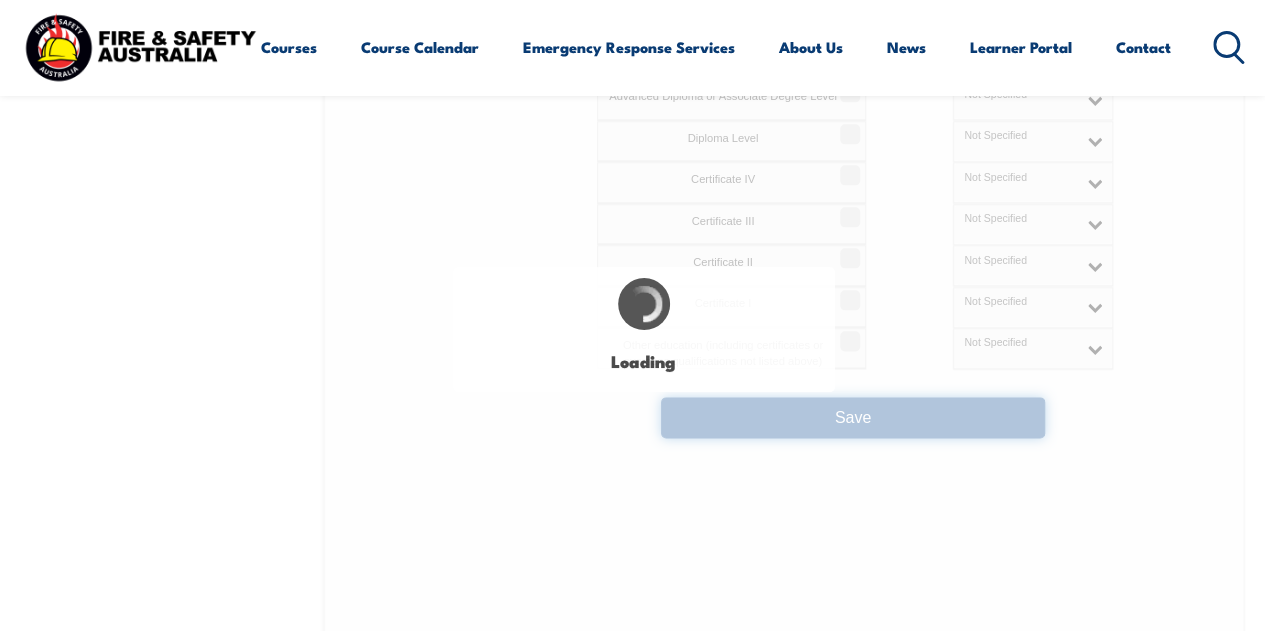 select on "true" 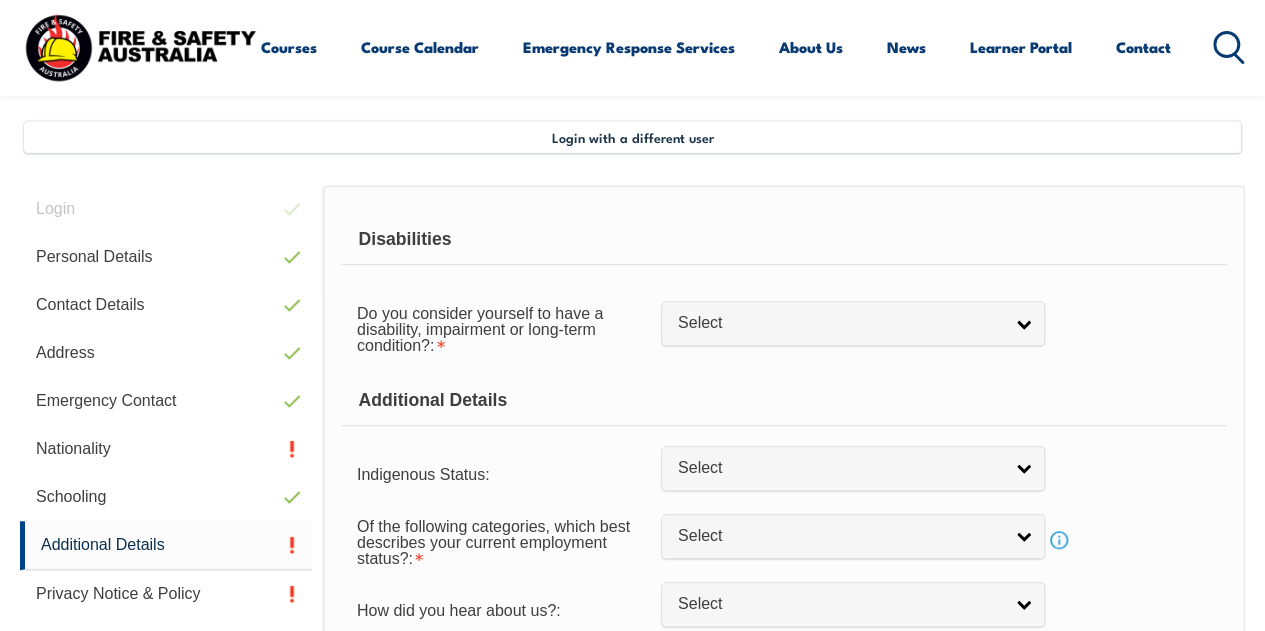 scroll, scrollTop: 463, scrollLeft: 0, axis: vertical 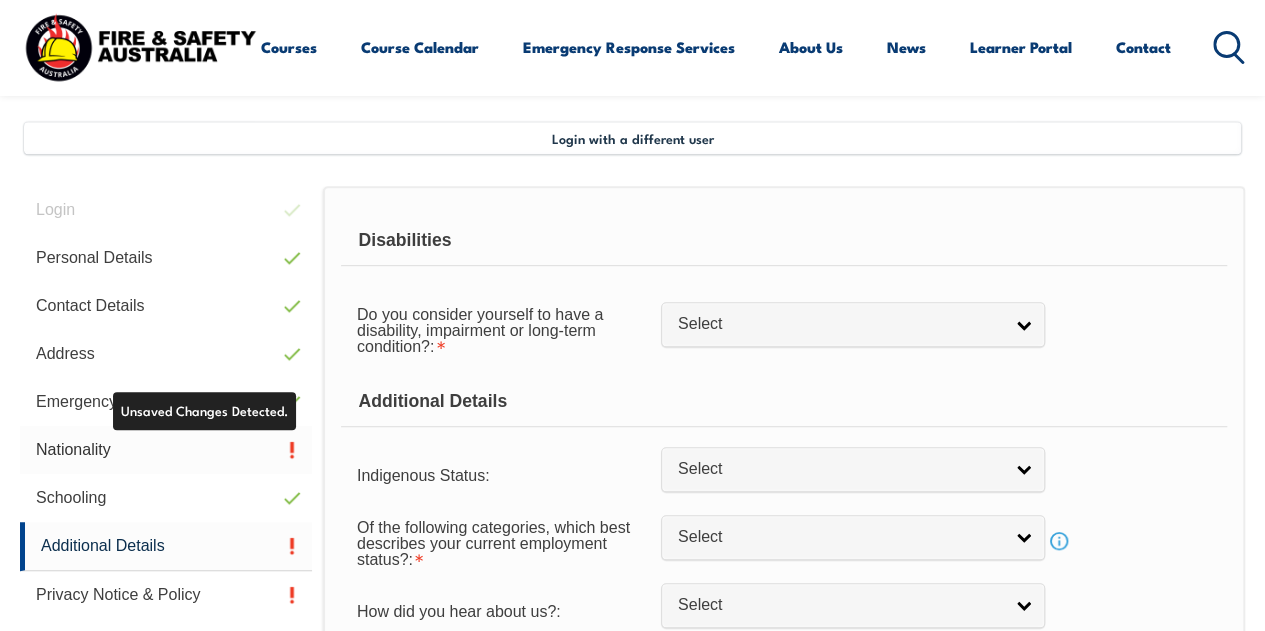 click on "Nationality" at bounding box center [166, 450] 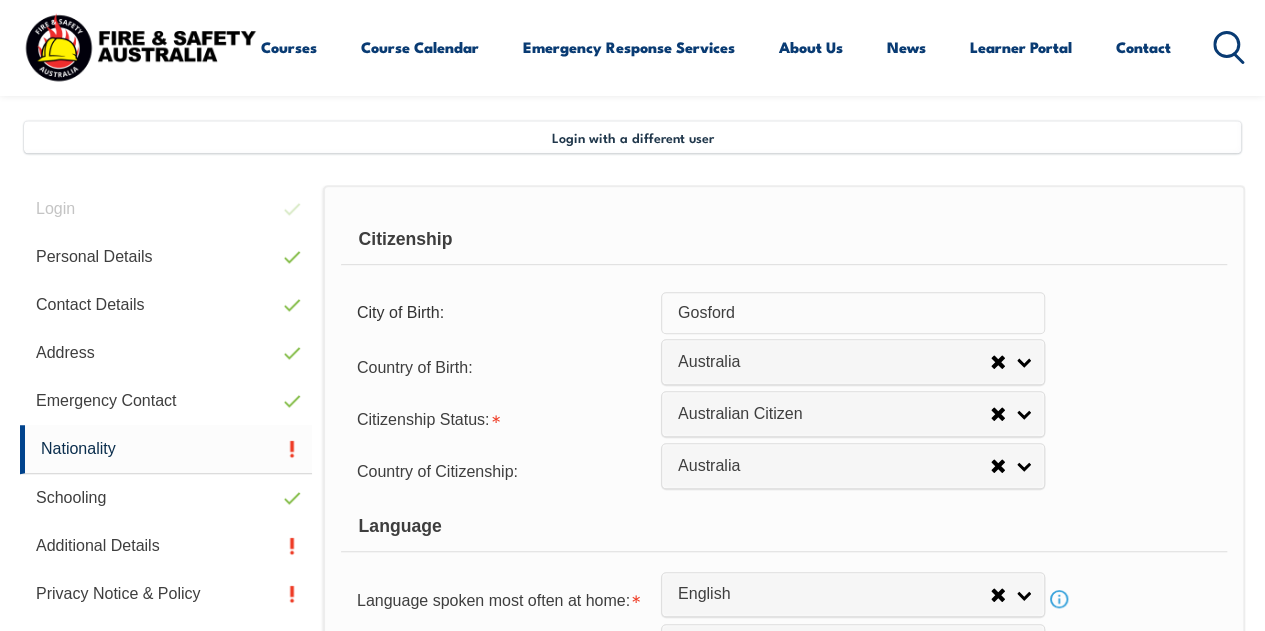 scroll, scrollTop: 485, scrollLeft: 0, axis: vertical 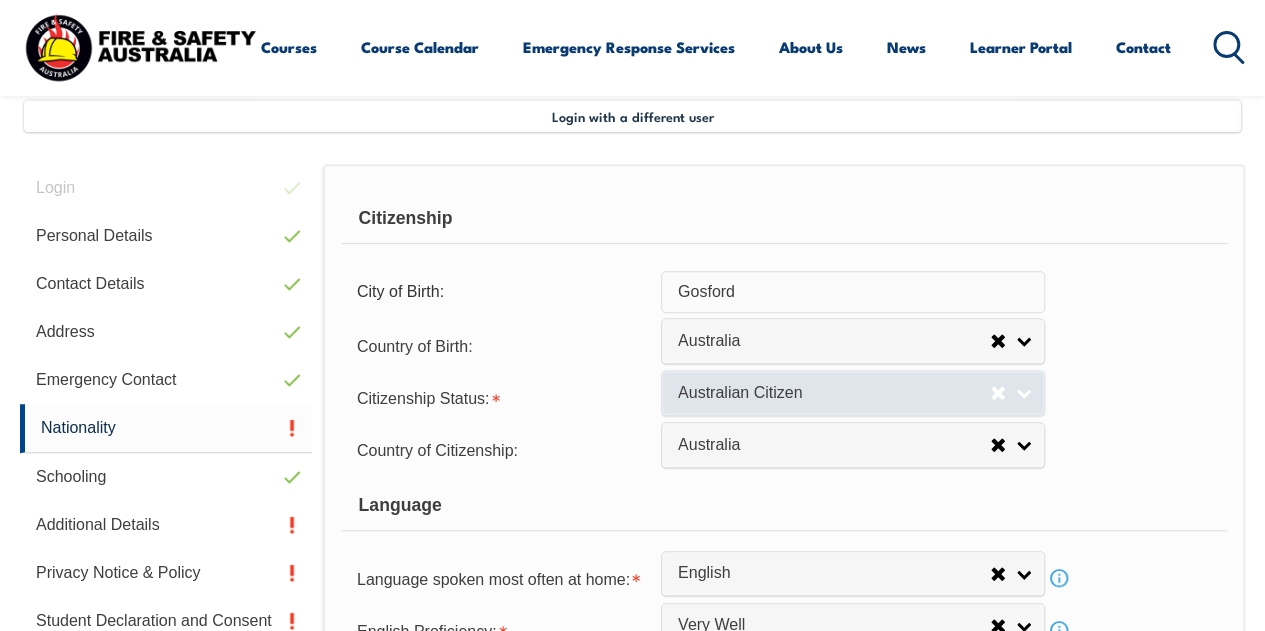click on "Australian Citizen" at bounding box center [834, 393] 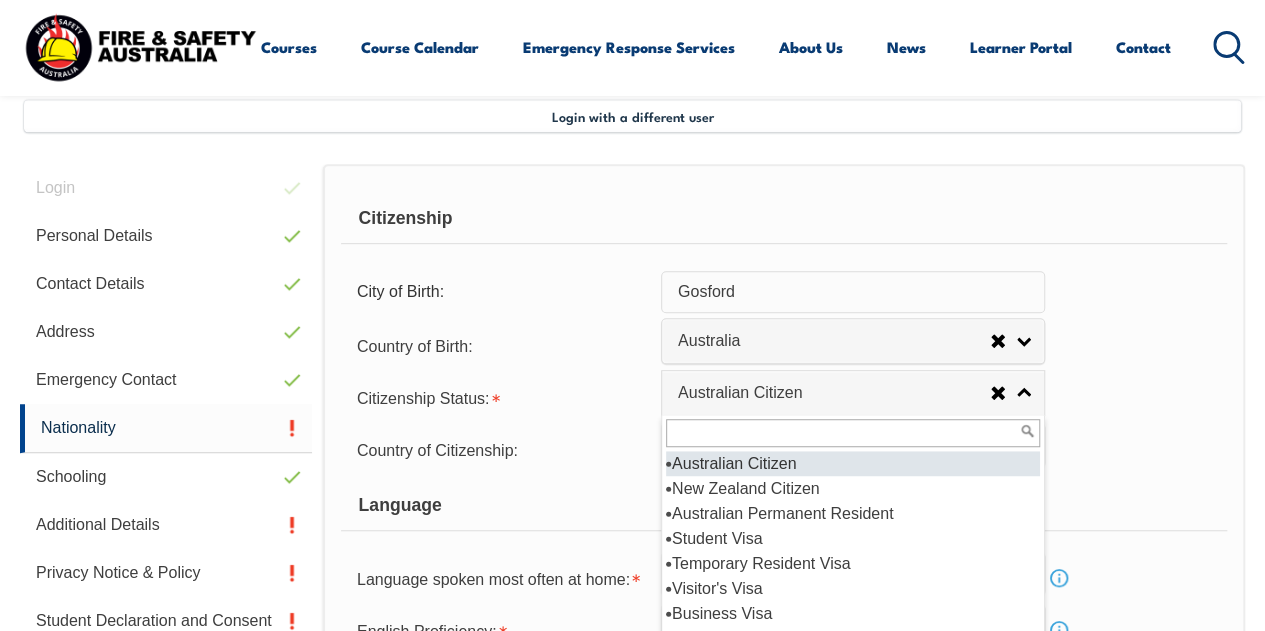 click on "Australian Citizen" at bounding box center [853, 463] 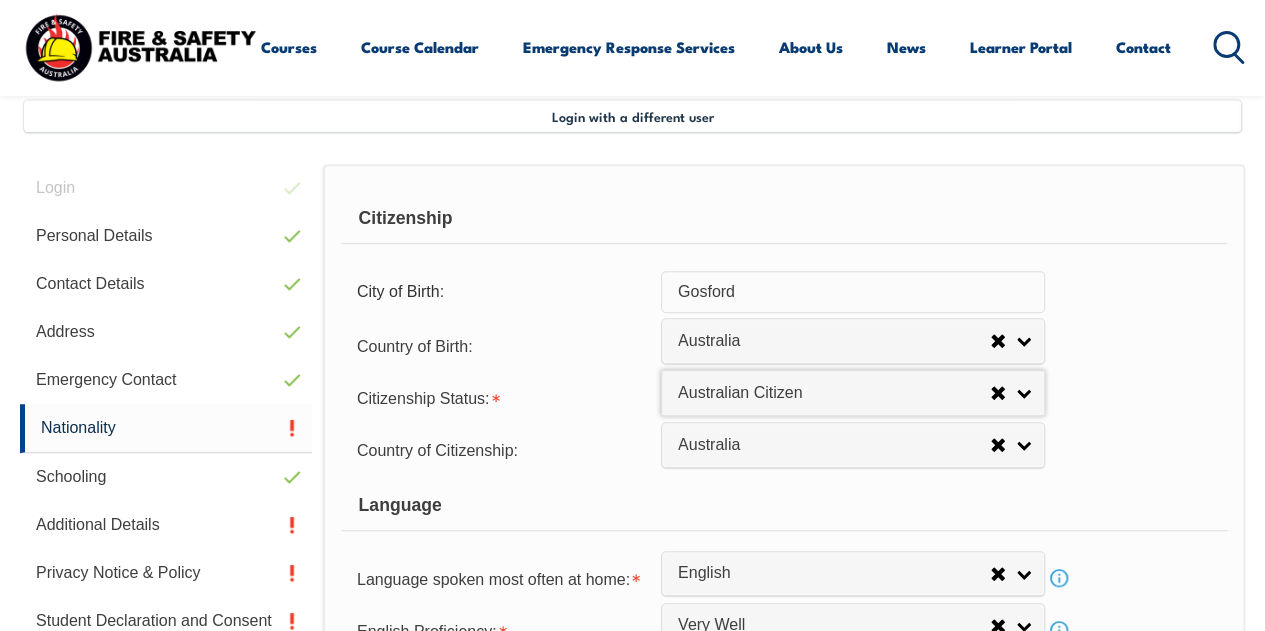 click on "Language" at bounding box center (784, 506) 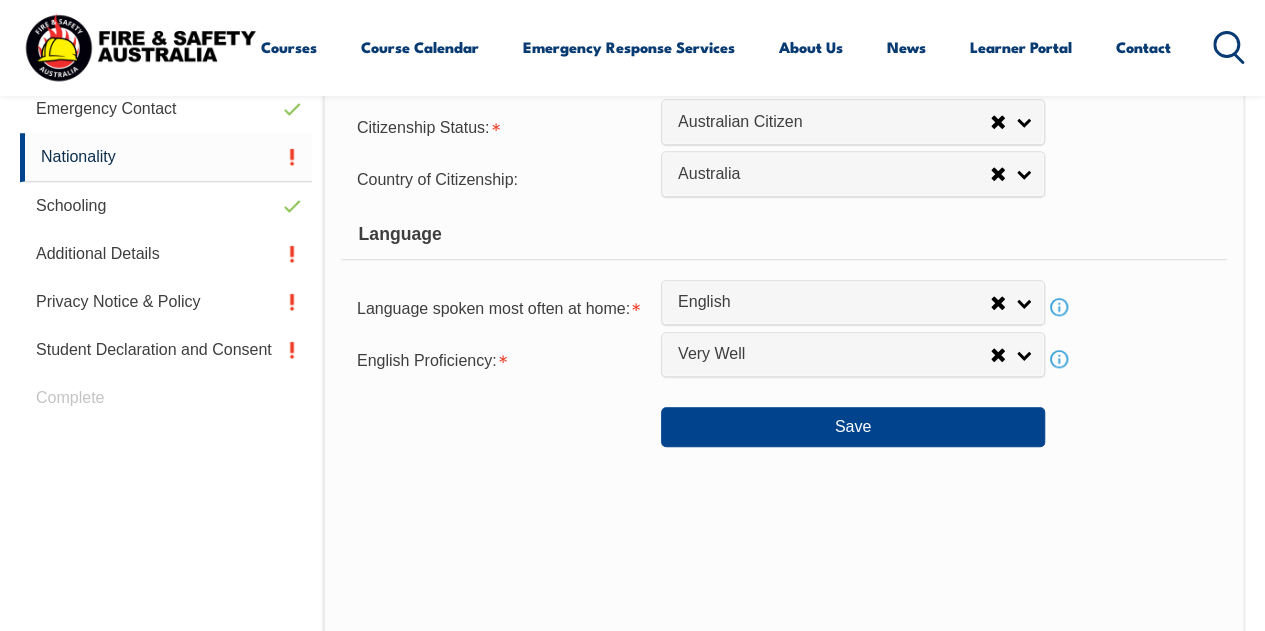 scroll, scrollTop: 765, scrollLeft: 0, axis: vertical 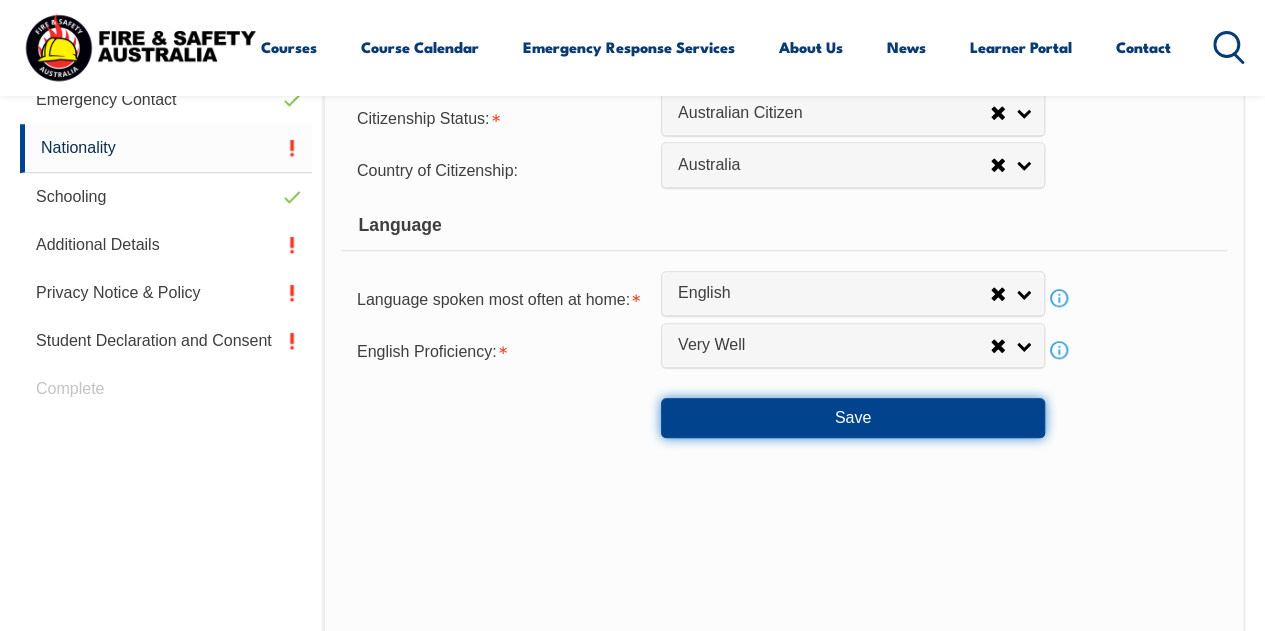 click on "Save" at bounding box center (853, 418) 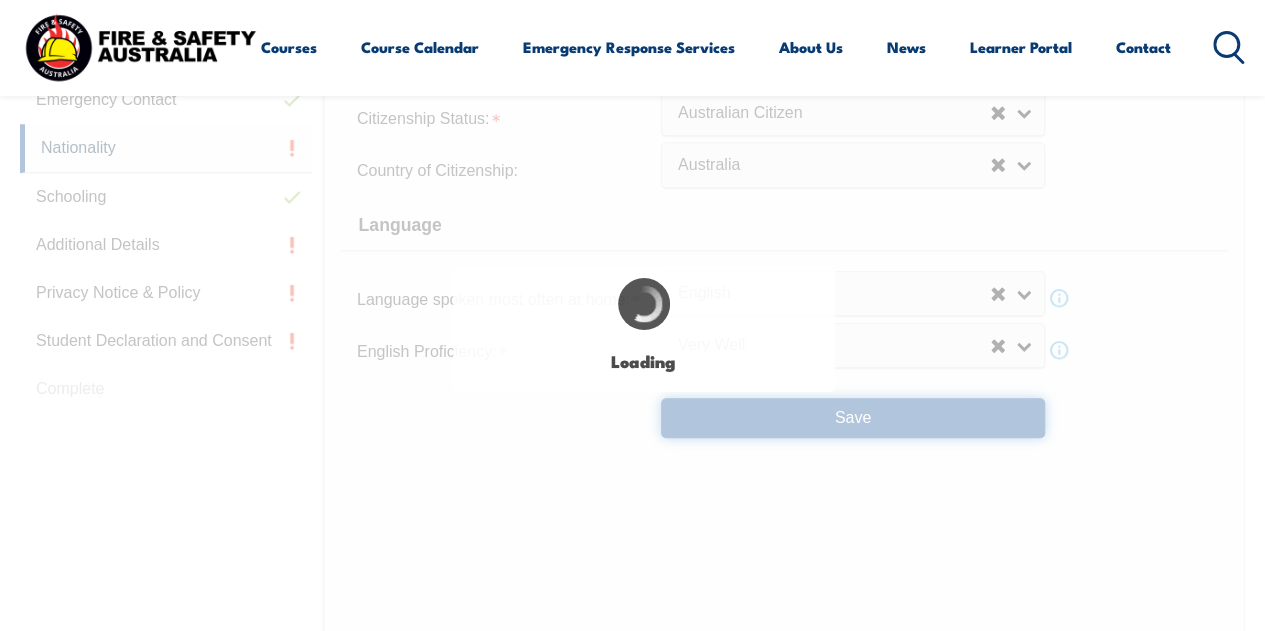 select 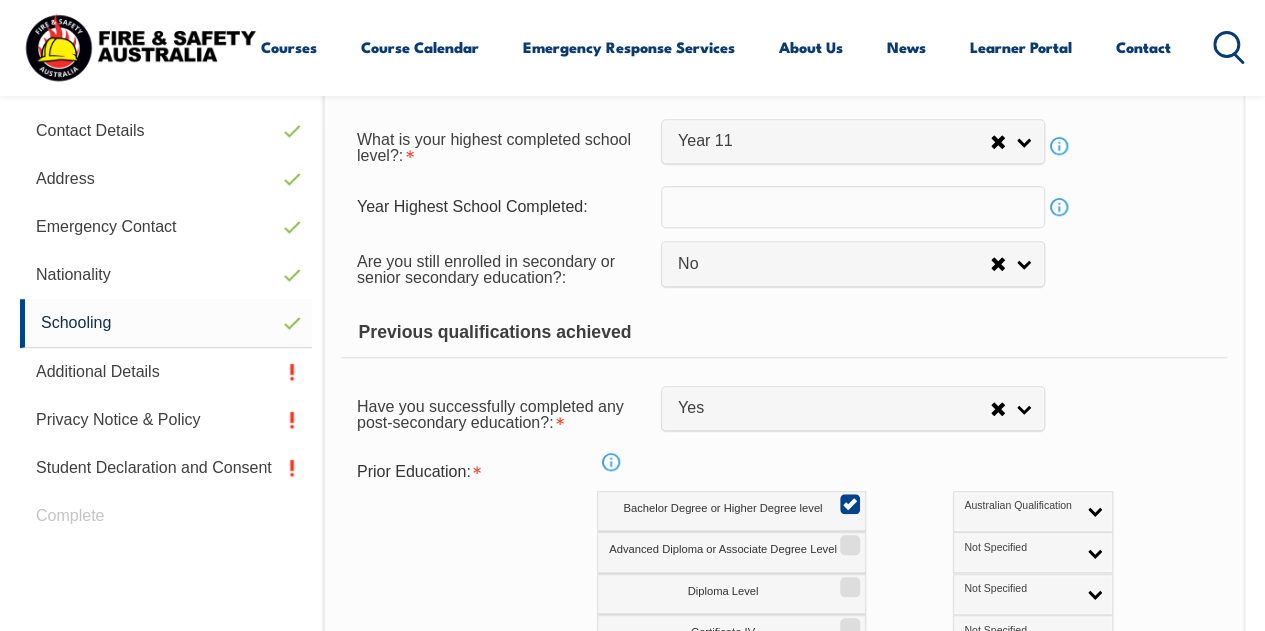 scroll, scrollTop: 640, scrollLeft: 0, axis: vertical 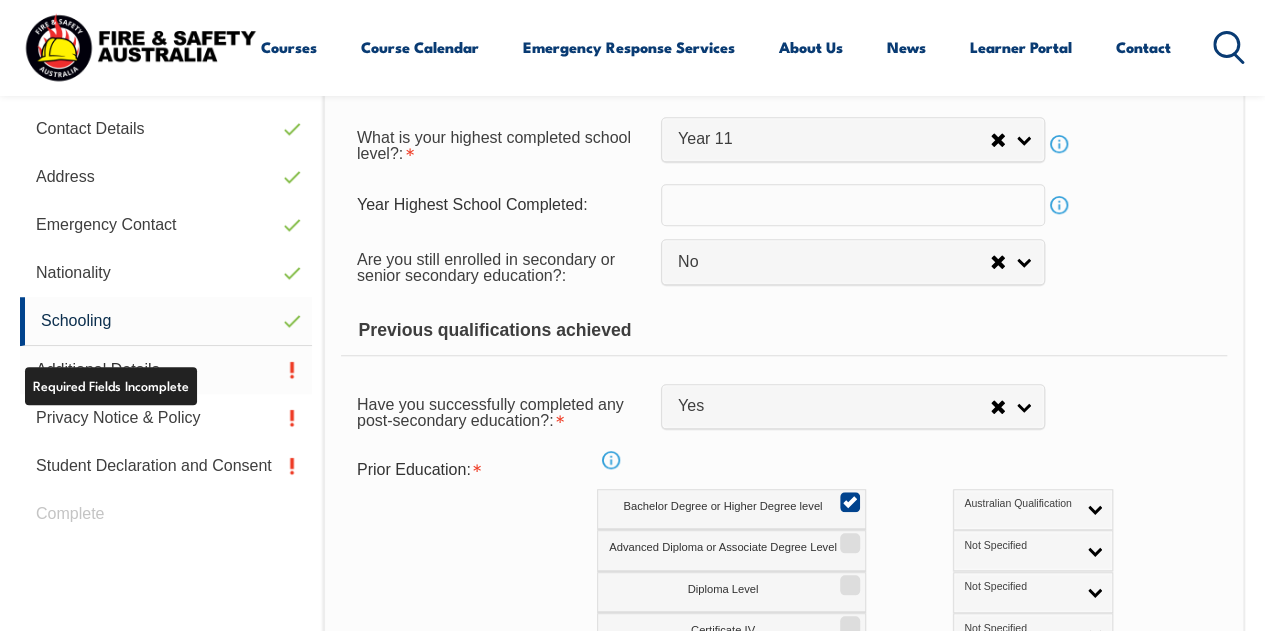 click on "Additional Details" at bounding box center (166, 370) 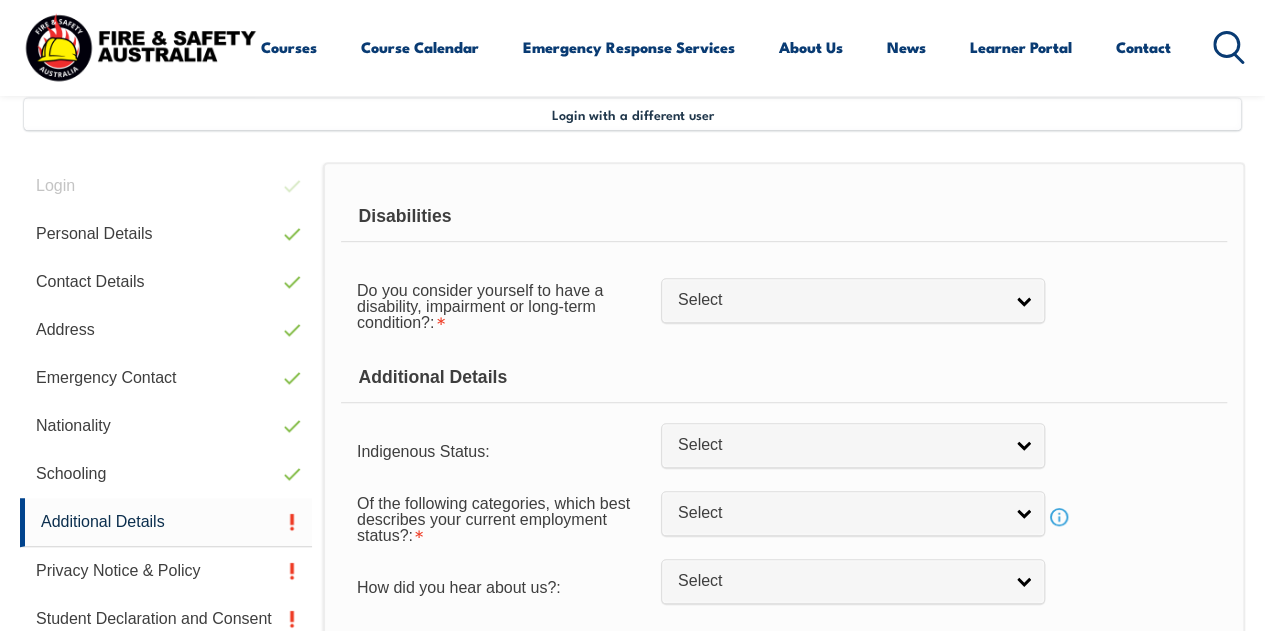 scroll, scrollTop: 485, scrollLeft: 0, axis: vertical 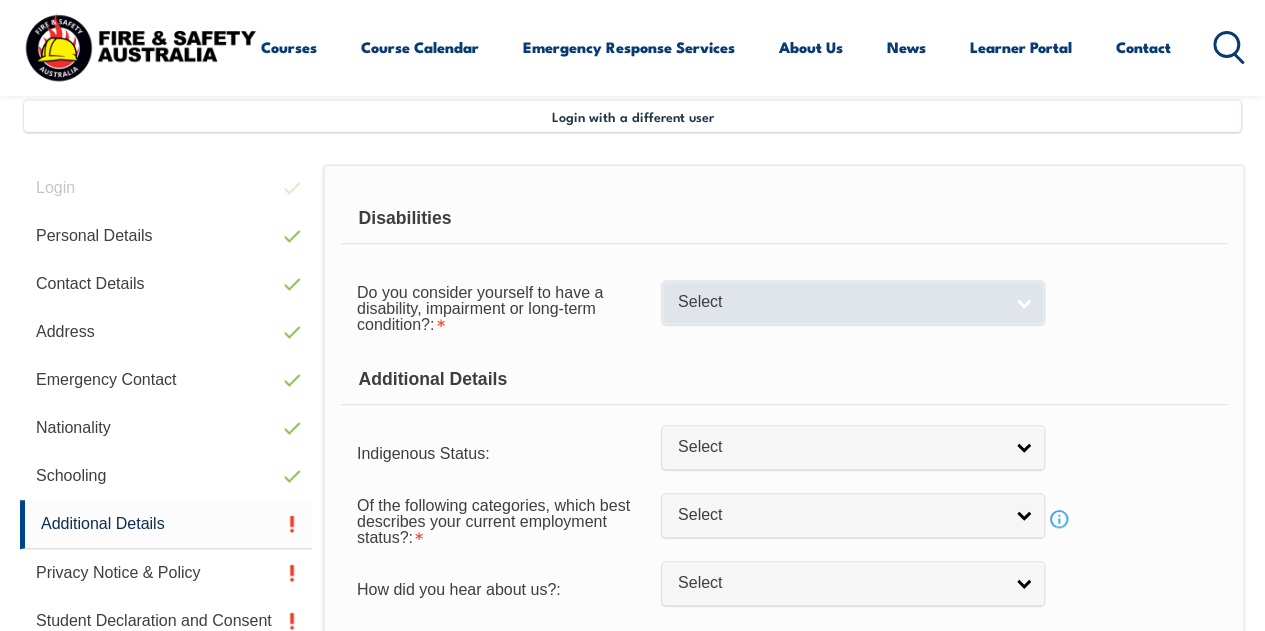 click on "Select" at bounding box center (853, 302) 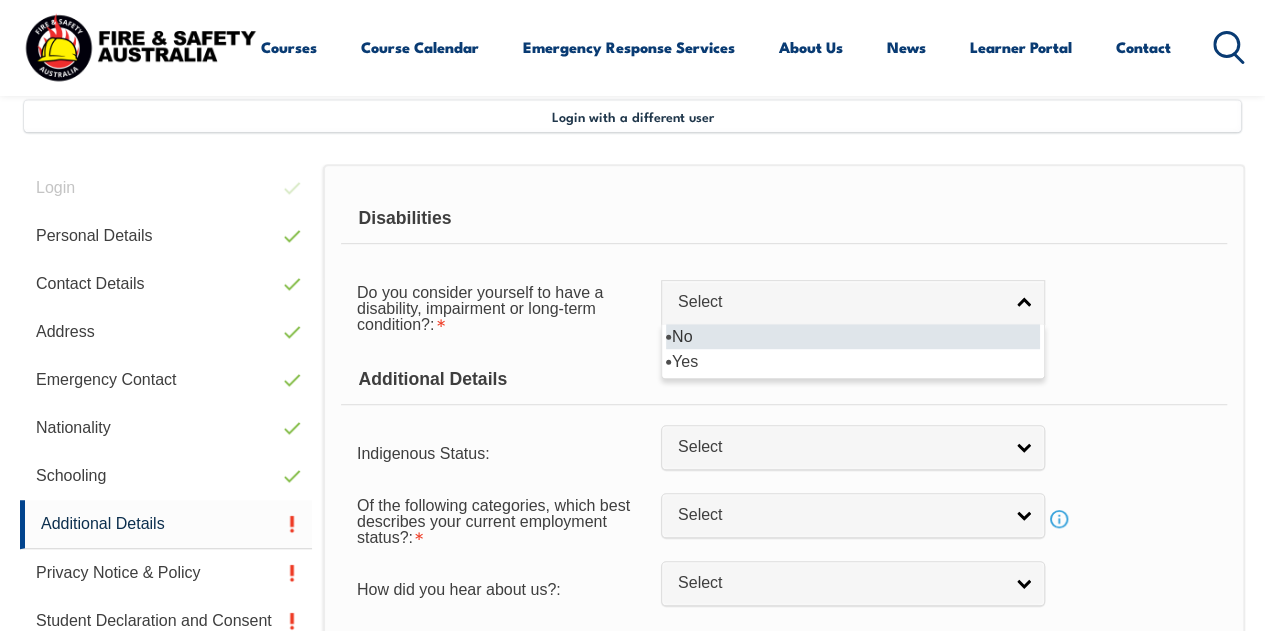 click on "No" at bounding box center (853, 336) 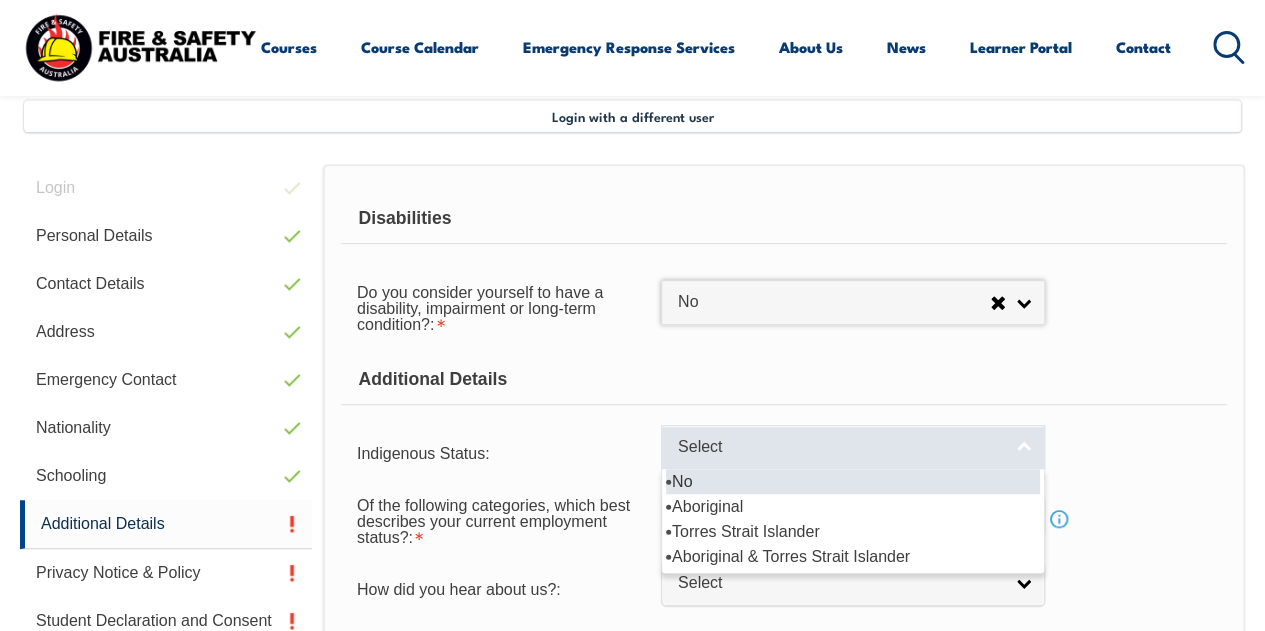 click on "Select" at bounding box center (840, 447) 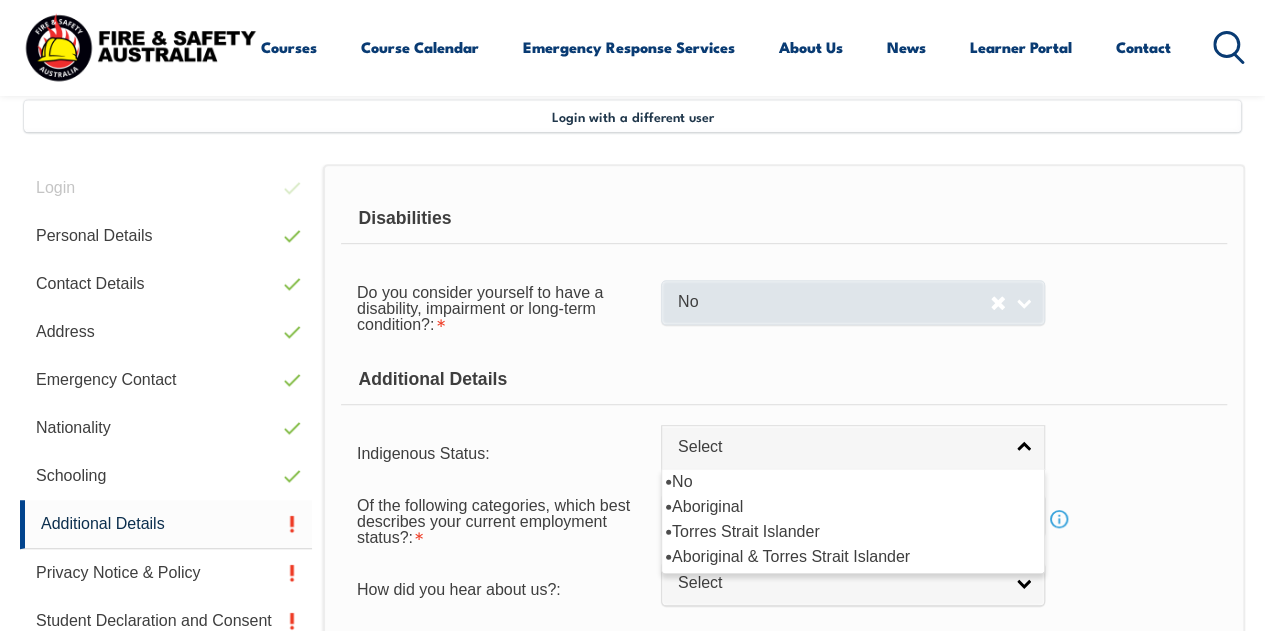 click on "No" at bounding box center [853, 302] 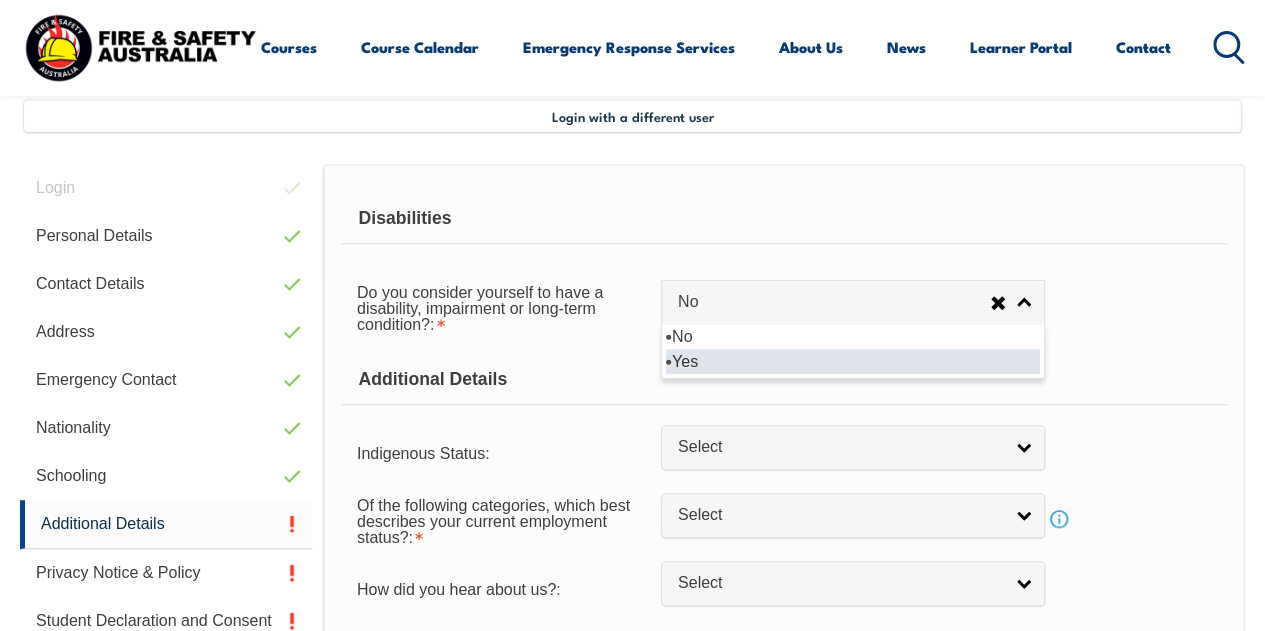 click on "Yes" at bounding box center (853, 361) 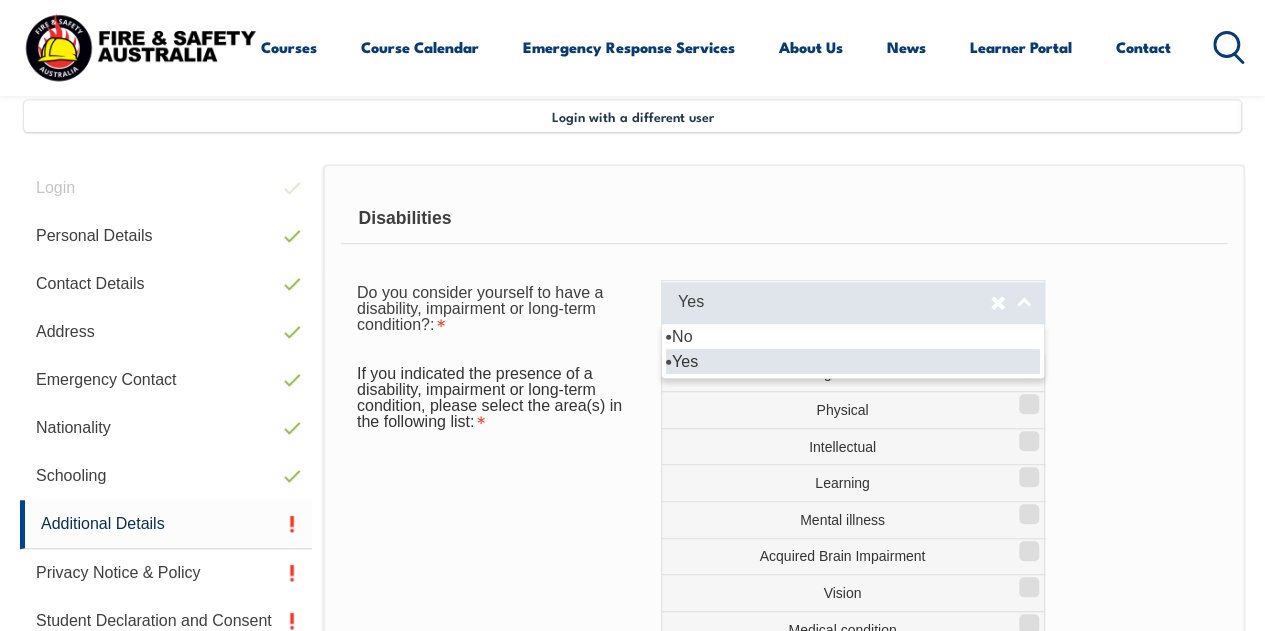 click on "Yes" at bounding box center [853, 302] 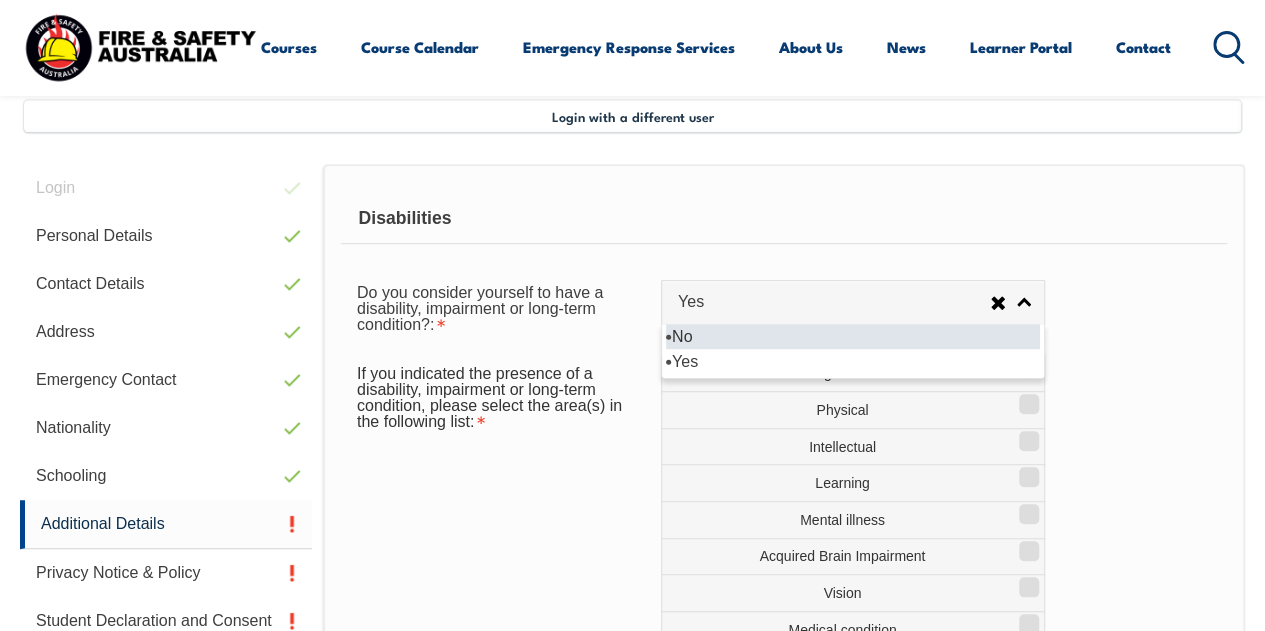 click on "No" at bounding box center [853, 336] 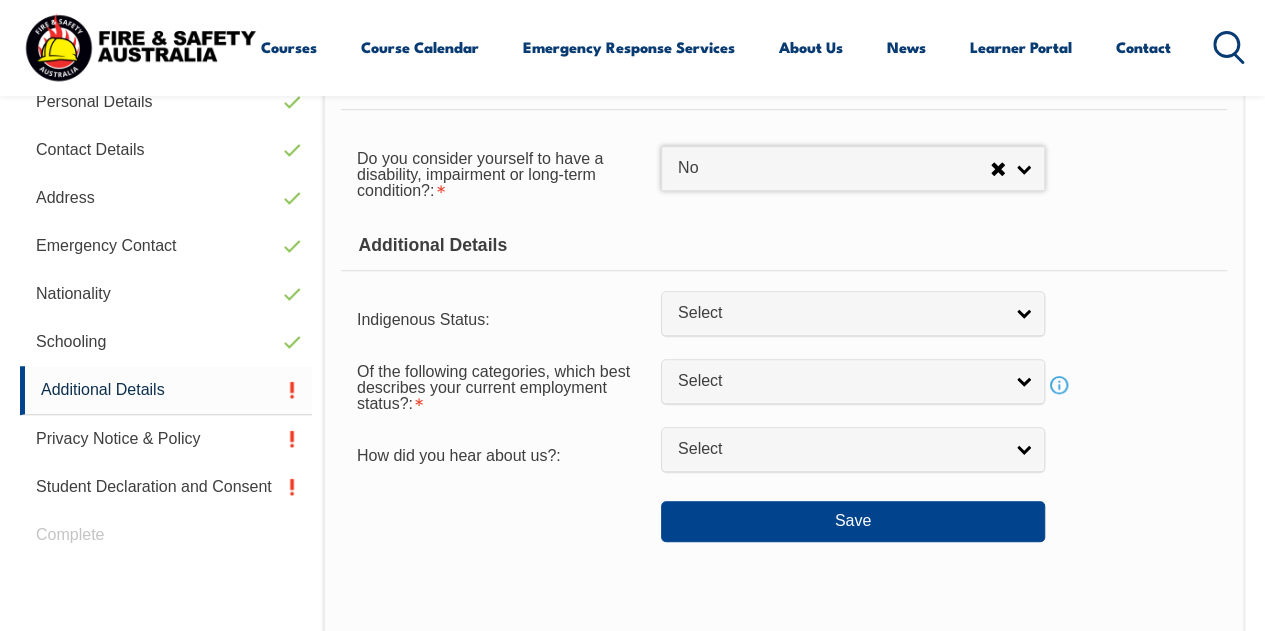 scroll, scrollTop: 627, scrollLeft: 0, axis: vertical 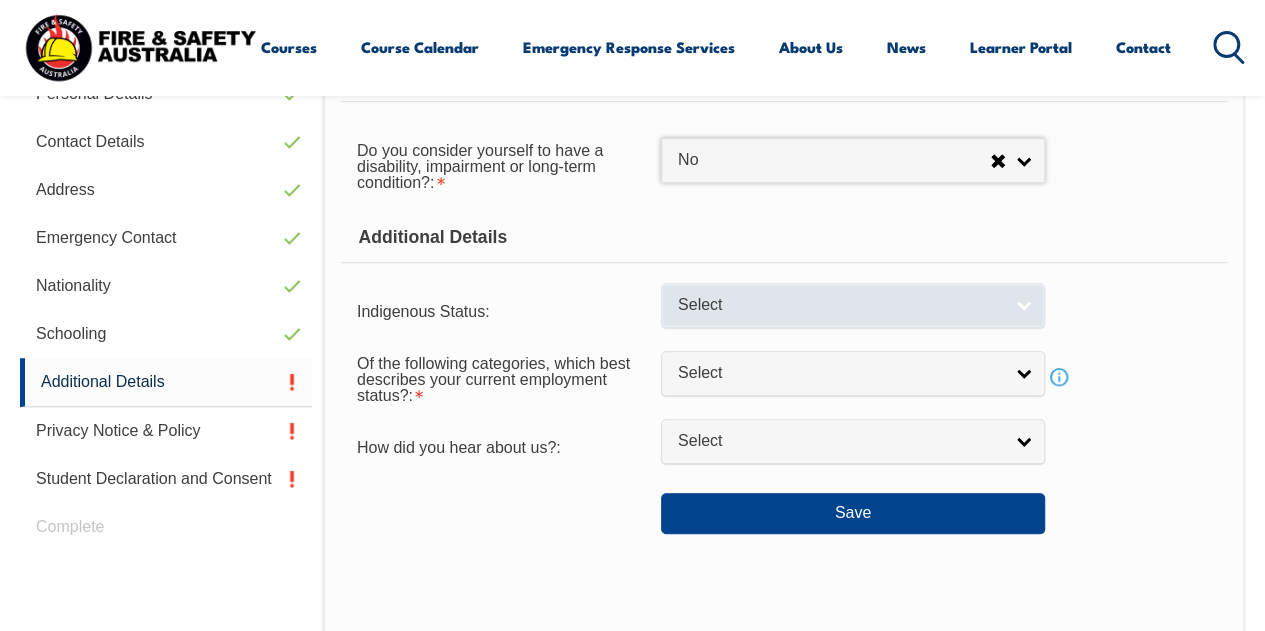 click on "Select" at bounding box center [853, 305] 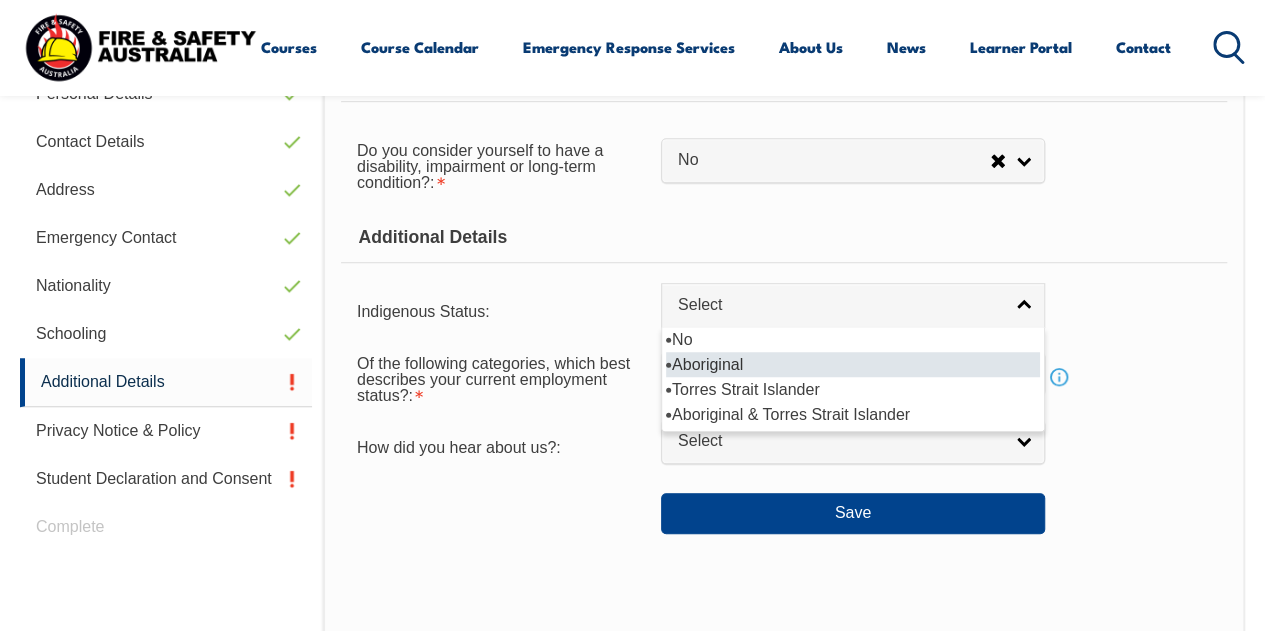 click on "Aboriginal" at bounding box center [853, 364] 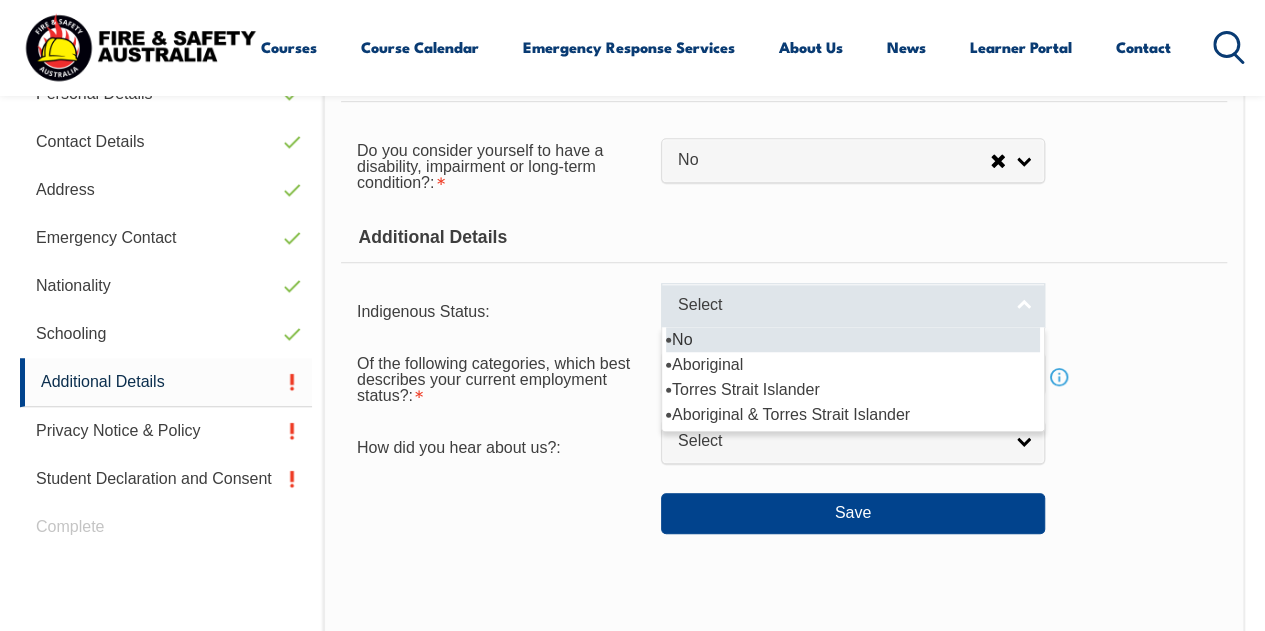 click on "Select" at bounding box center (853, 305) 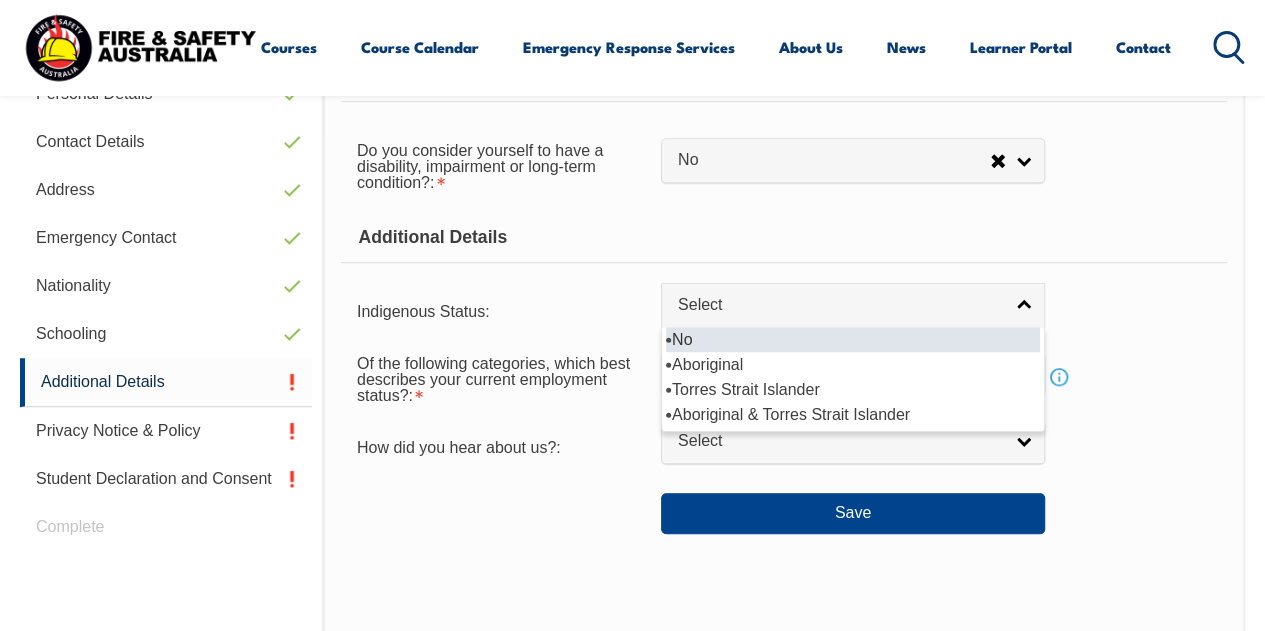 click on "No" at bounding box center [853, 339] 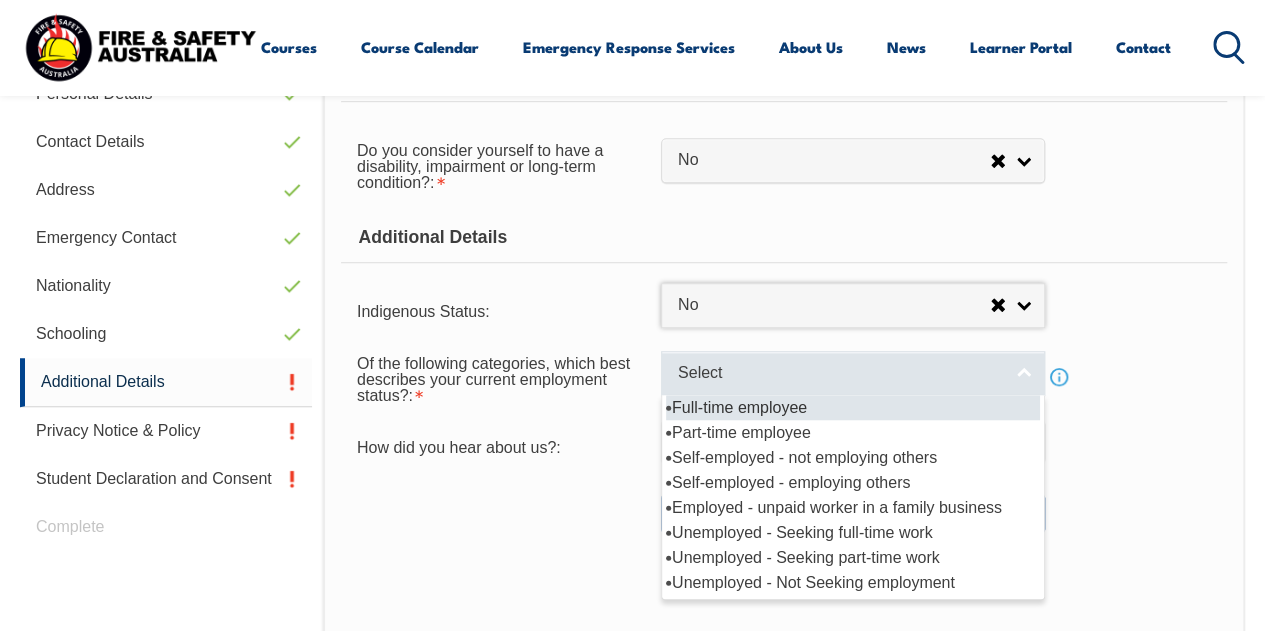 click on "Select" at bounding box center [840, 373] 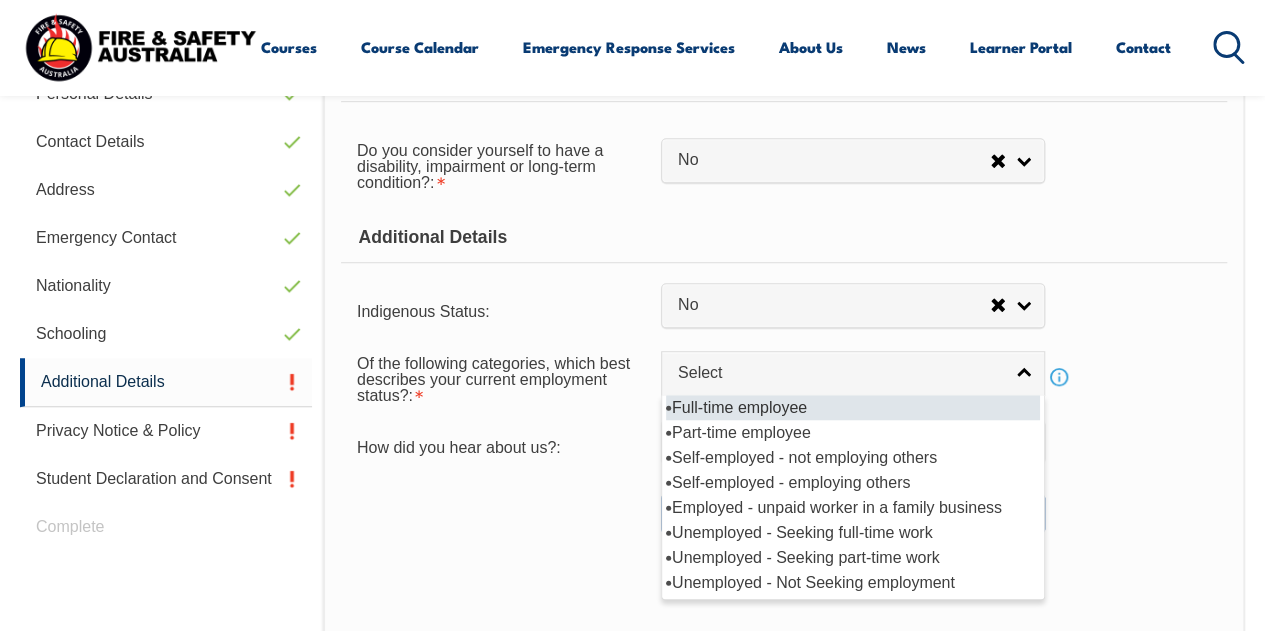 click on "Full-time employee" at bounding box center [853, 407] 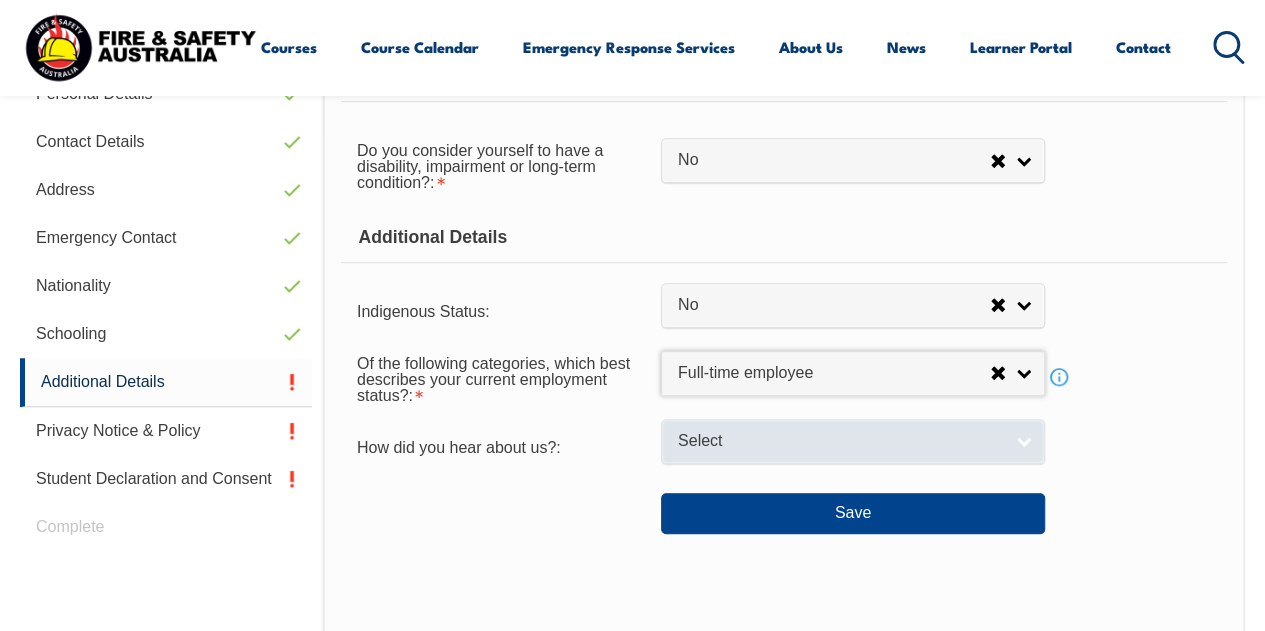 click on "Select" at bounding box center [840, 441] 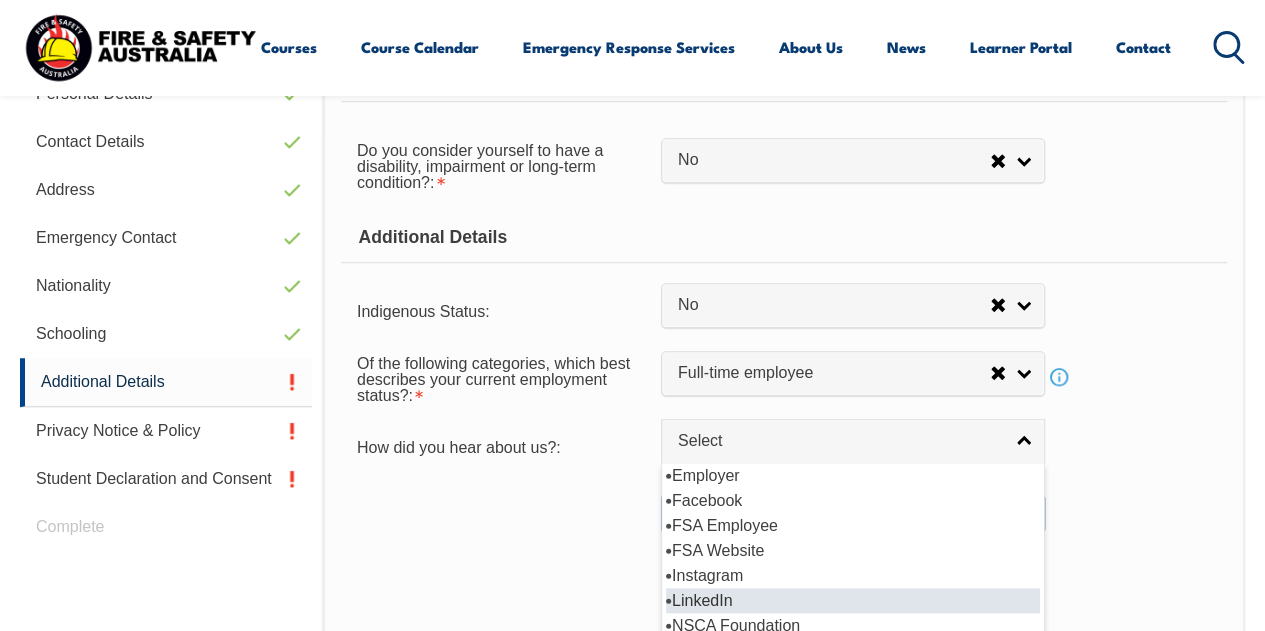 click on "LinkedIn" at bounding box center [853, 600] 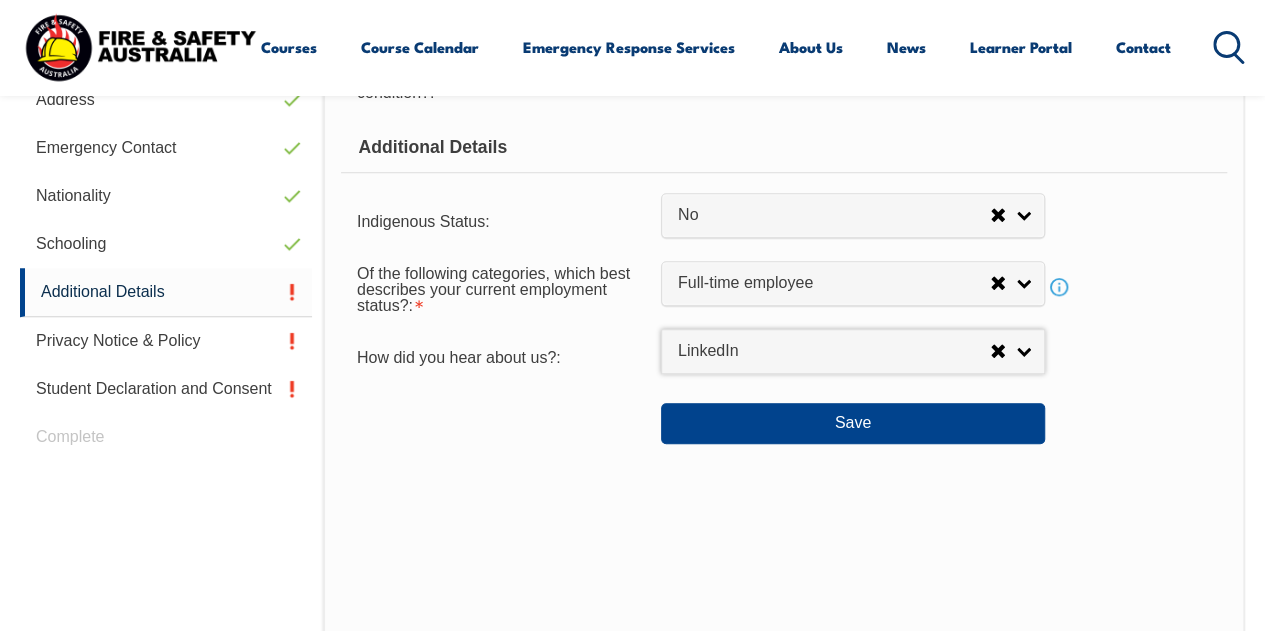 scroll, scrollTop: 718, scrollLeft: 0, axis: vertical 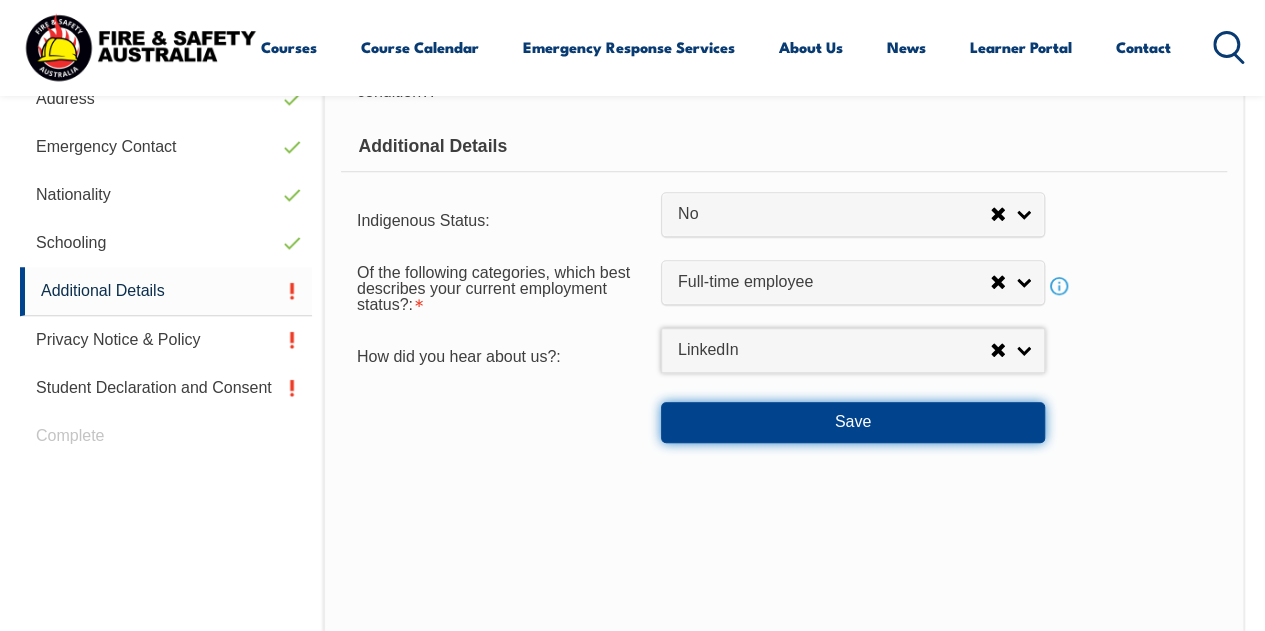 click on "Save" at bounding box center [853, 422] 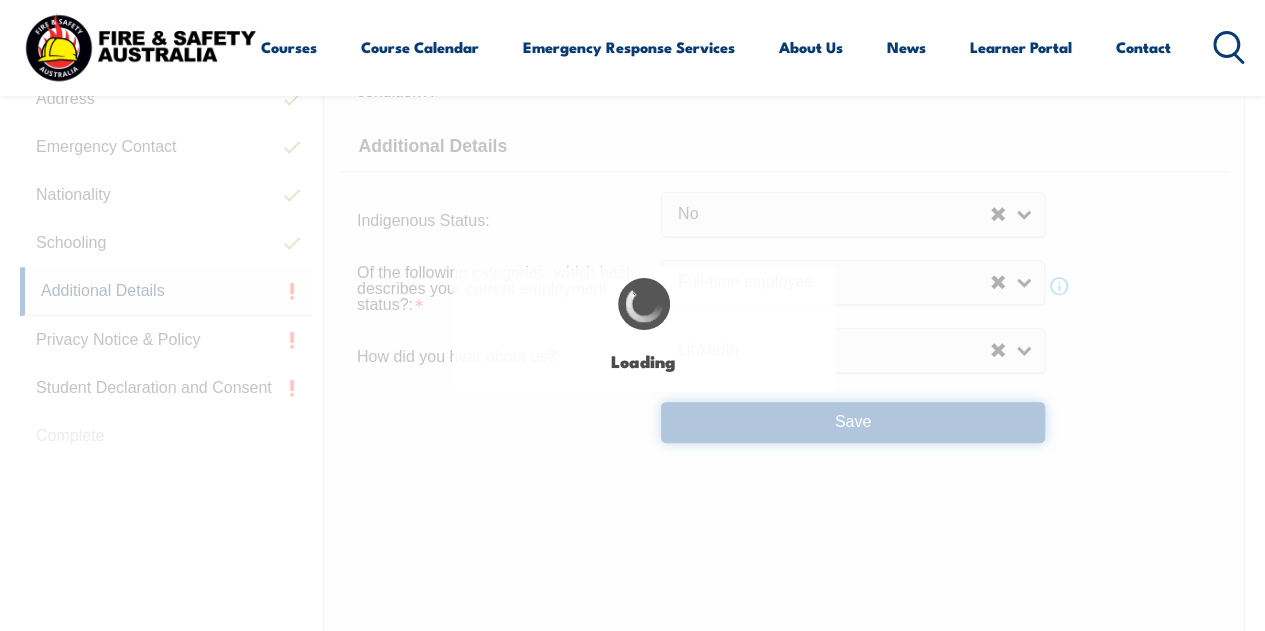 select on "false" 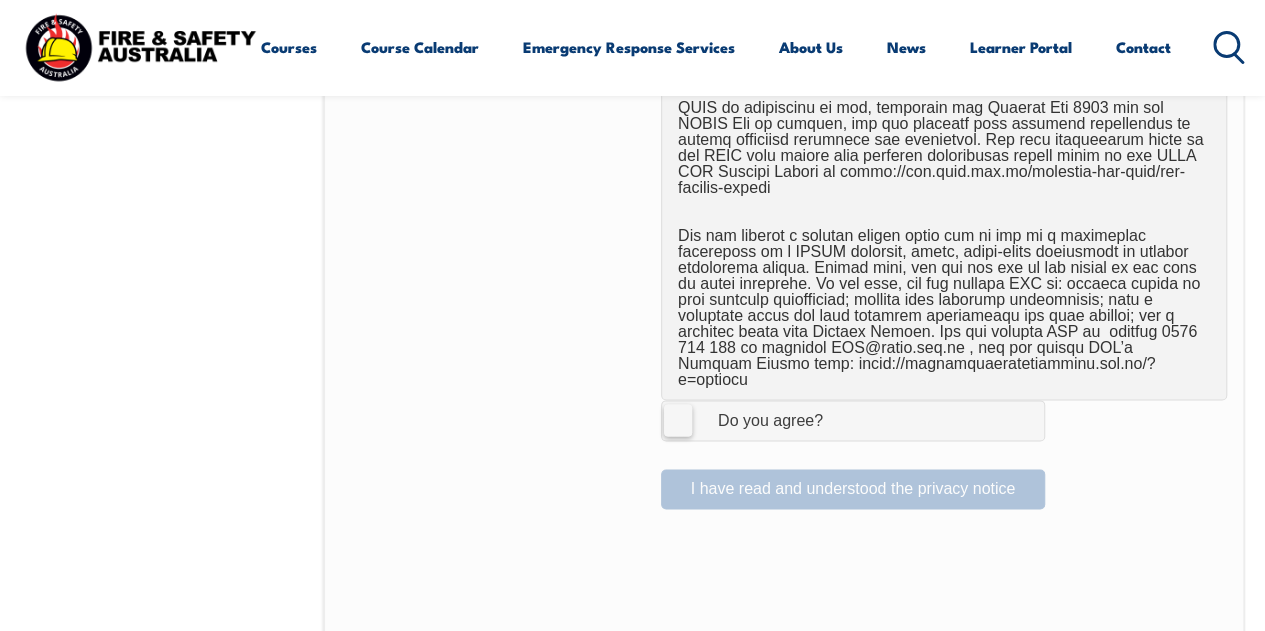scroll, scrollTop: 1340, scrollLeft: 0, axis: vertical 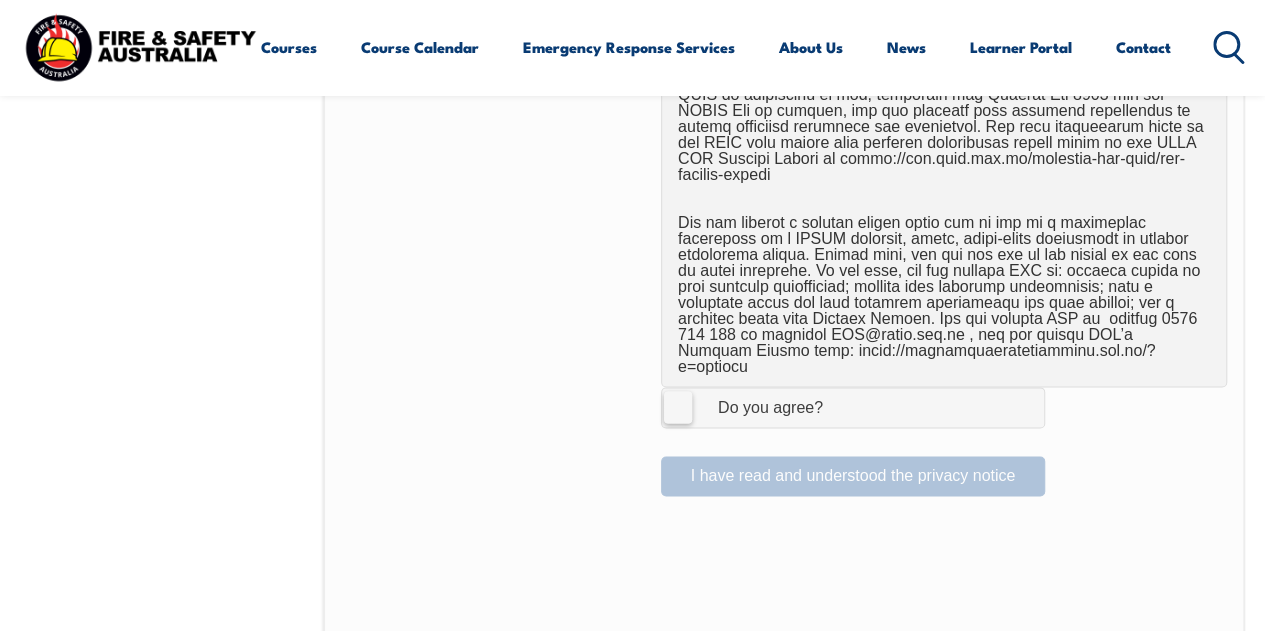 click on "I Agree Do you agree?" at bounding box center (853, 407) 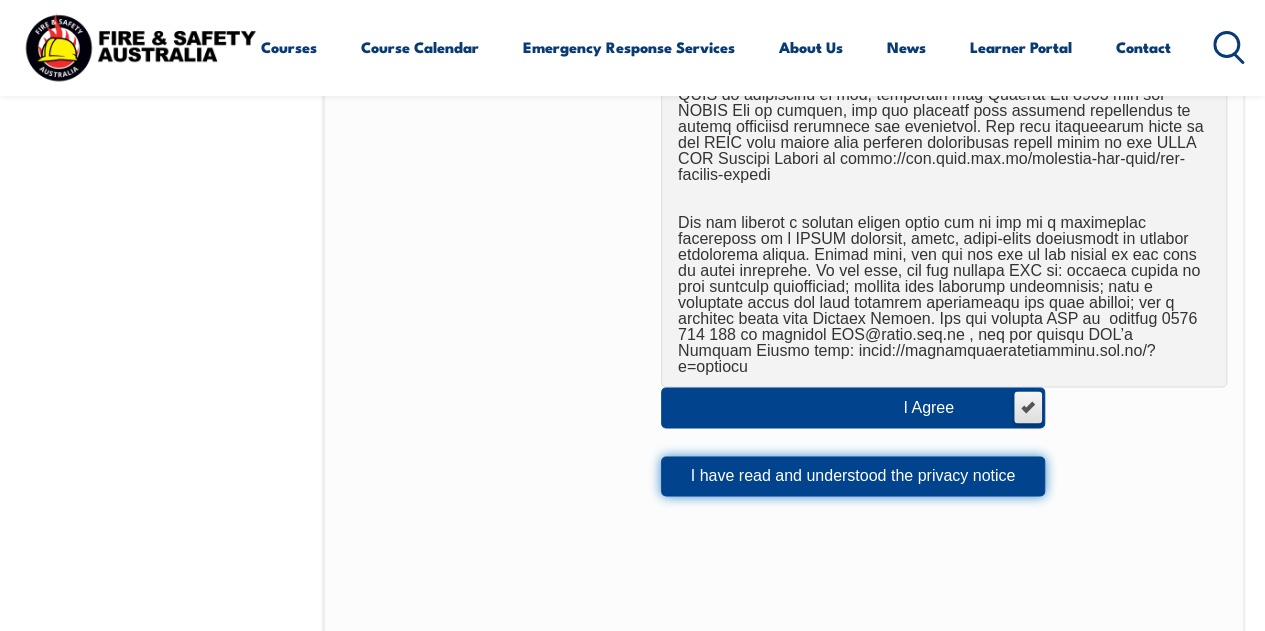 click on "I have read and understood the privacy notice" at bounding box center [853, 476] 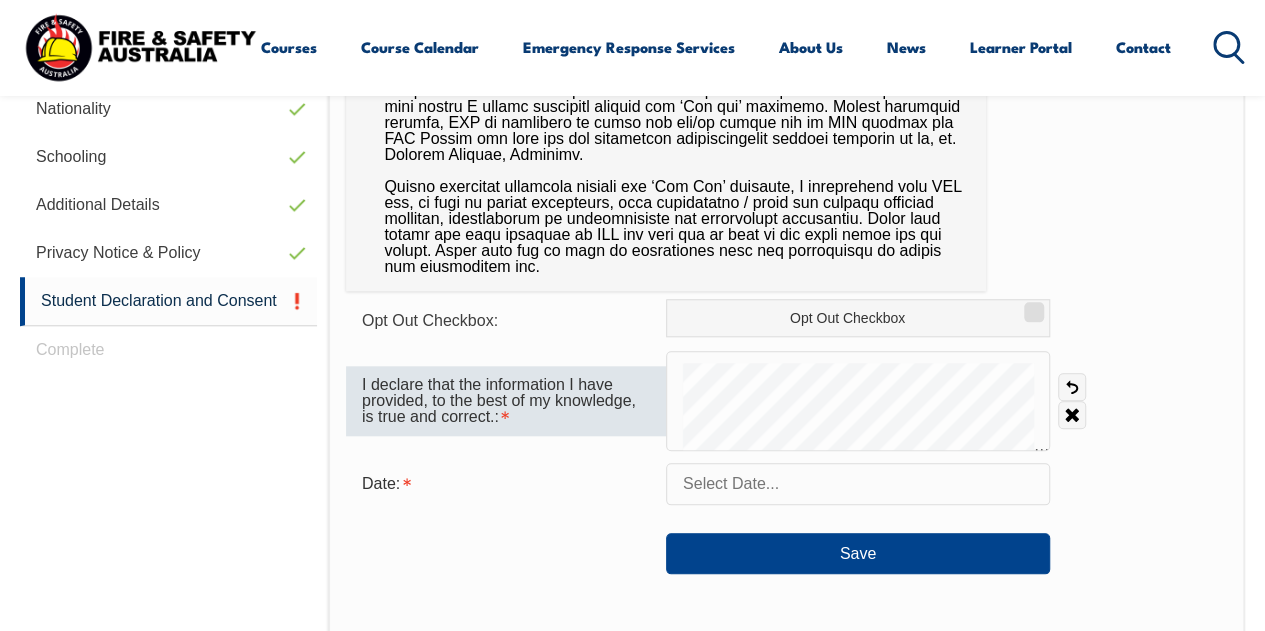 scroll, scrollTop: 806, scrollLeft: 0, axis: vertical 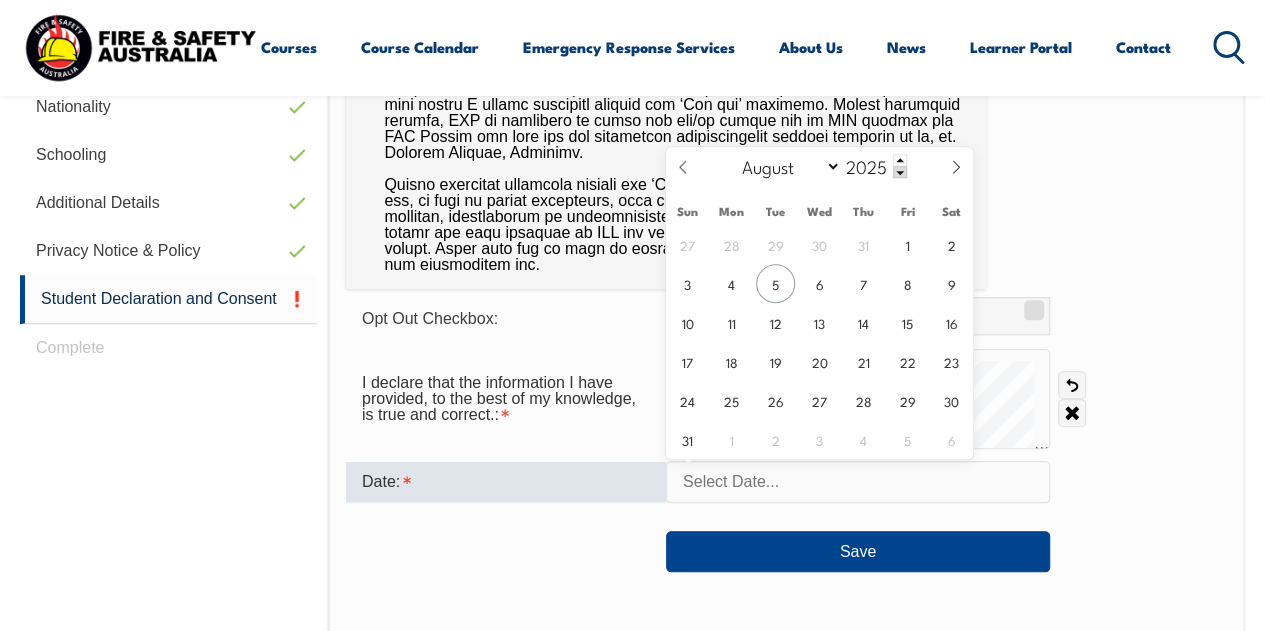 click at bounding box center (858, 482) 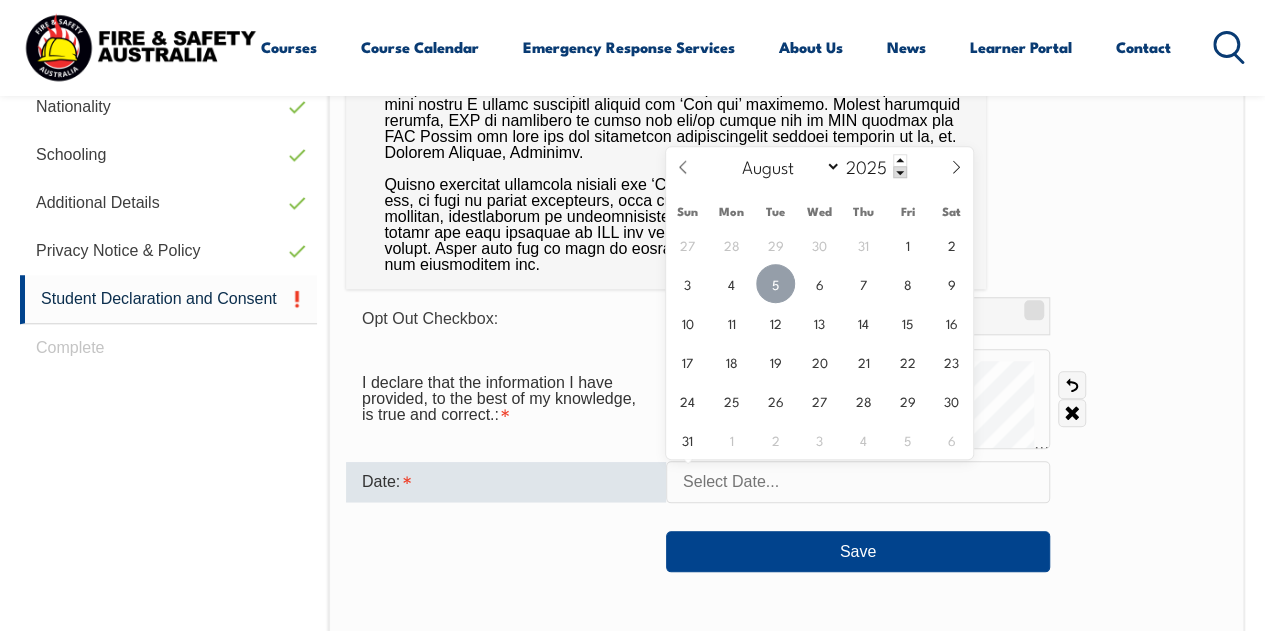 click on "5" at bounding box center [775, 283] 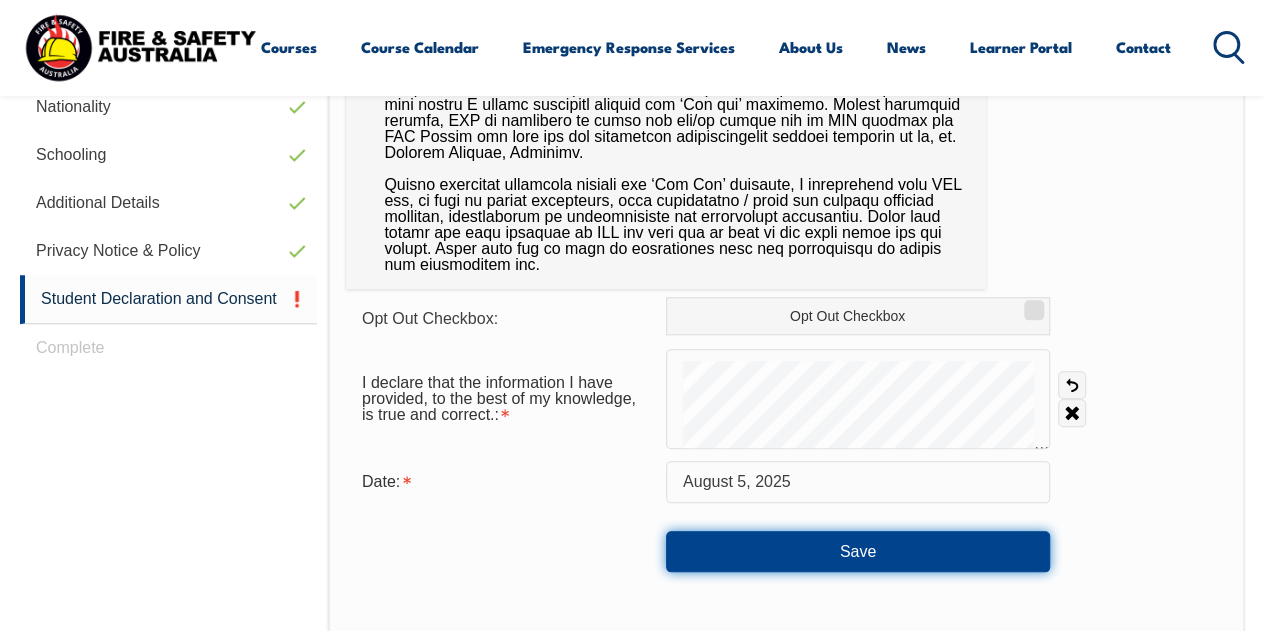 click on "Save" at bounding box center (858, 551) 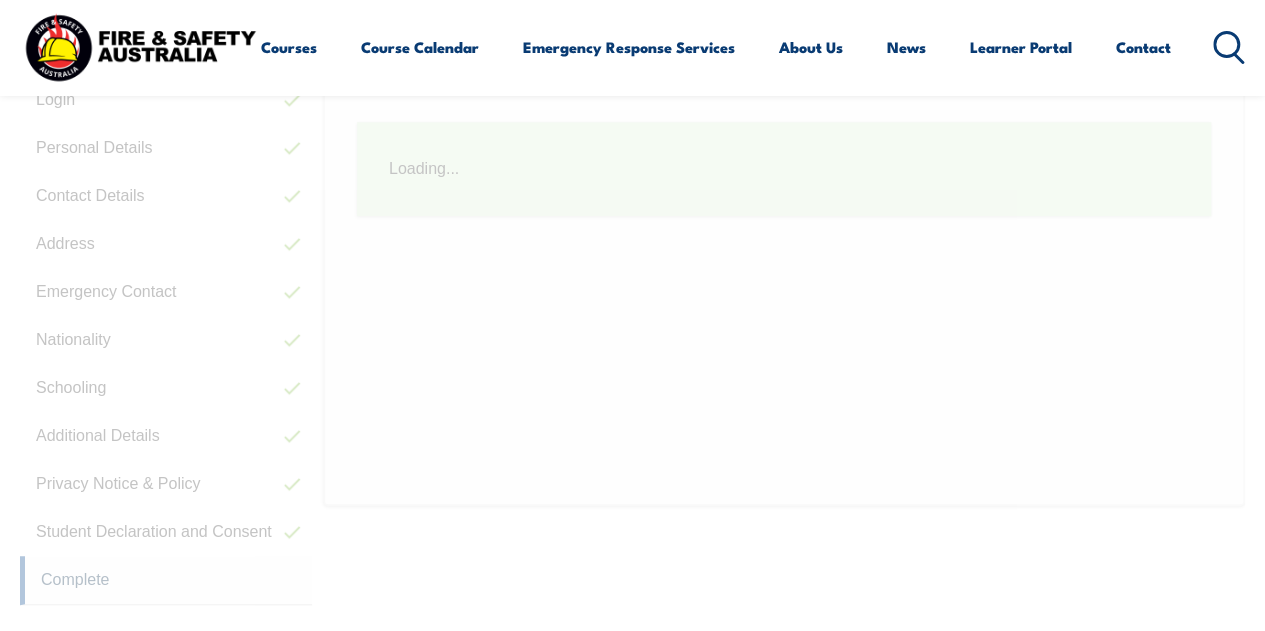 scroll, scrollTop: 485, scrollLeft: 0, axis: vertical 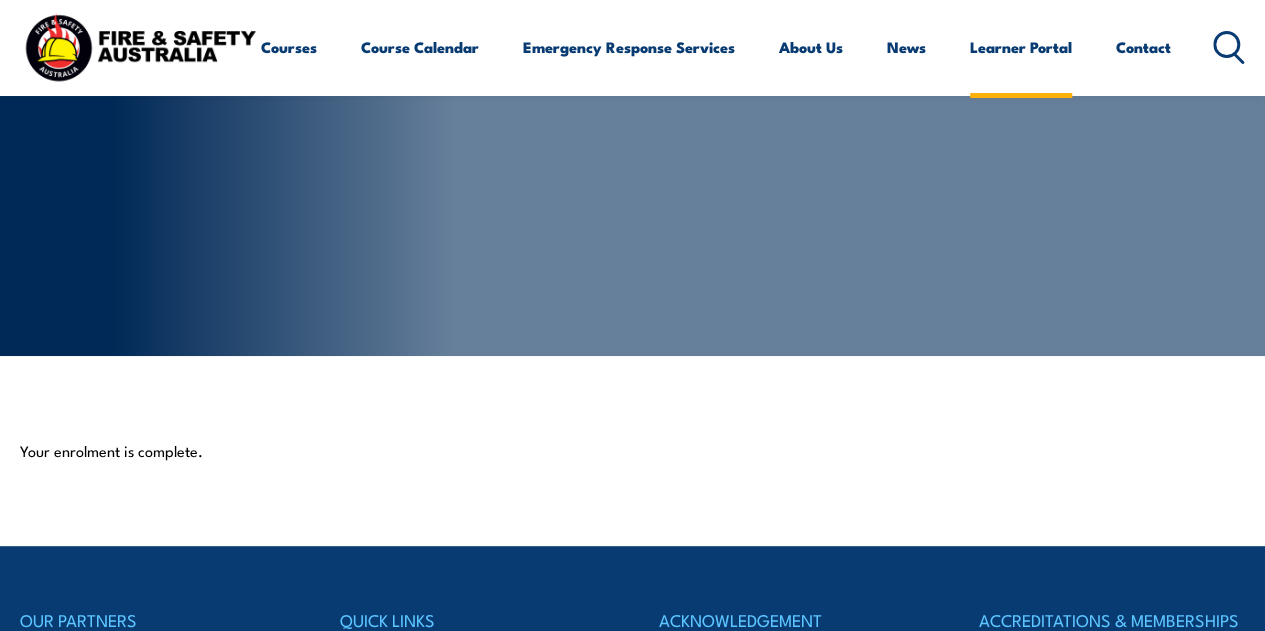 click on "Learner Portal" at bounding box center [1021, 47] 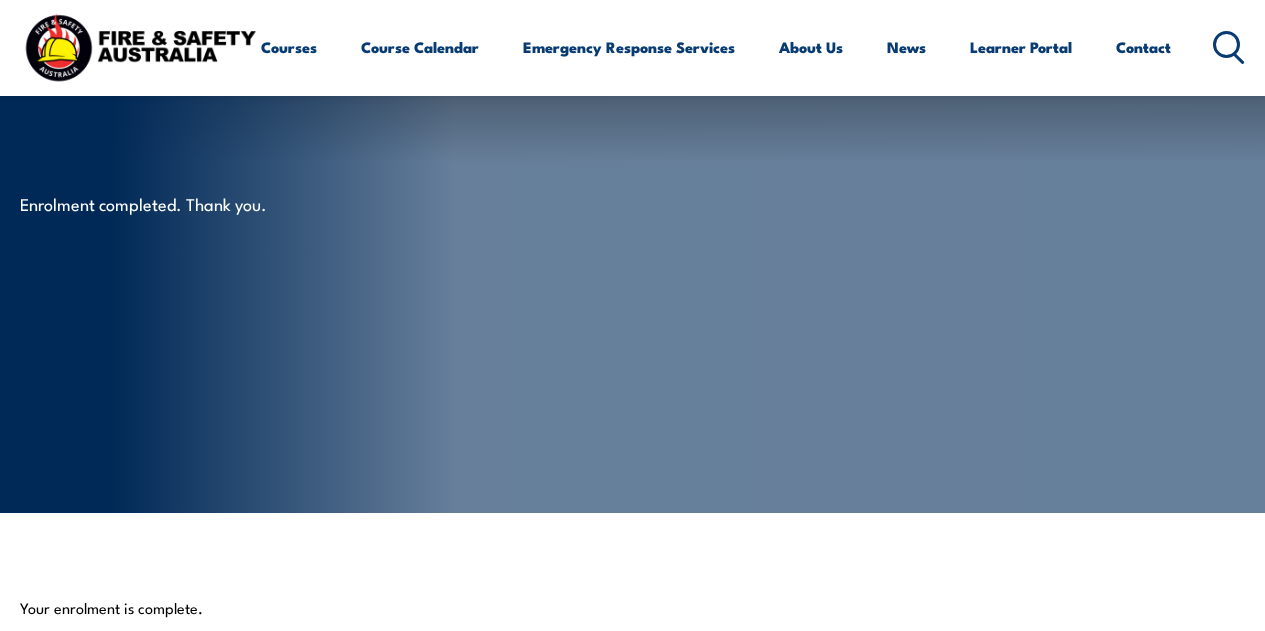 scroll, scrollTop: 157, scrollLeft: 0, axis: vertical 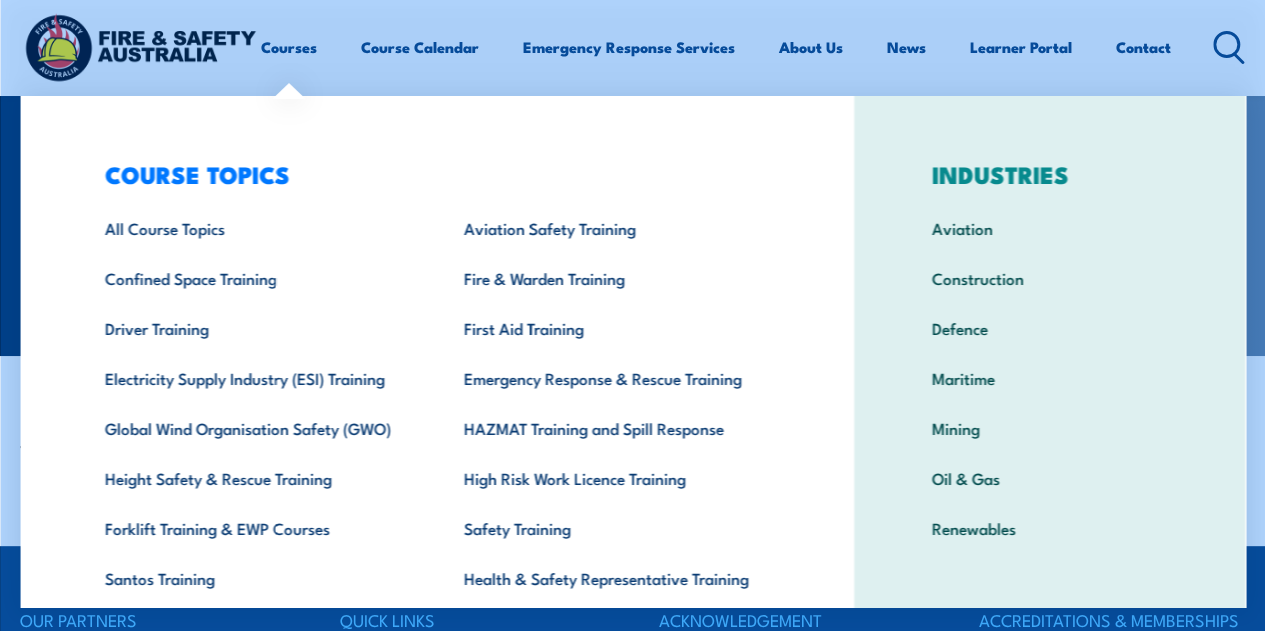 click on "COURSE TOPICS
All Course Topics
Aviation Safety Training Confined Space Training Fire & Warden Training Driver Training First Aid Training Electricity Supply Industry (ESI) Training Emergency Response & Rescue Training Global Wind Organisation Safety (GWO) HAZMAT Training and Spill Response Height Safety & Rescue Training High Risk Work Licence Training Forklift Training & EWP Courses Safety Training Santos Training Health & Safety Representative Training Work Health & Safety Training (WHS)" at bounding box center (437, 412) 